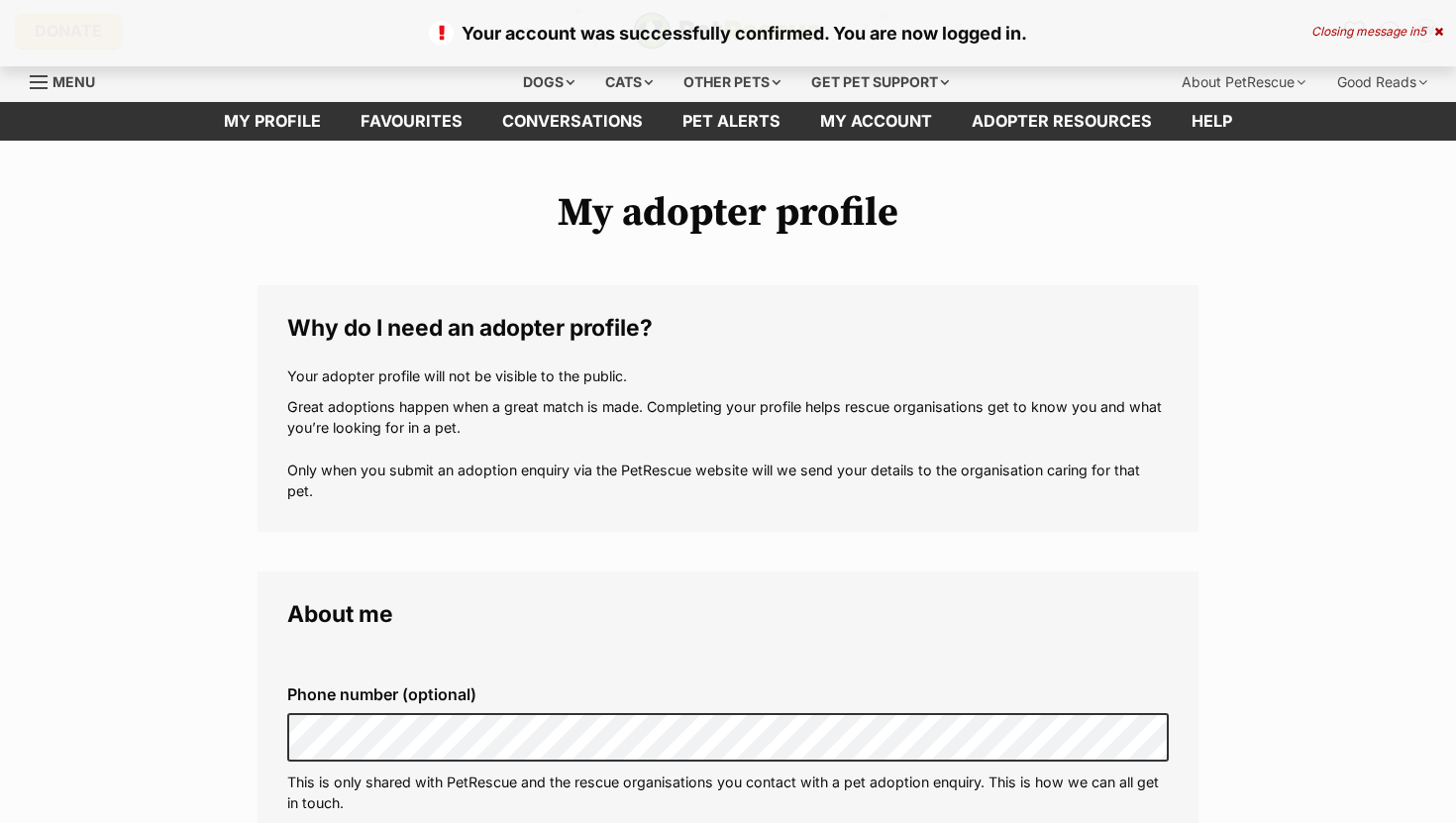 scroll, scrollTop: 0, scrollLeft: 0, axis: both 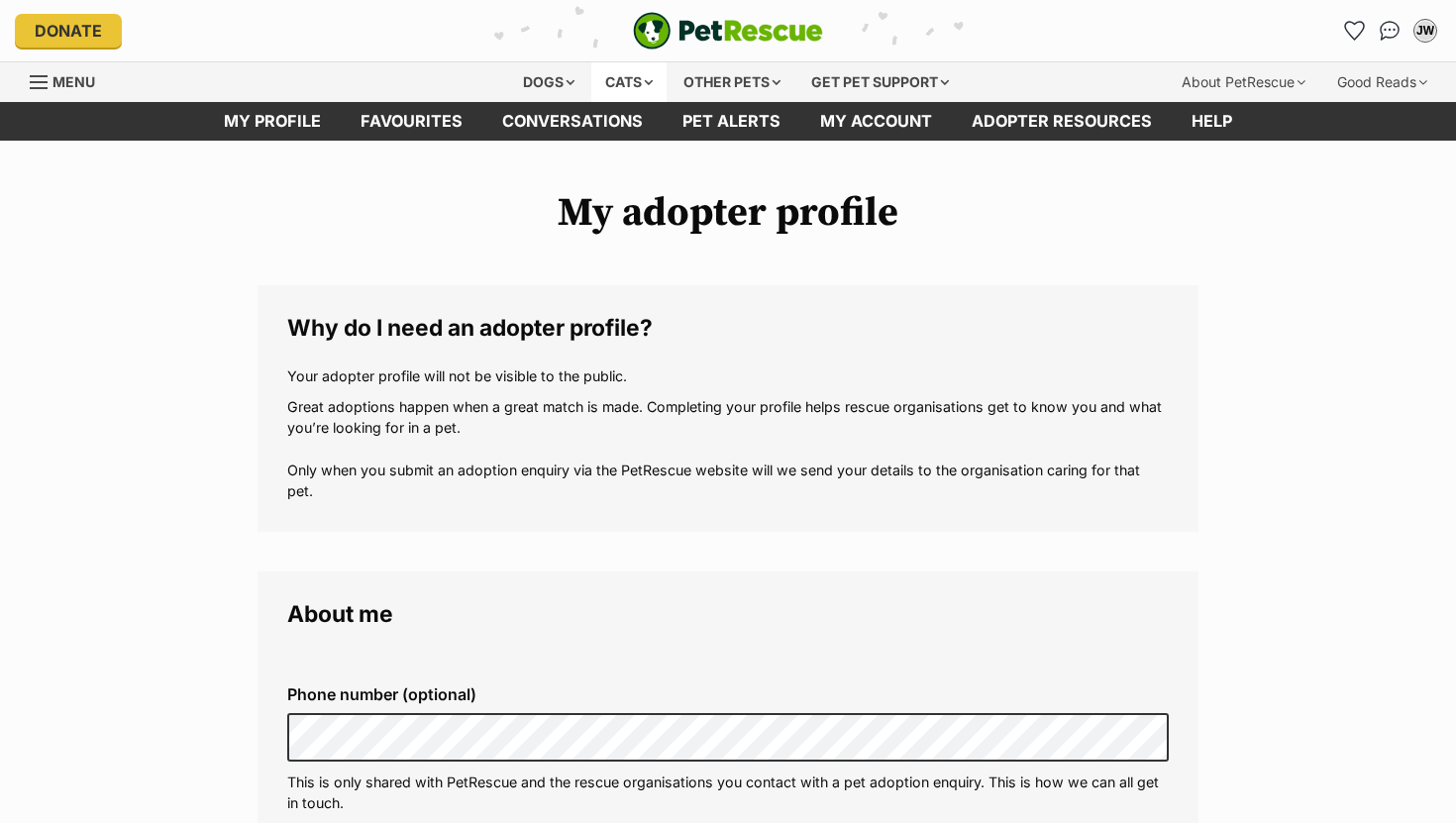 click on "Cats" at bounding box center (629, 82) 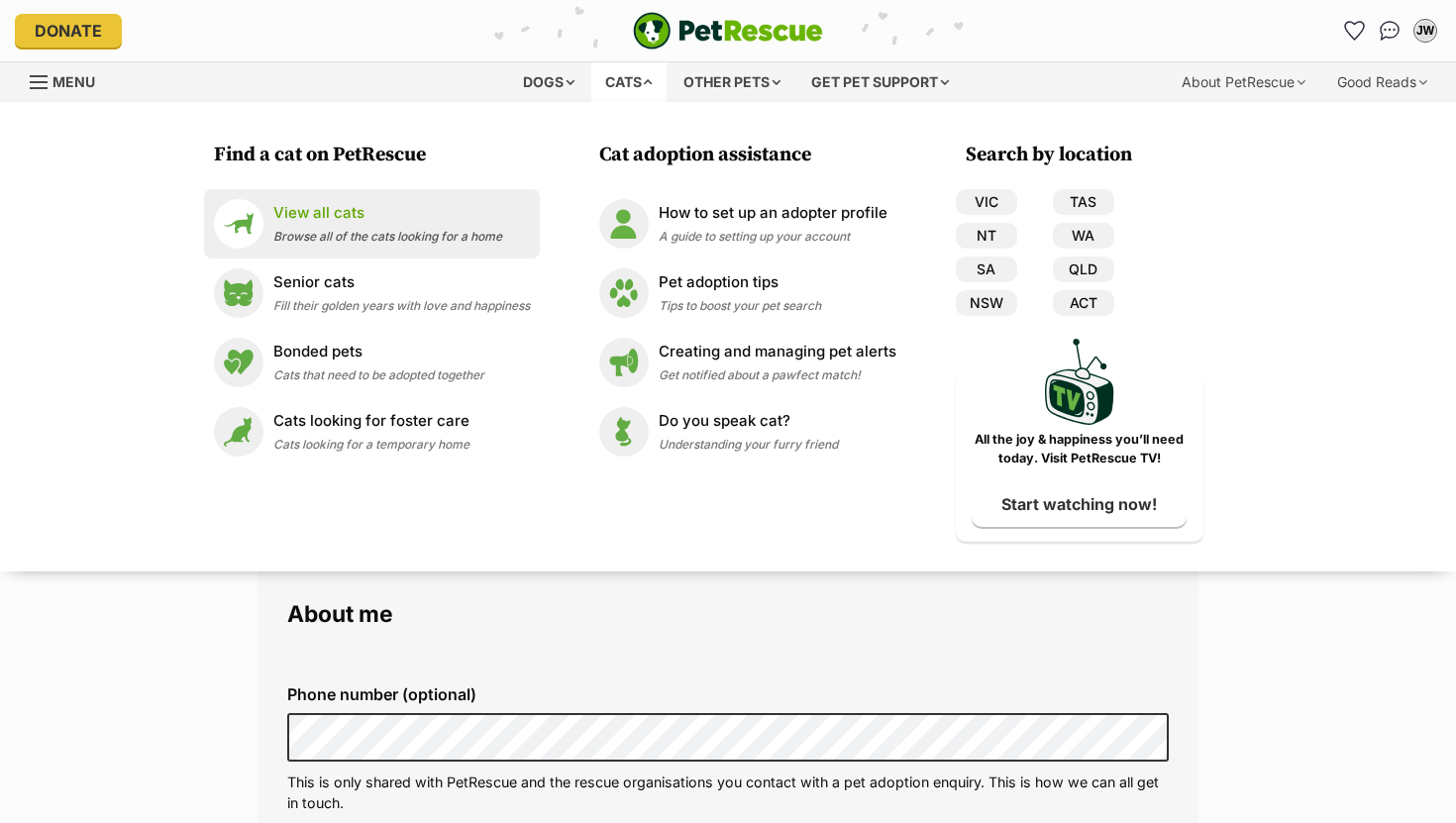 click on "View all cats" at bounding box center [387, 213] 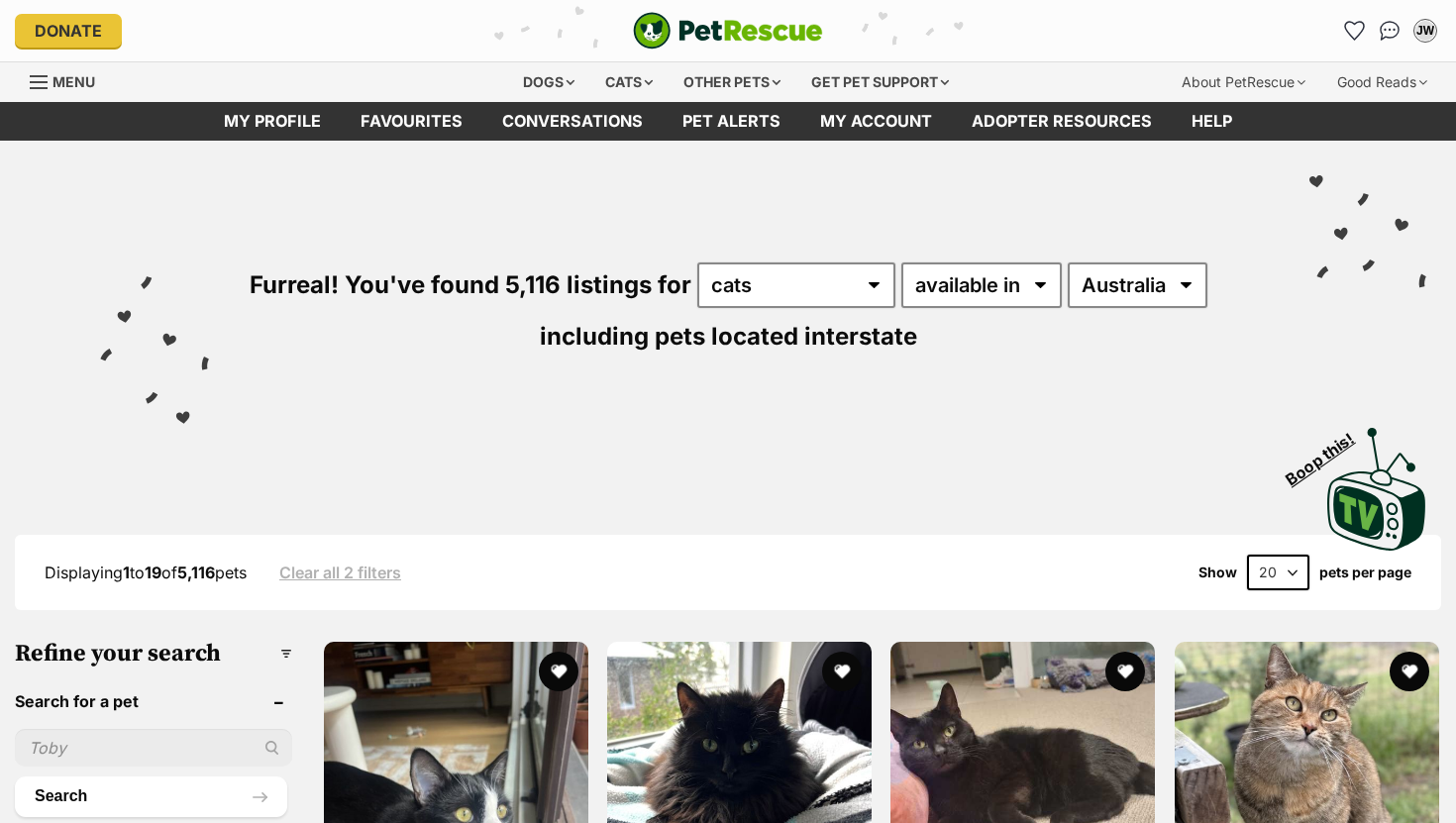 scroll, scrollTop: 0, scrollLeft: 0, axis: both 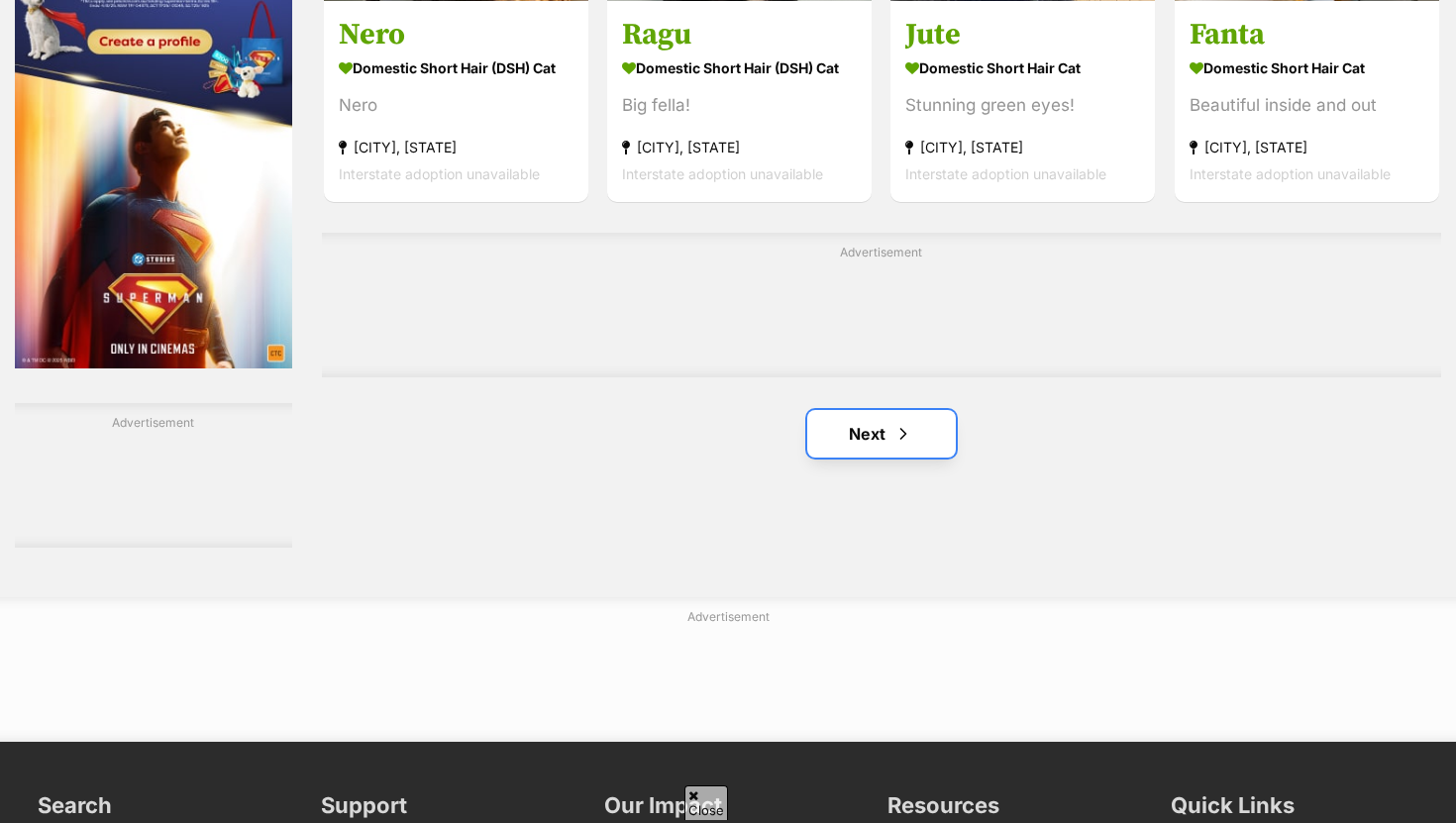 click at bounding box center (903, 434) 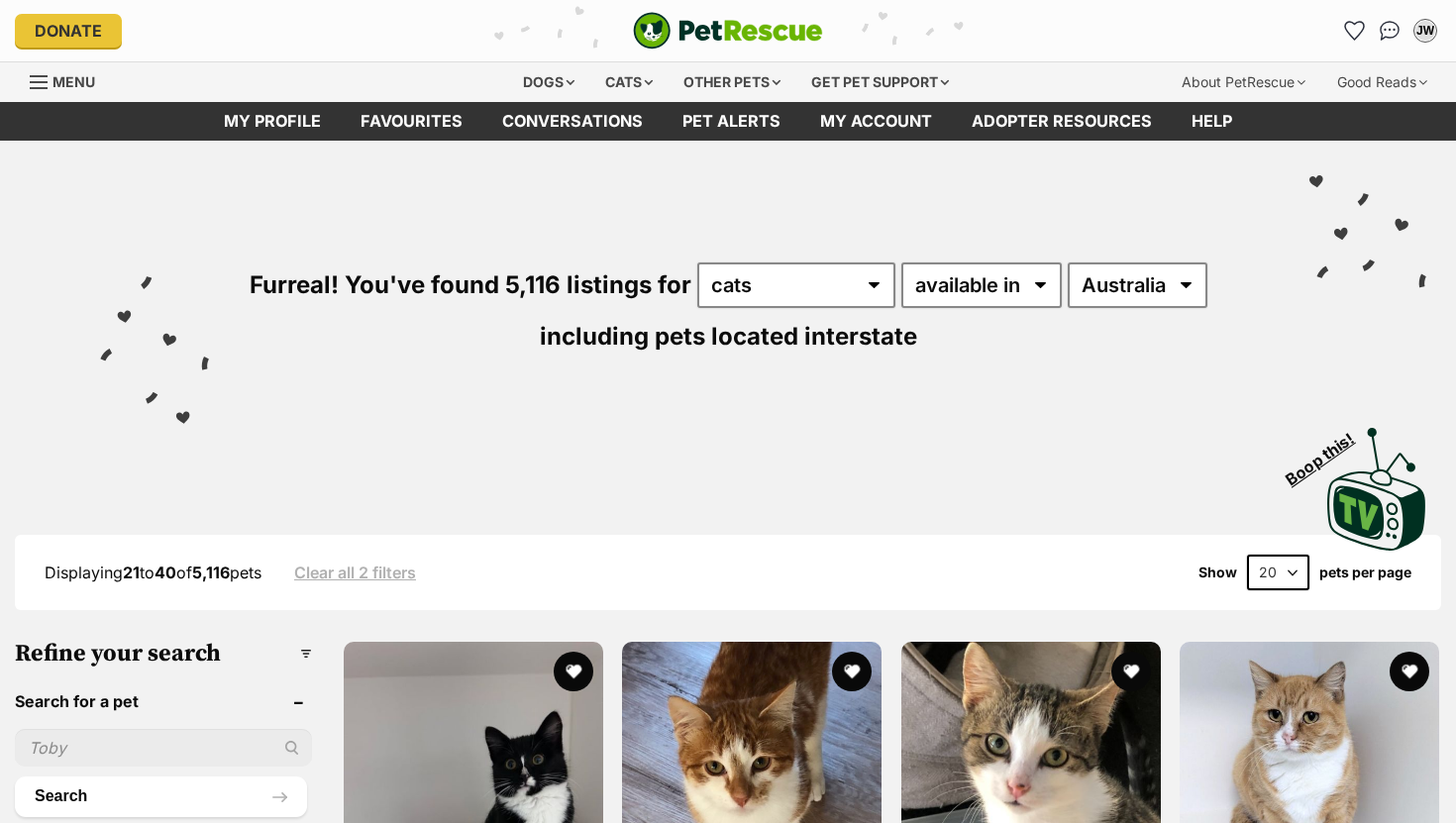 scroll, scrollTop: 1001, scrollLeft: 0, axis: vertical 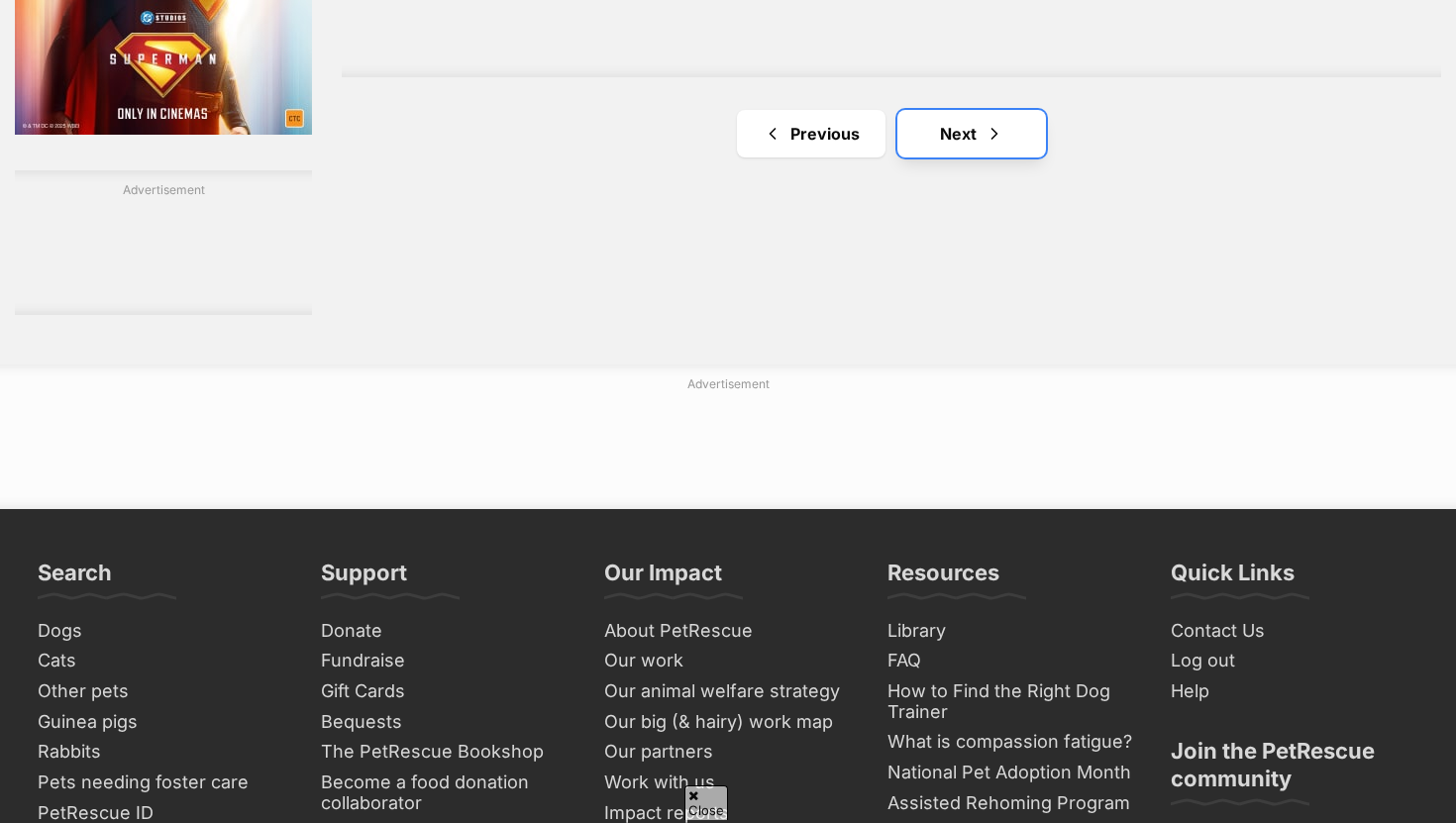 click on "Next" at bounding box center [972, 134] 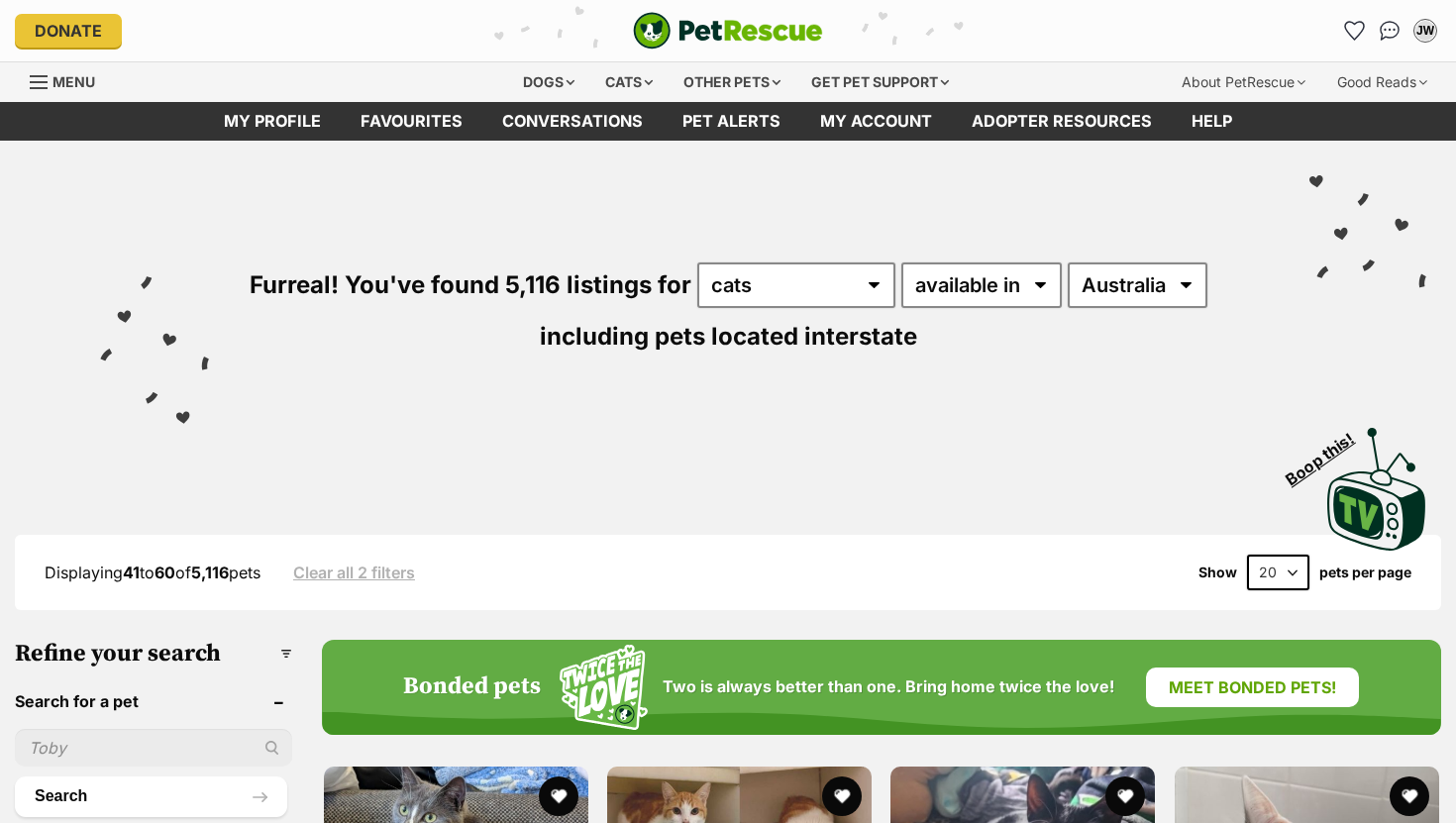 scroll, scrollTop: 0, scrollLeft: 0, axis: both 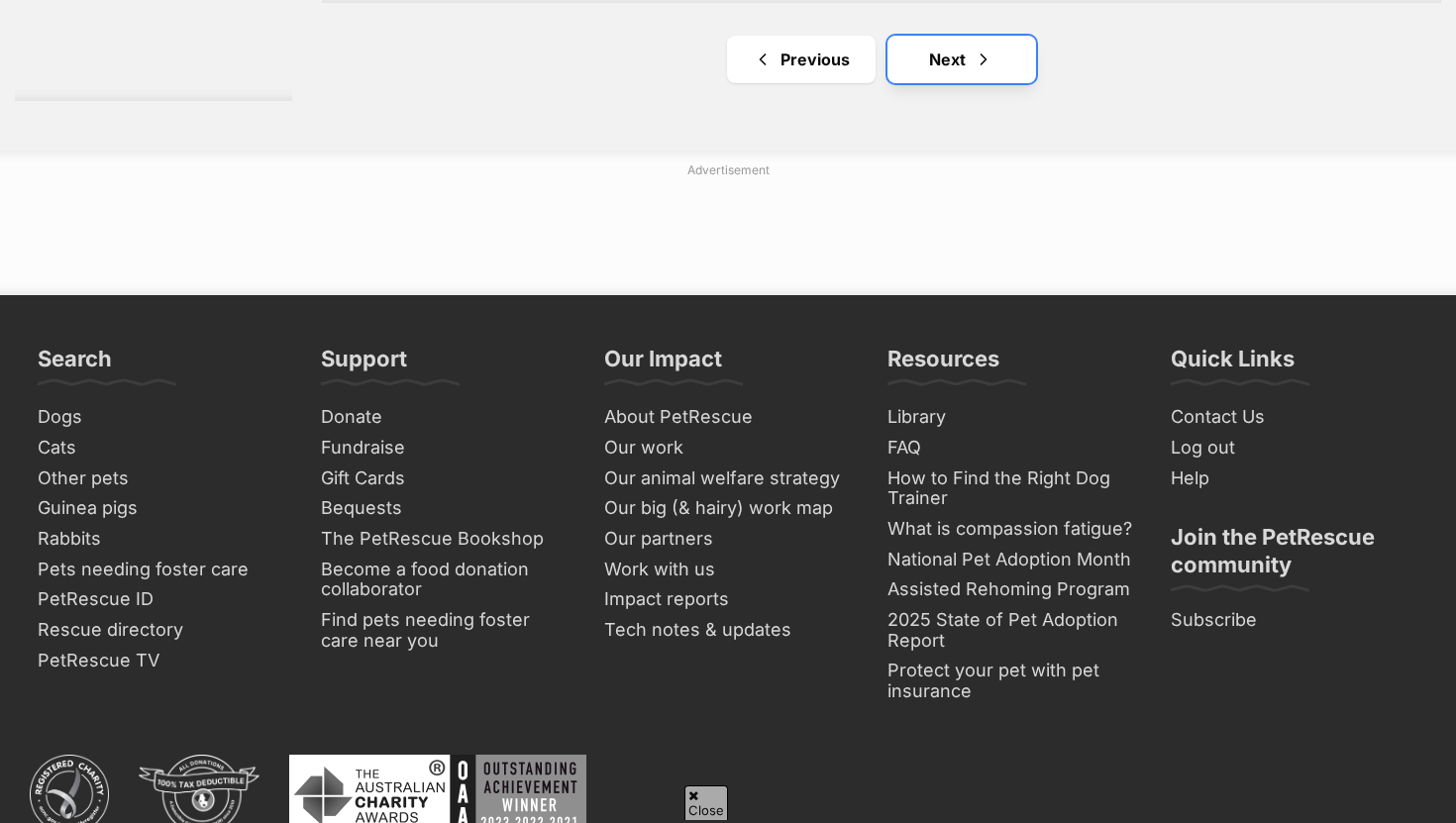 click on "Next" at bounding box center [962, 59] 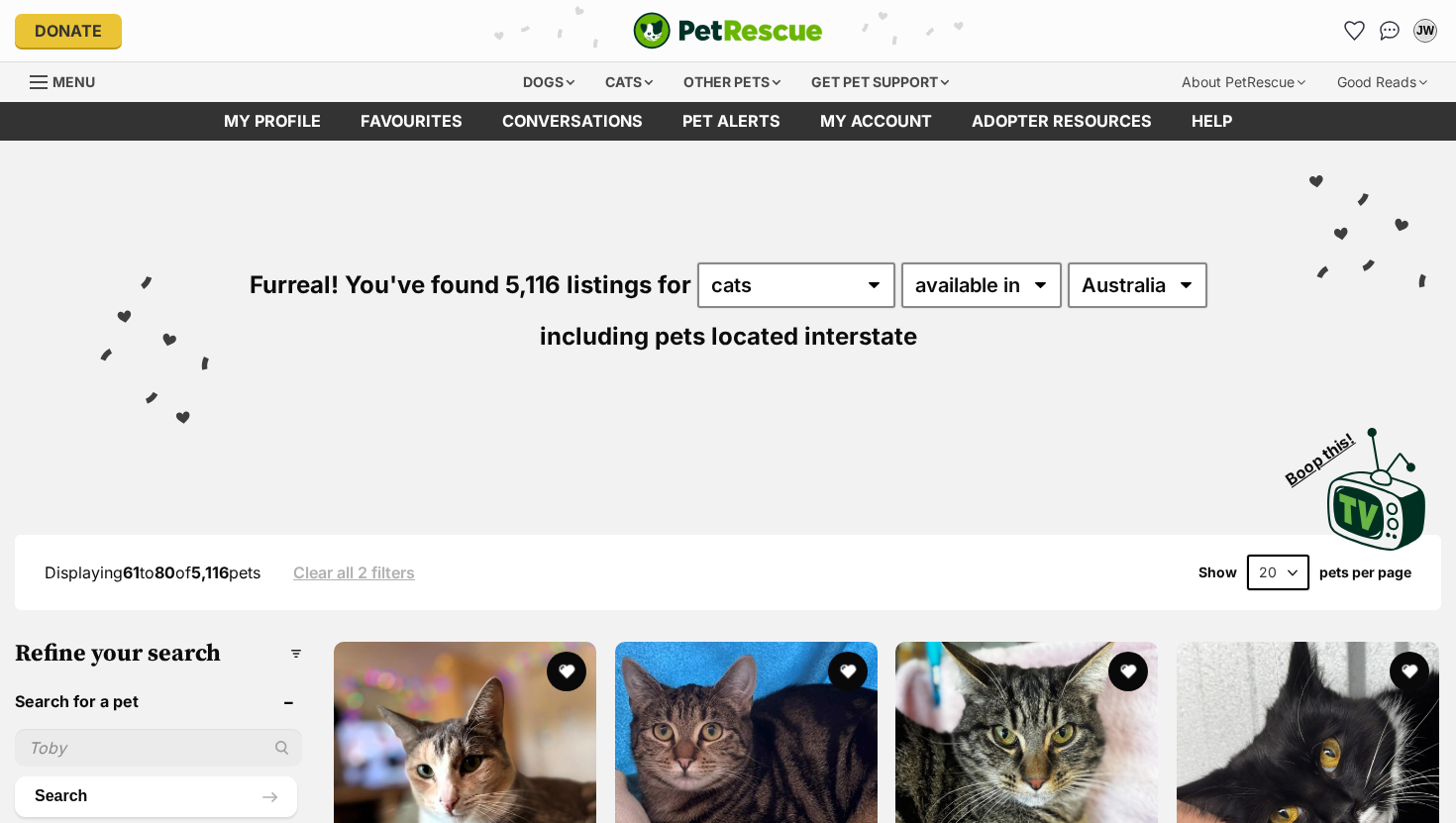 scroll, scrollTop: 0, scrollLeft: 0, axis: both 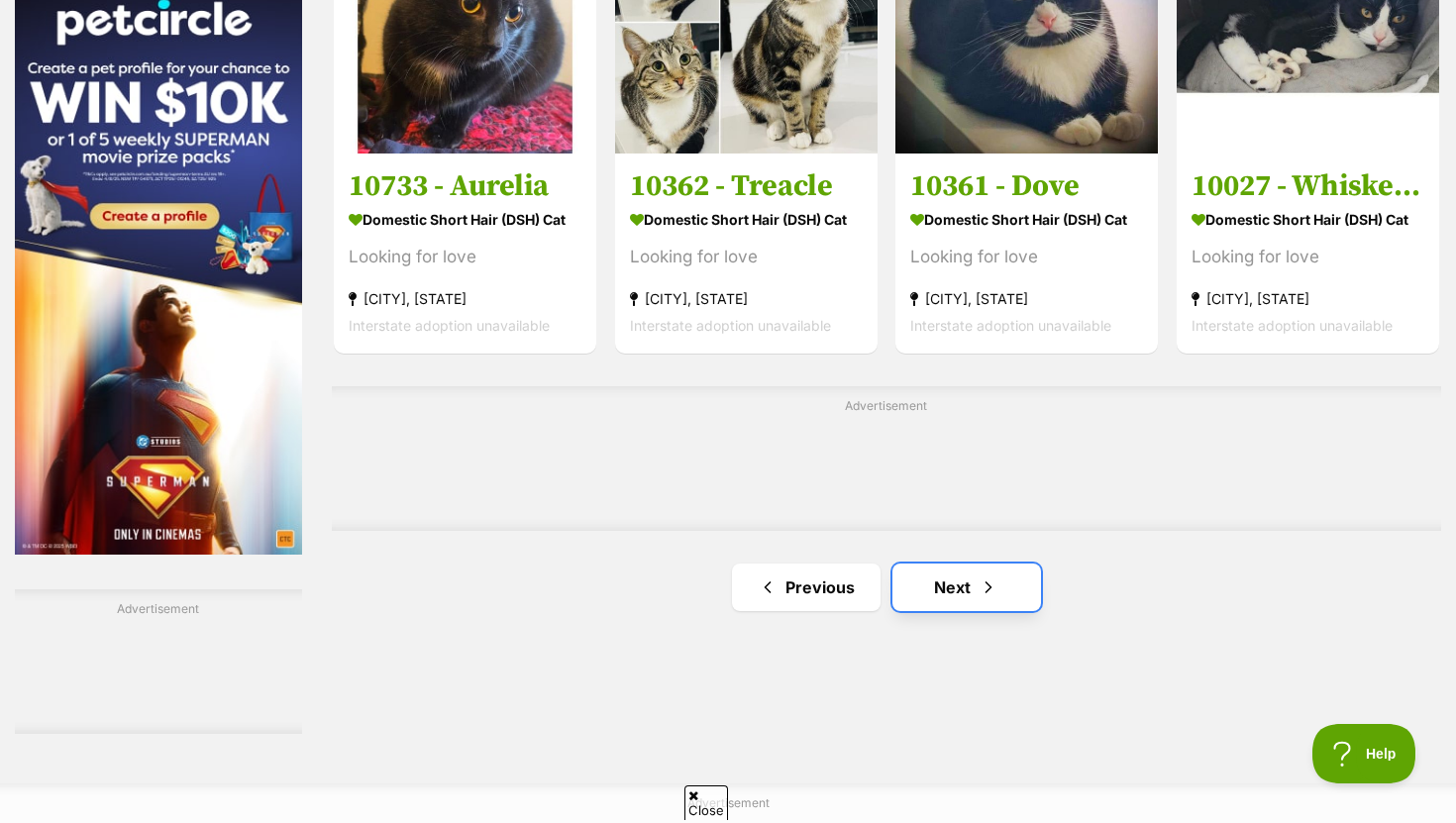 click at bounding box center (988, 587) 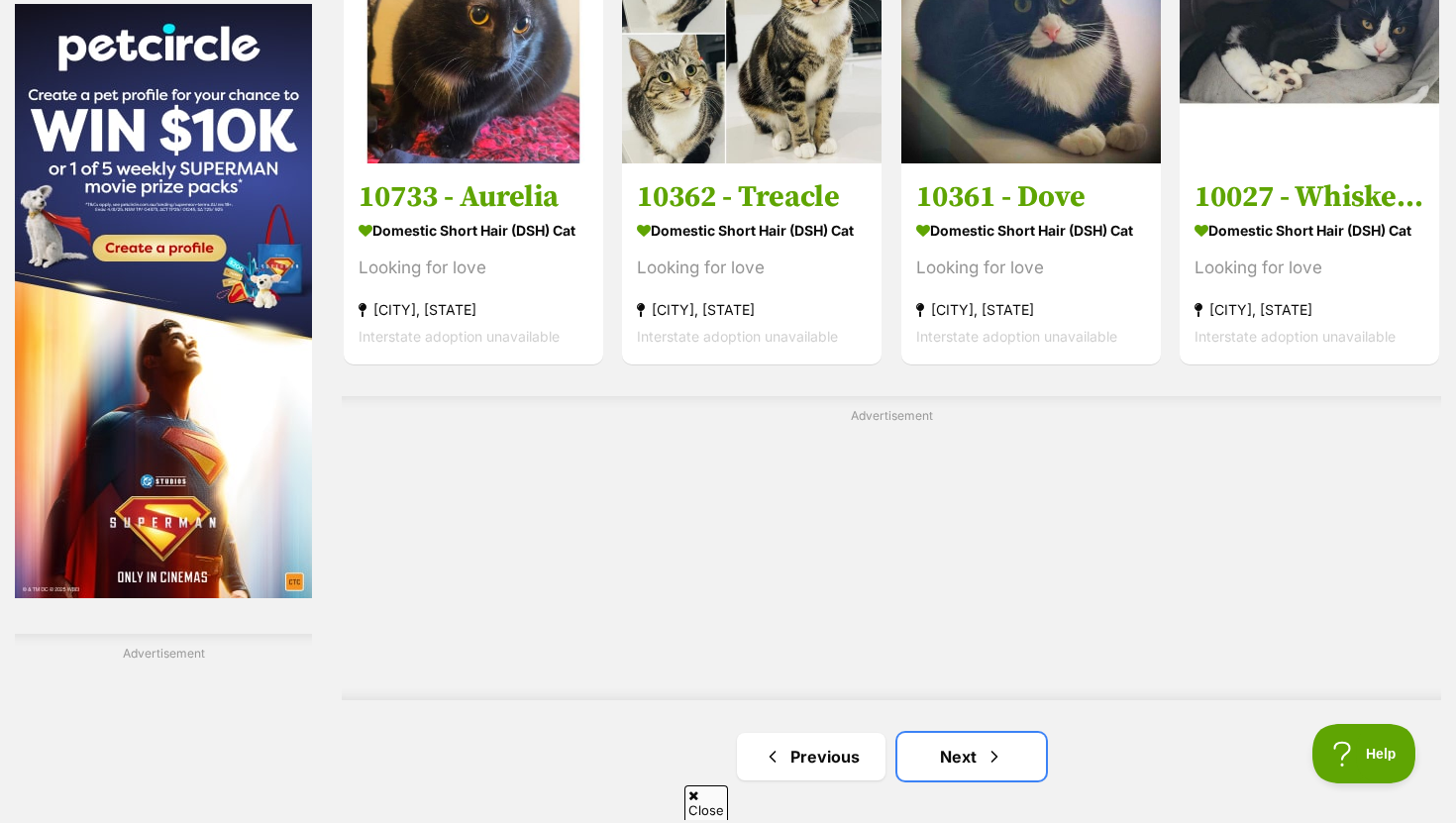 scroll, scrollTop: 0, scrollLeft: 0, axis: both 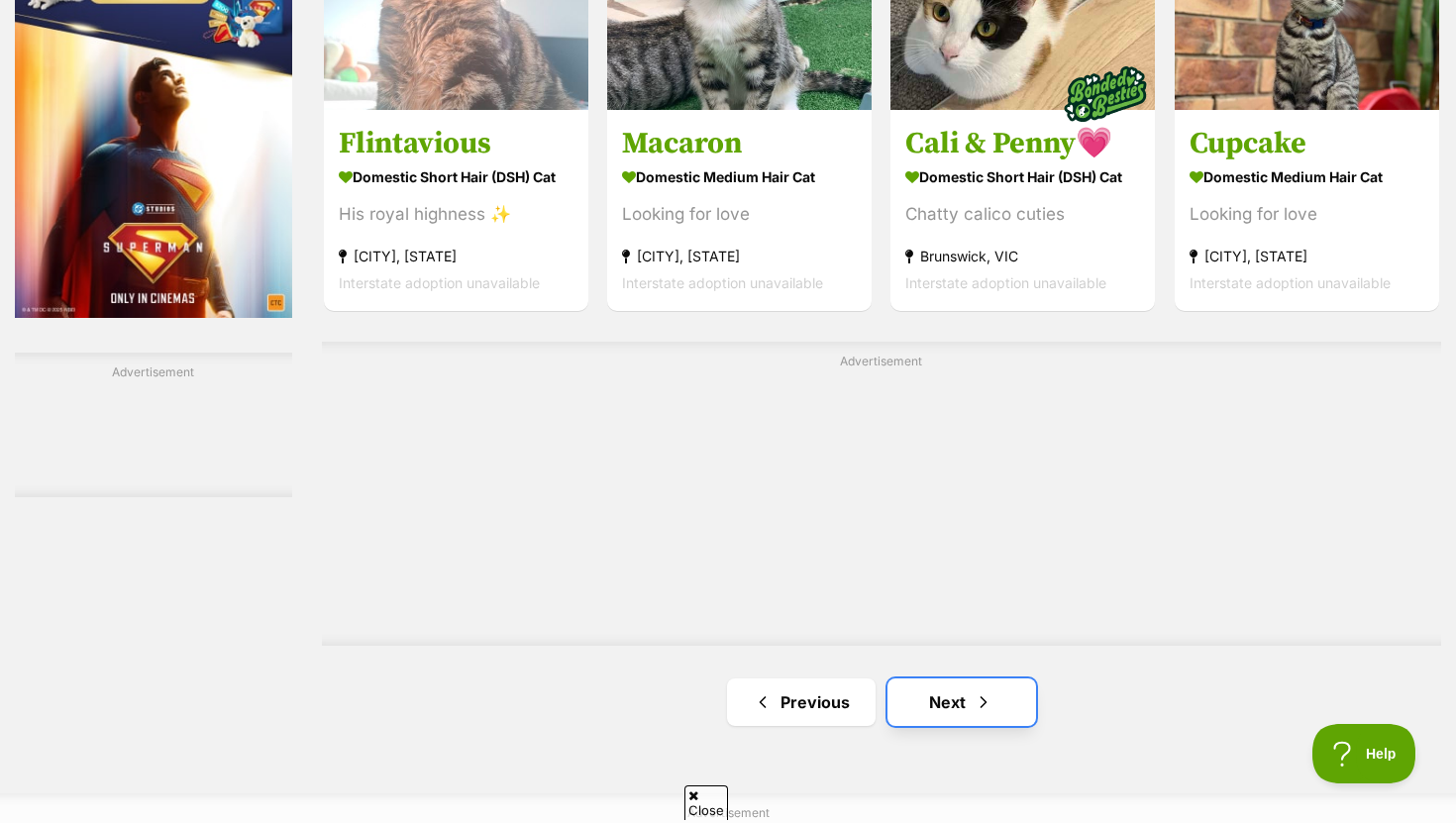 click on "Next" at bounding box center (962, 702) 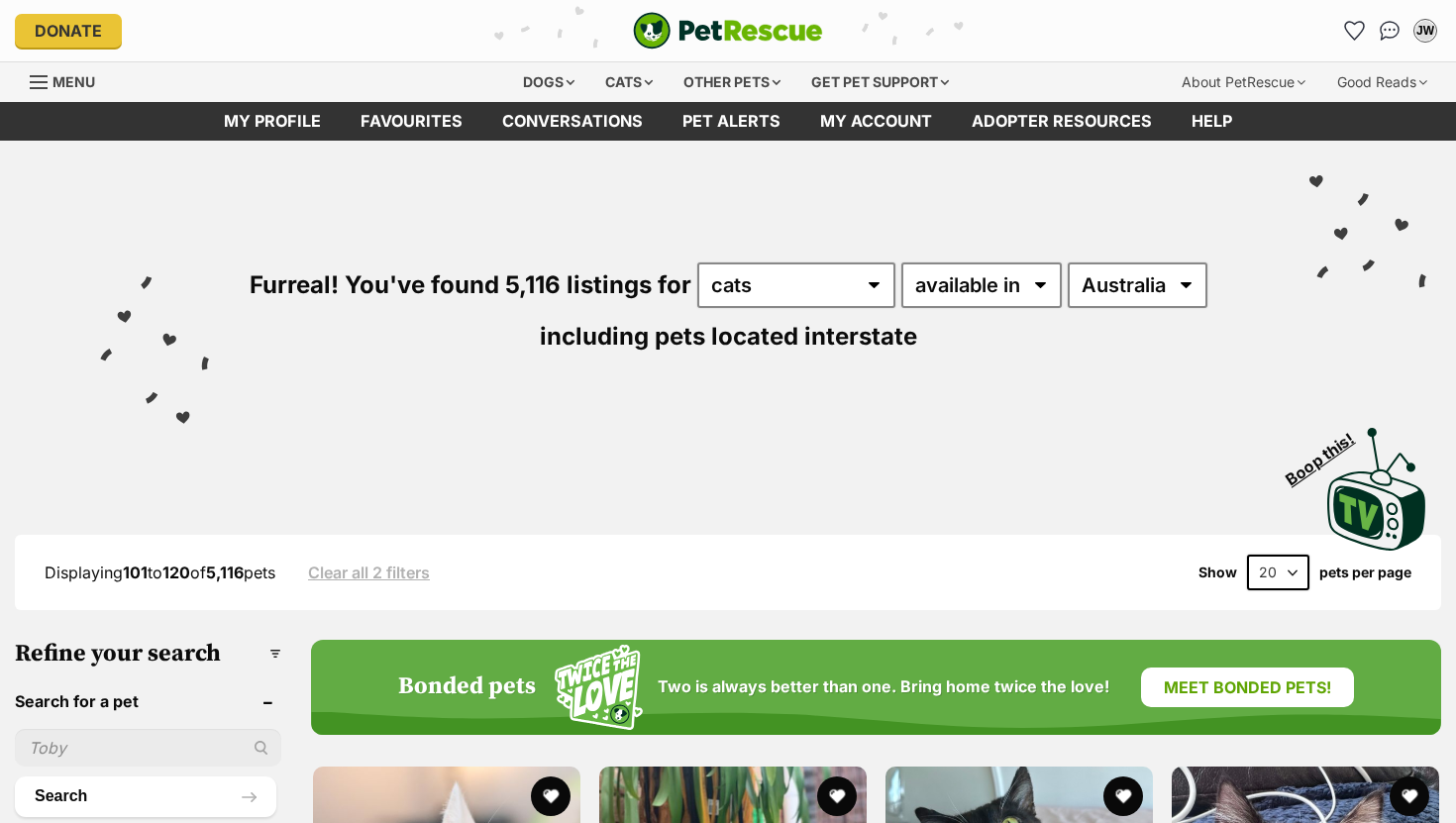 scroll, scrollTop: 0, scrollLeft: 0, axis: both 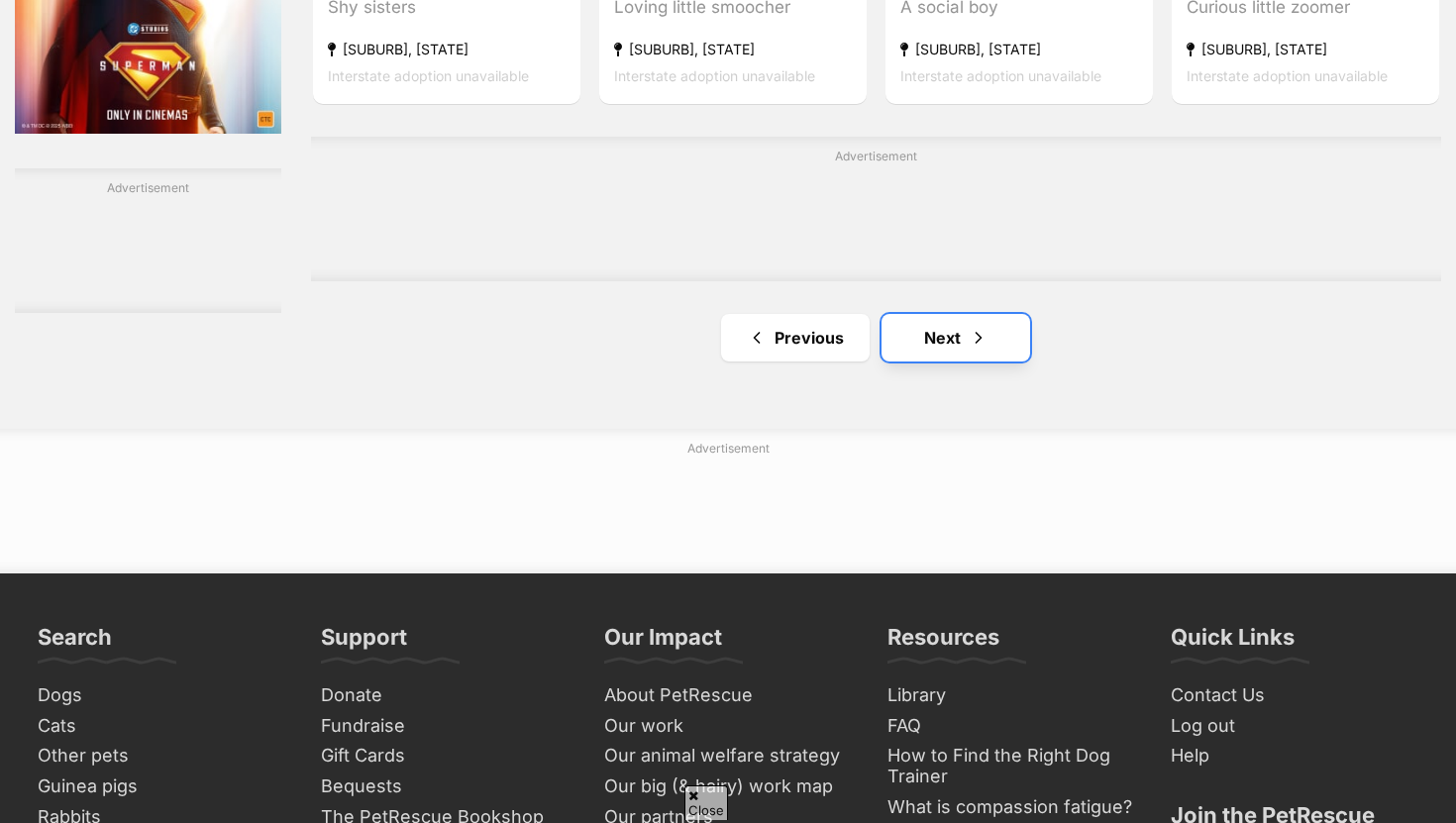 click on "Next" at bounding box center (956, 338) 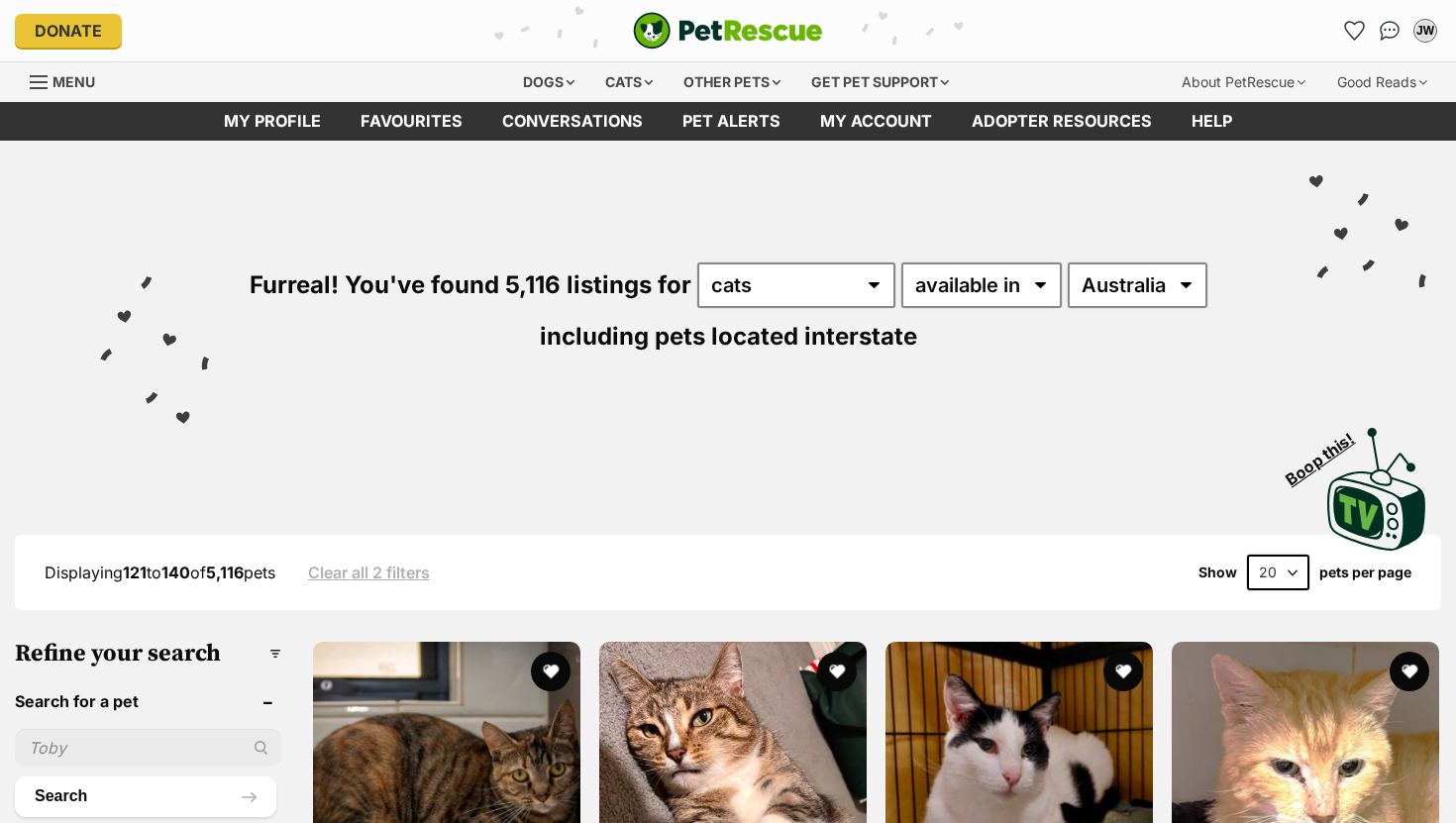 scroll, scrollTop: 0, scrollLeft: 0, axis: both 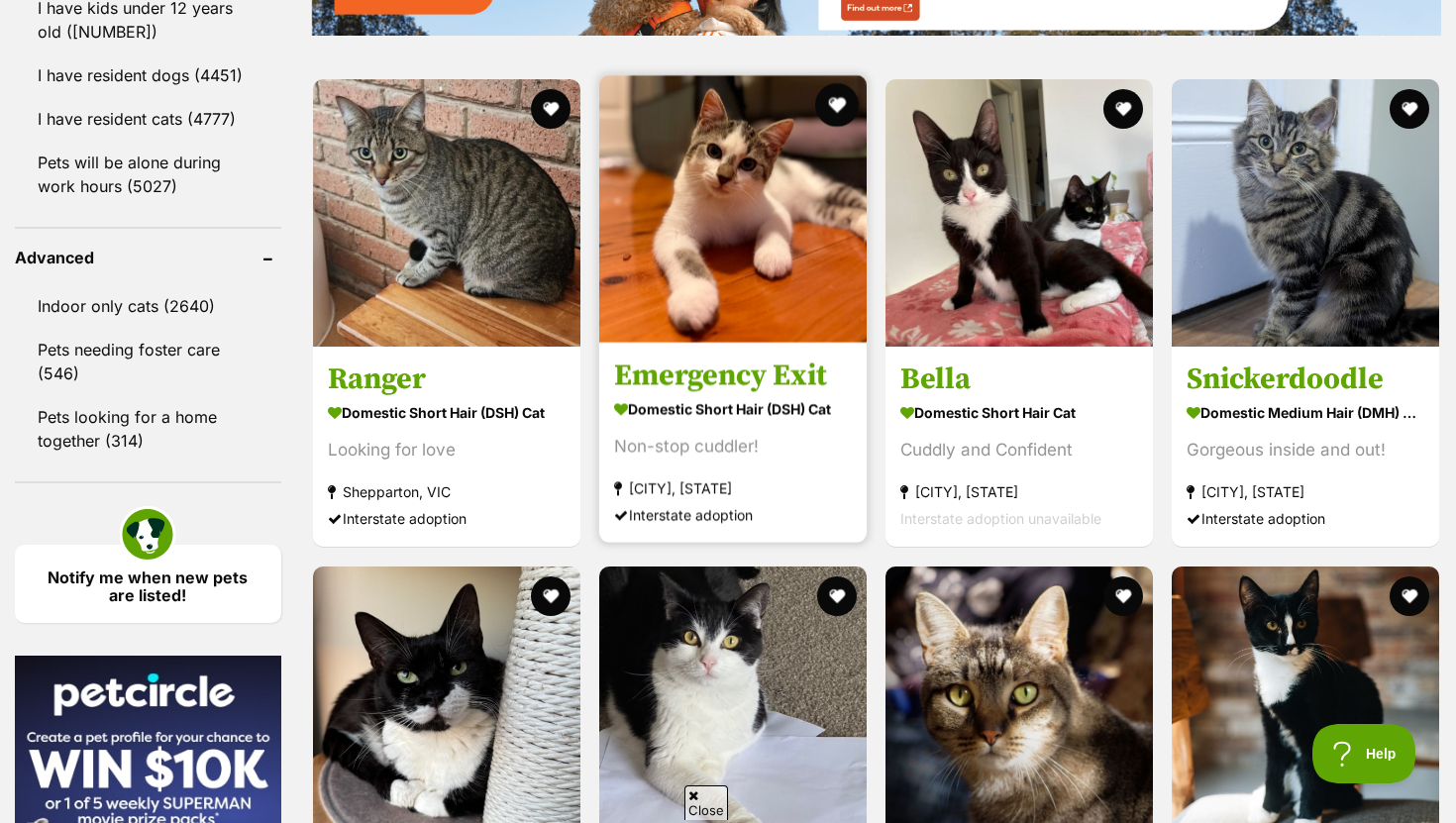 click at bounding box center (837, 105) 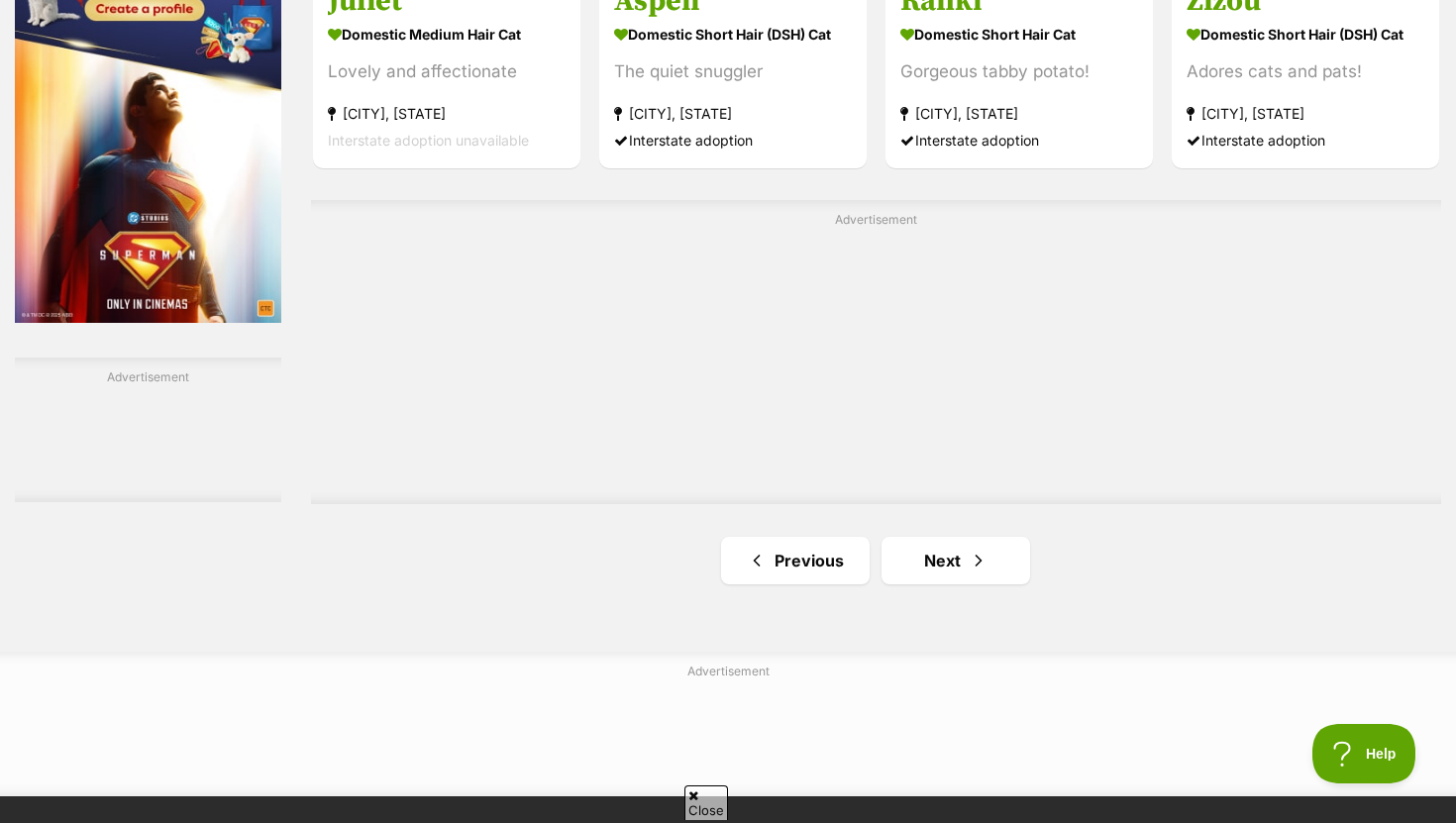 scroll, scrollTop: 3319, scrollLeft: 0, axis: vertical 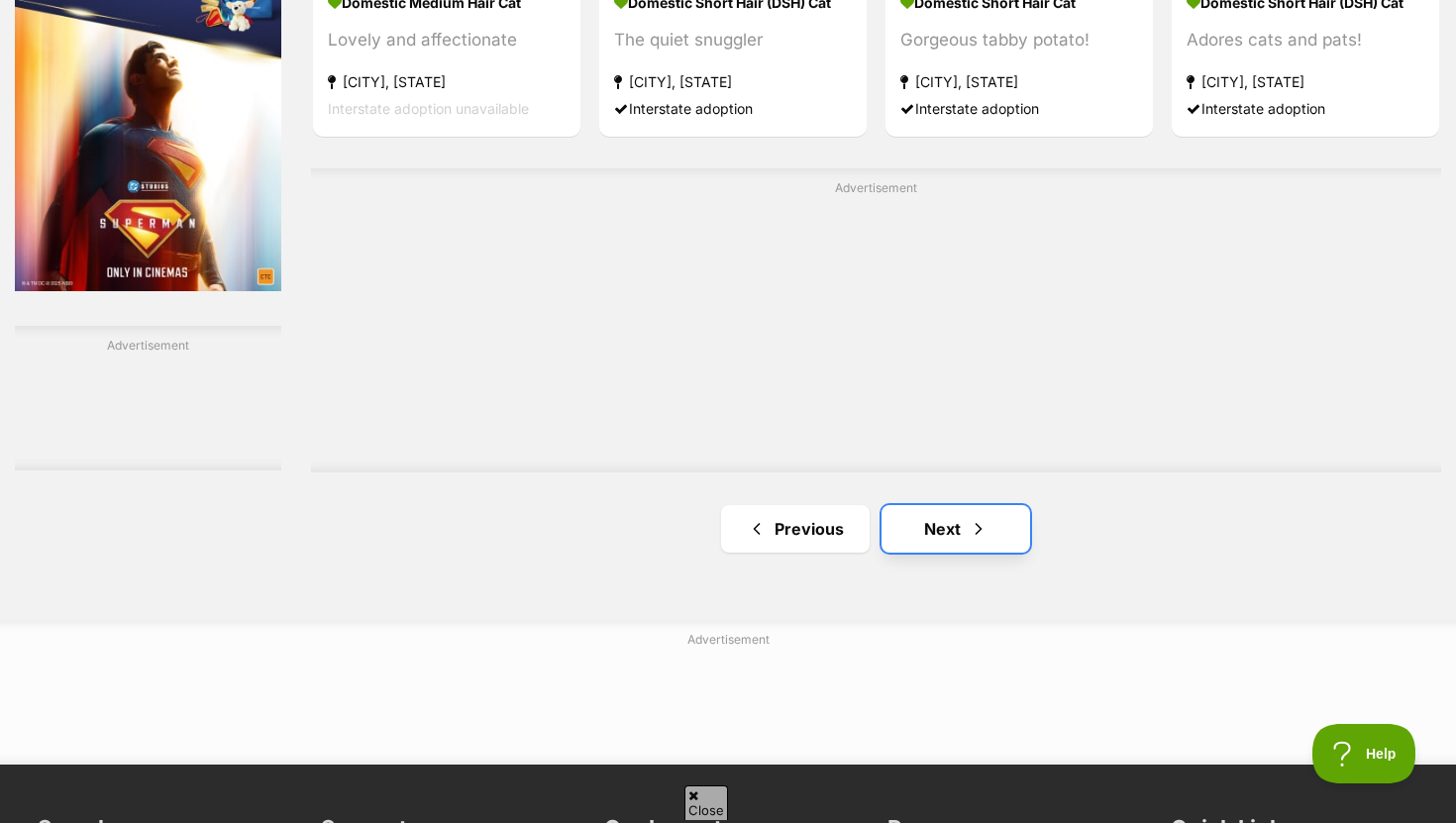 click on "Next" at bounding box center [956, 529] 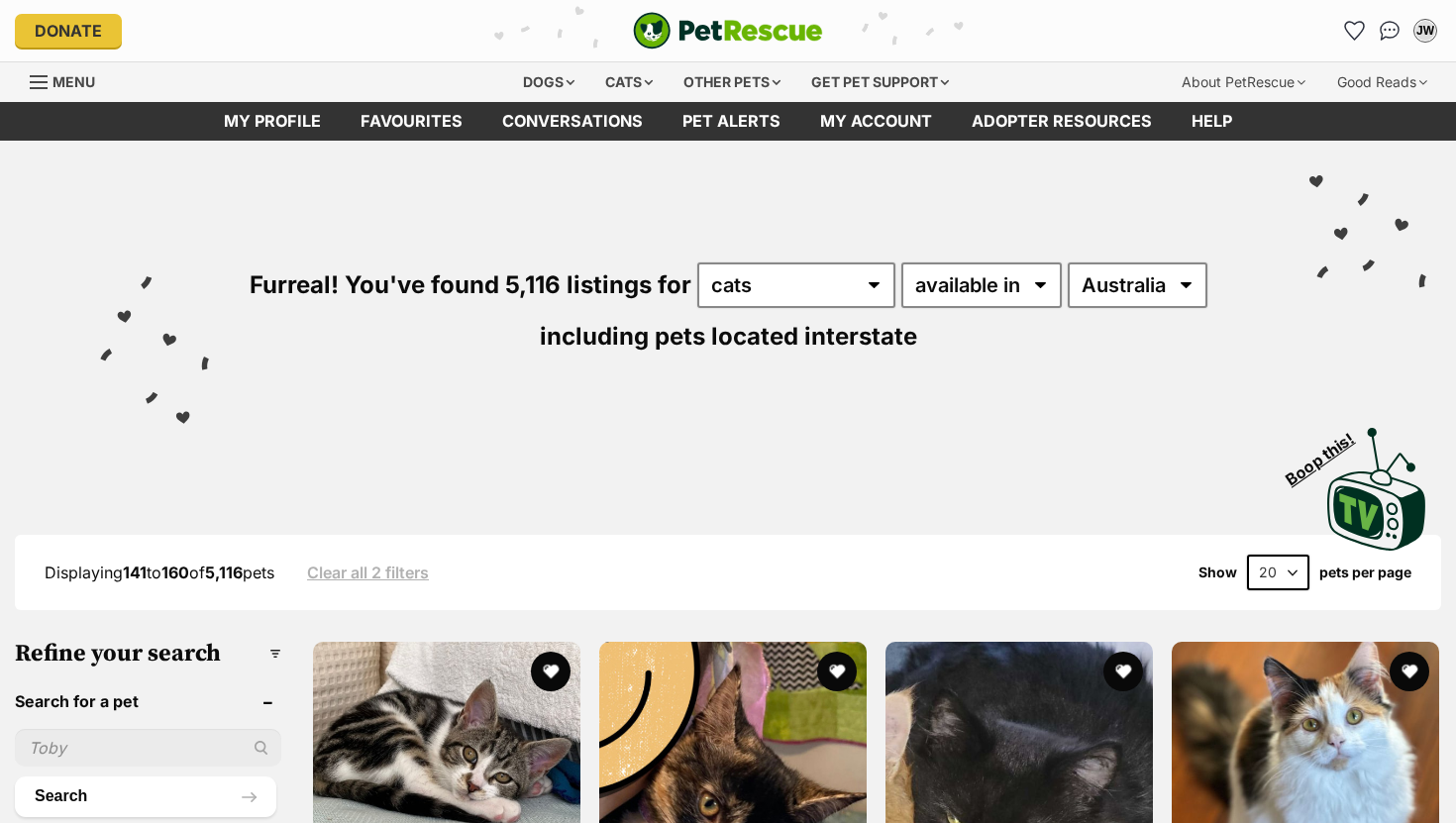 scroll, scrollTop: 0, scrollLeft: 0, axis: both 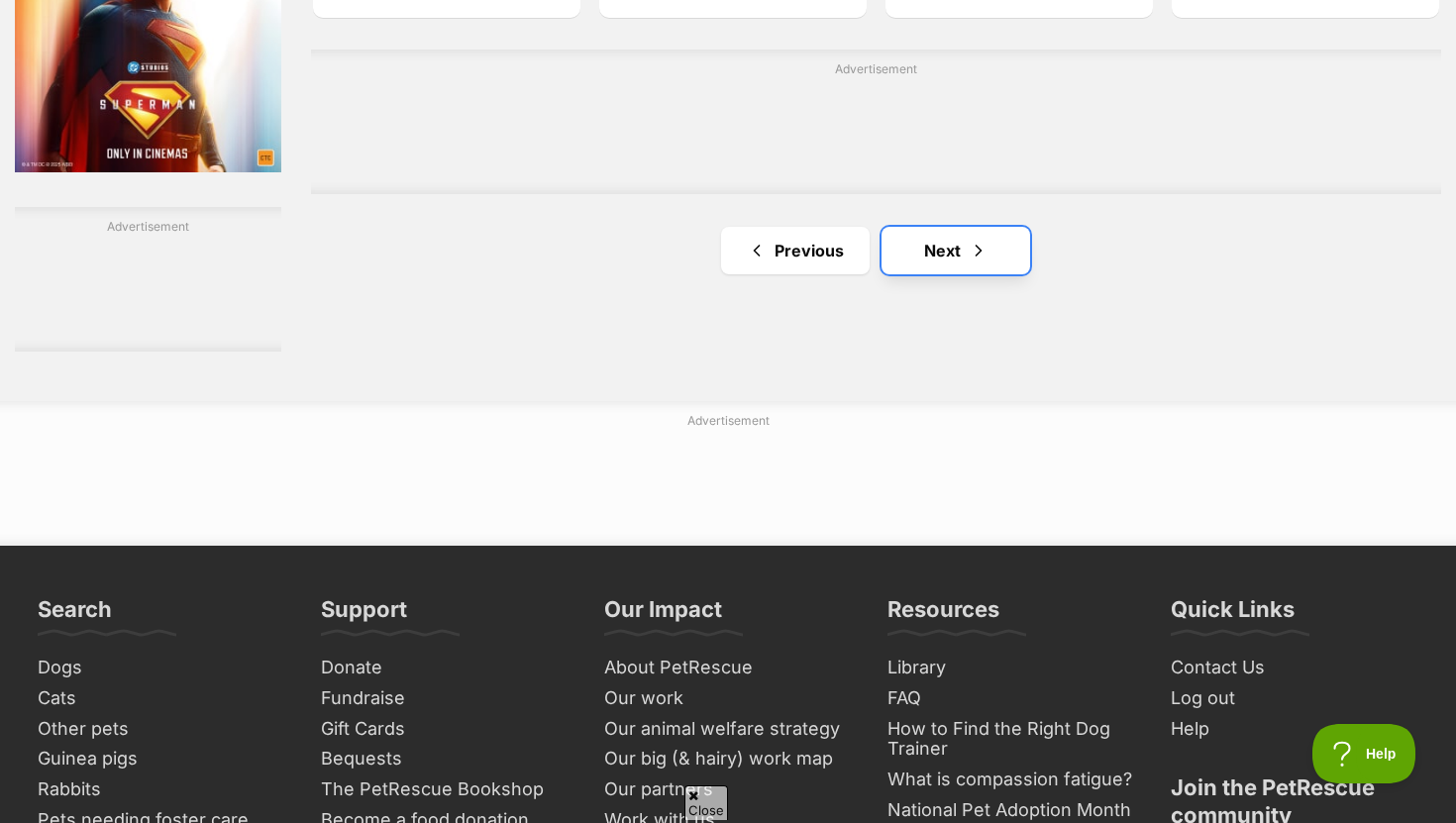 click at bounding box center (979, 251) 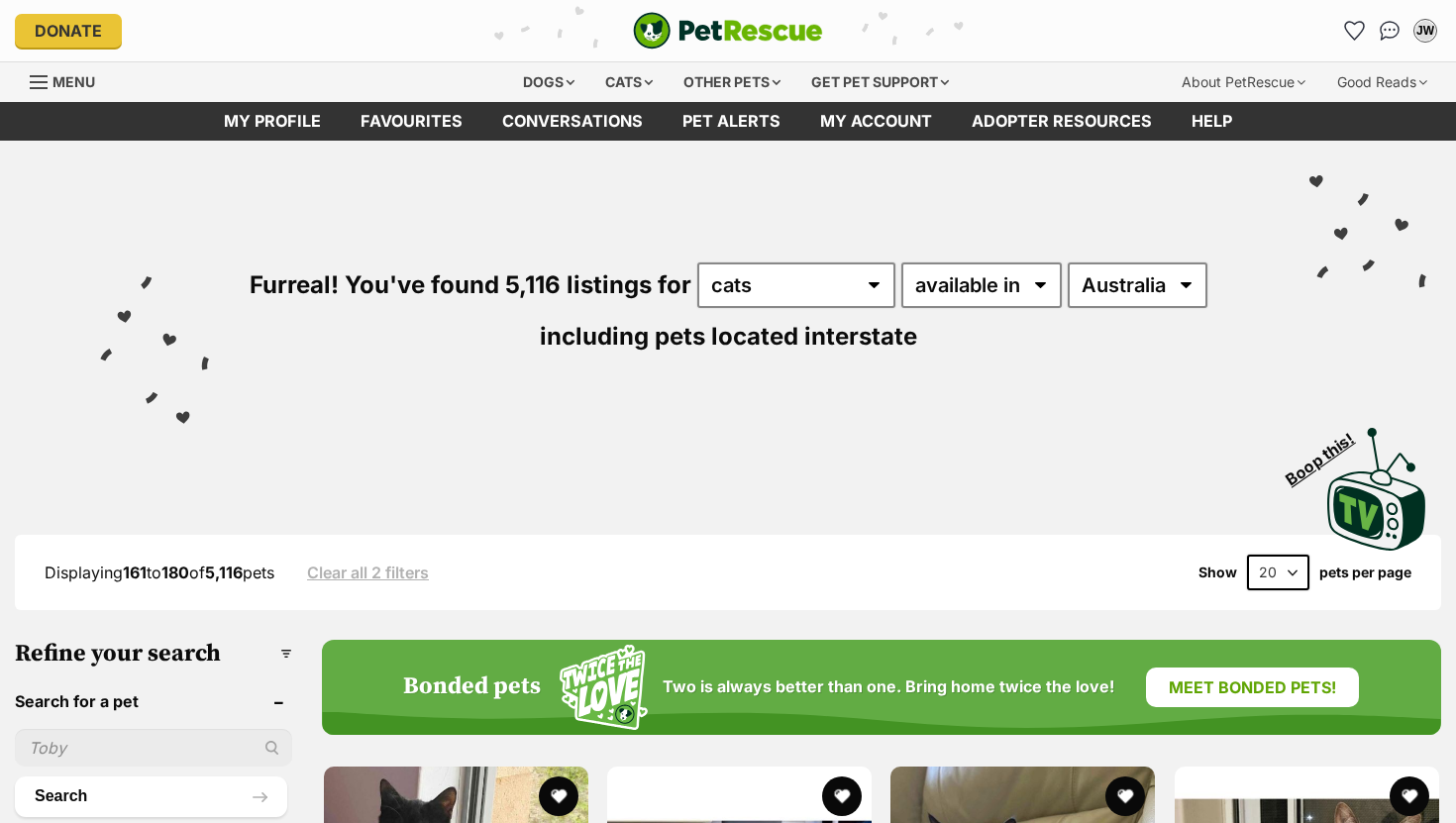 scroll, scrollTop: 0, scrollLeft: 0, axis: both 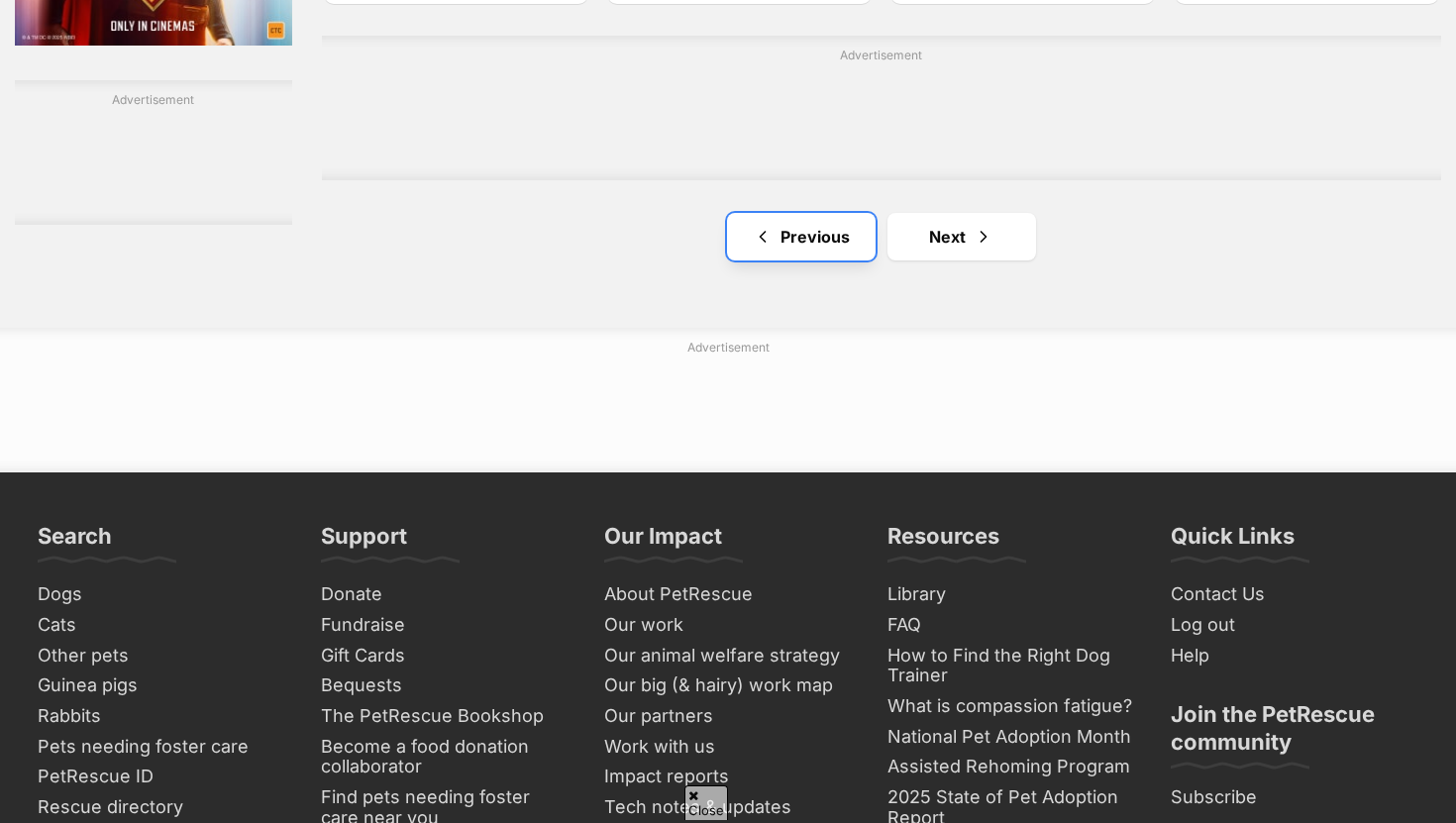 click on "Previous" at bounding box center [801, 237] 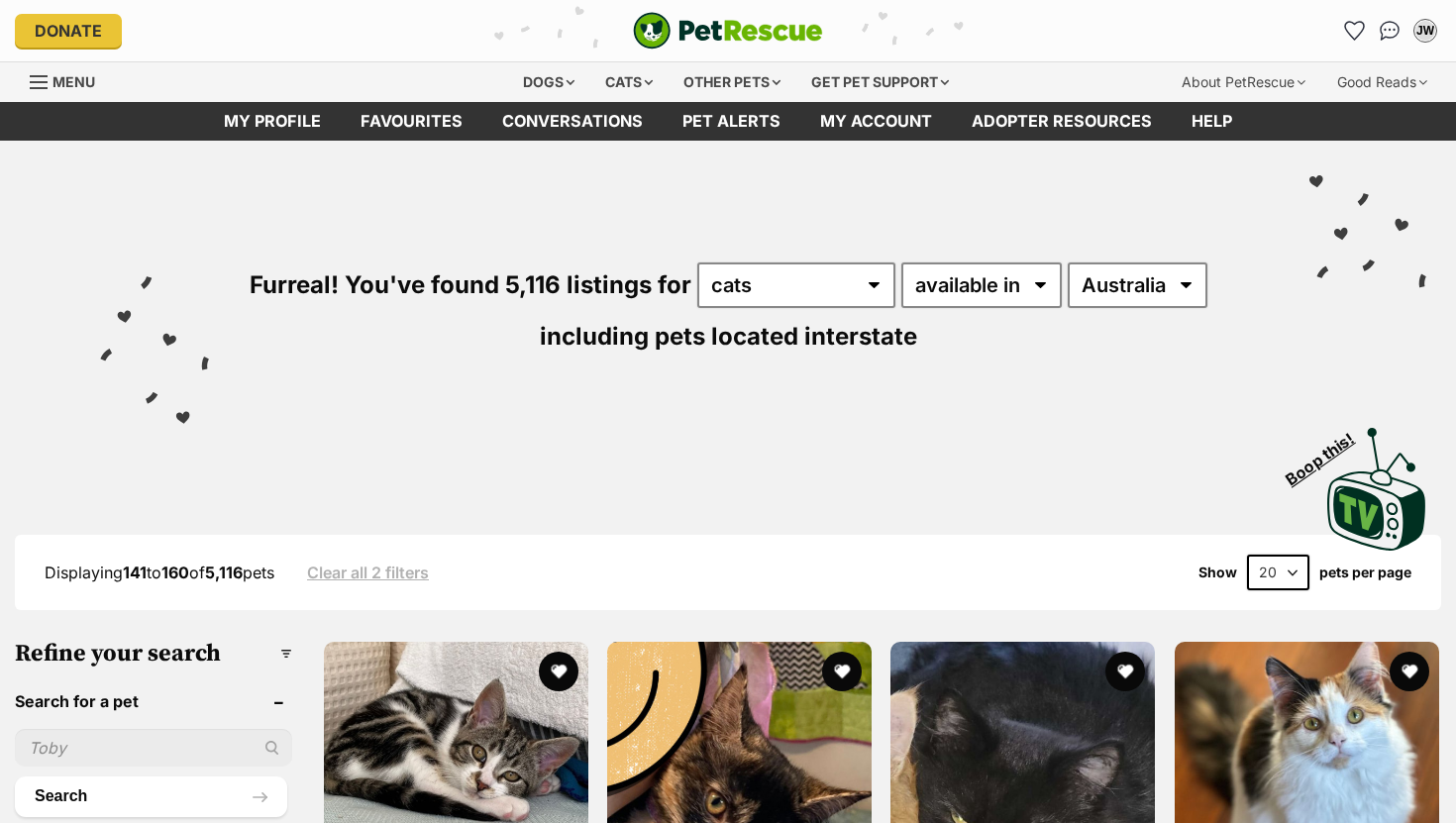 scroll, scrollTop: 0, scrollLeft: 0, axis: both 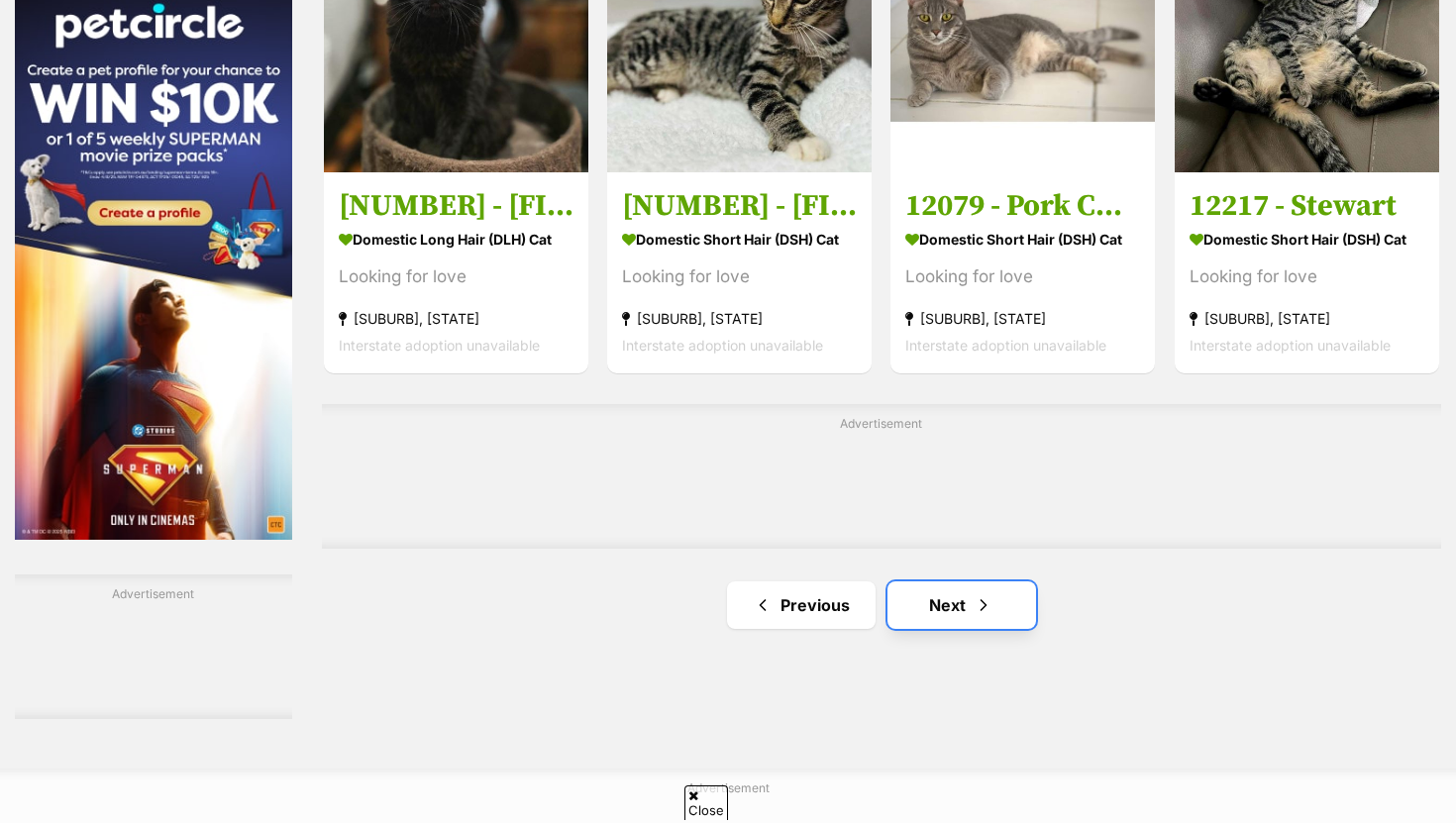 click on "Next" at bounding box center [962, 605] 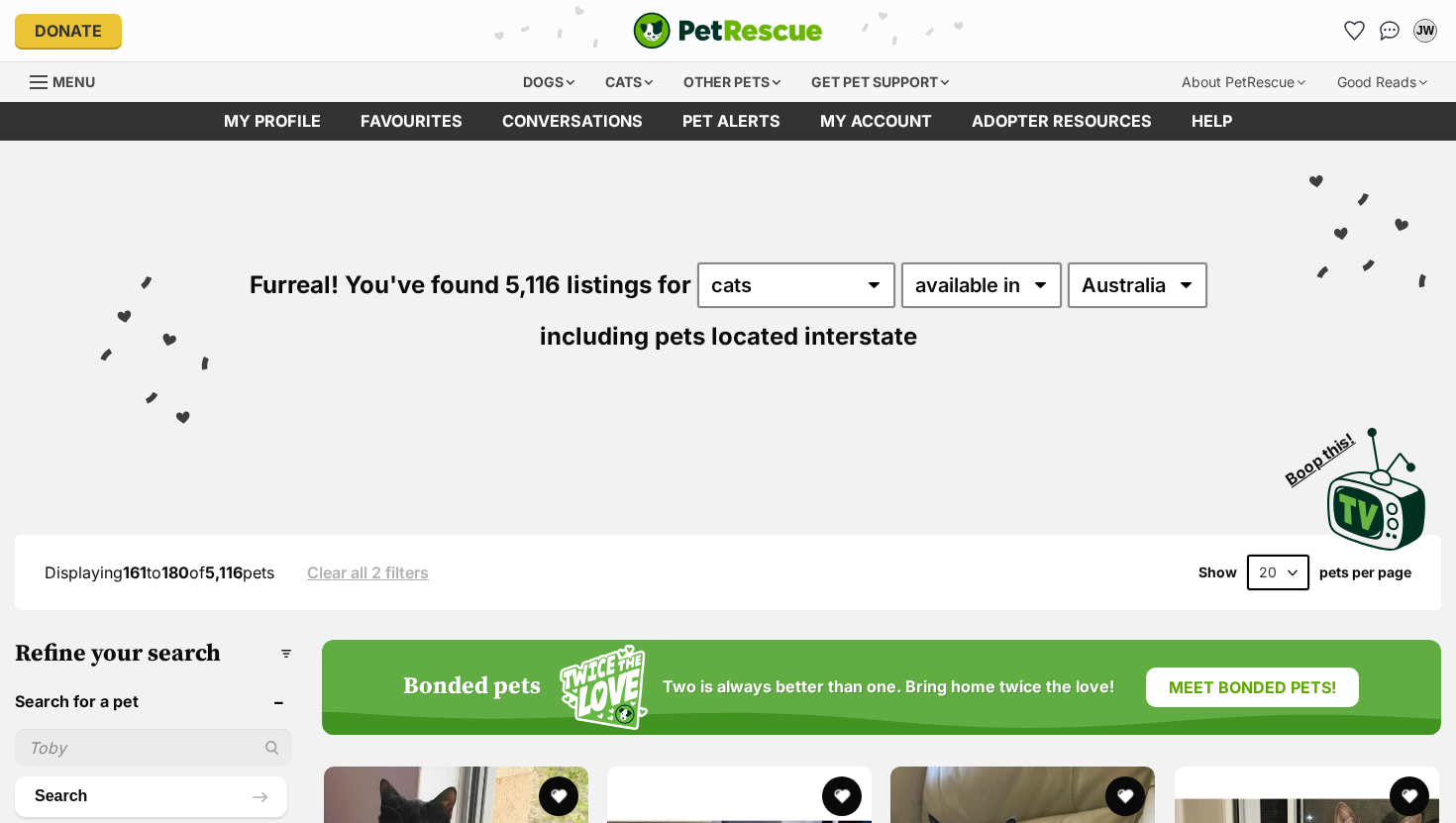 scroll, scrollTop: 0, scrollLeft: 0, axis: both 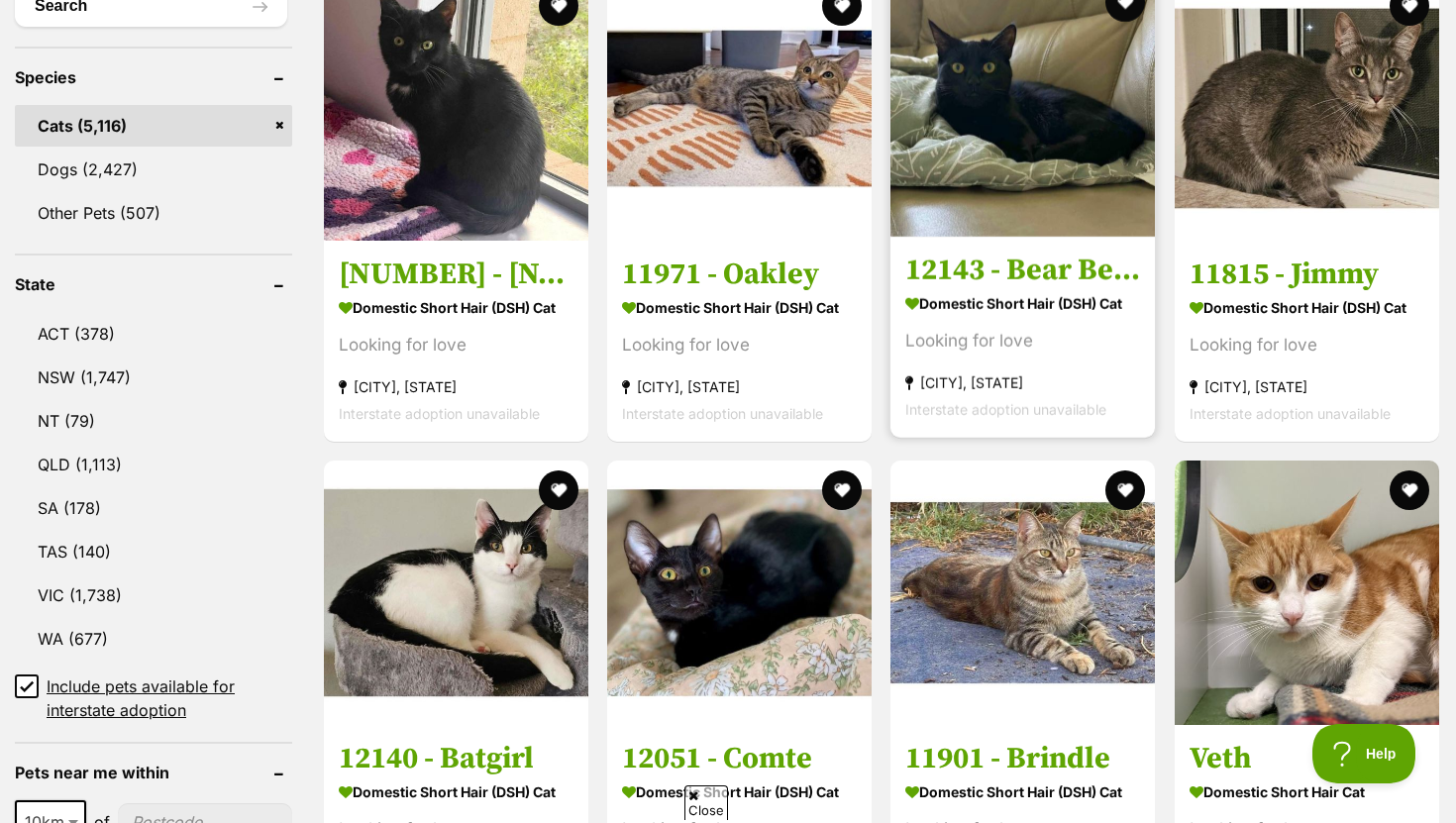 click on "Domestic Short Hair (DSH) Cat
Looking for love
Alkimos, WA
Interstate adoption unavailable" at bounding box center [1022, 356] 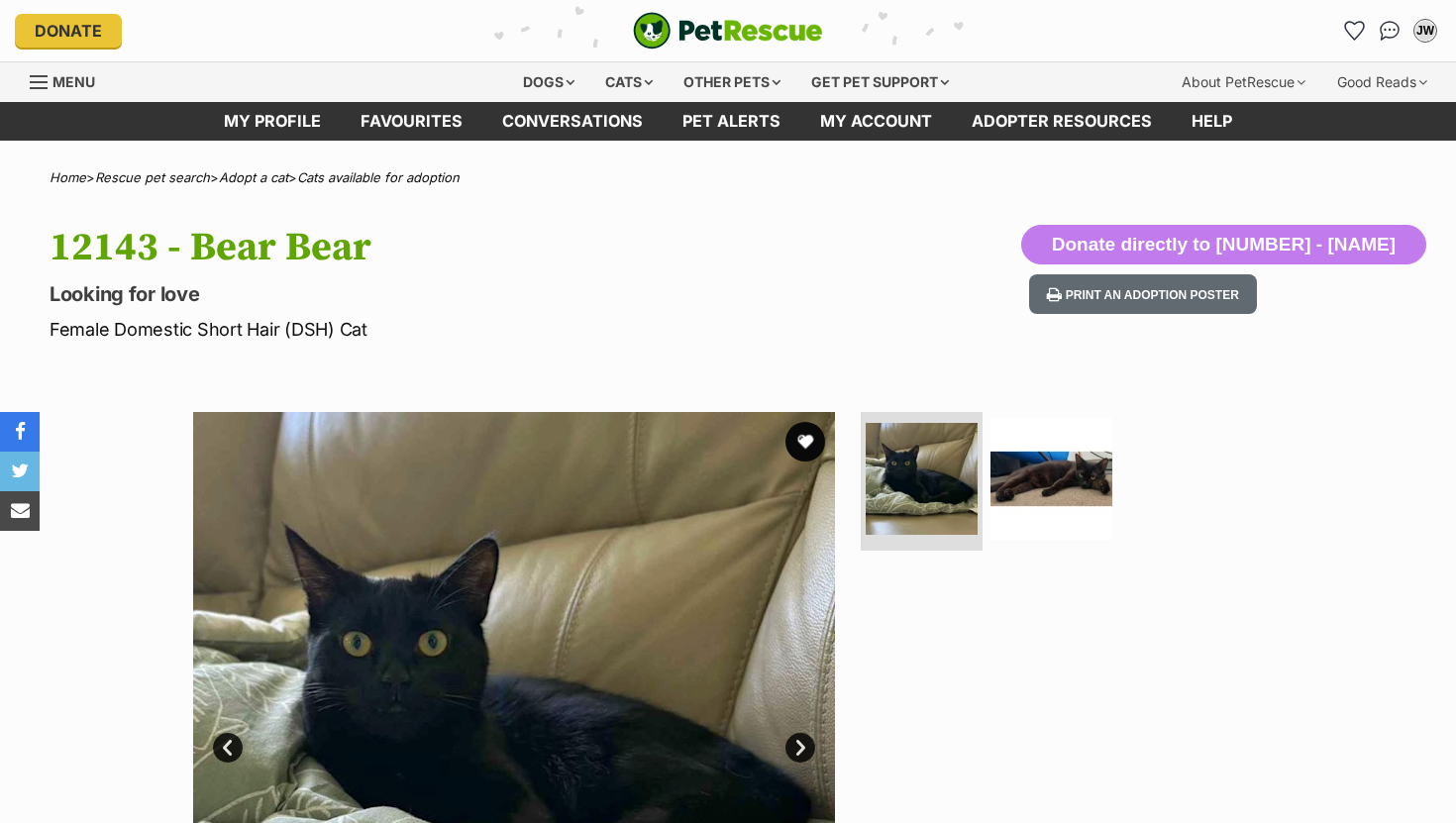 scroll, scrollTop: 0, scrollLeft: 0, axis: both 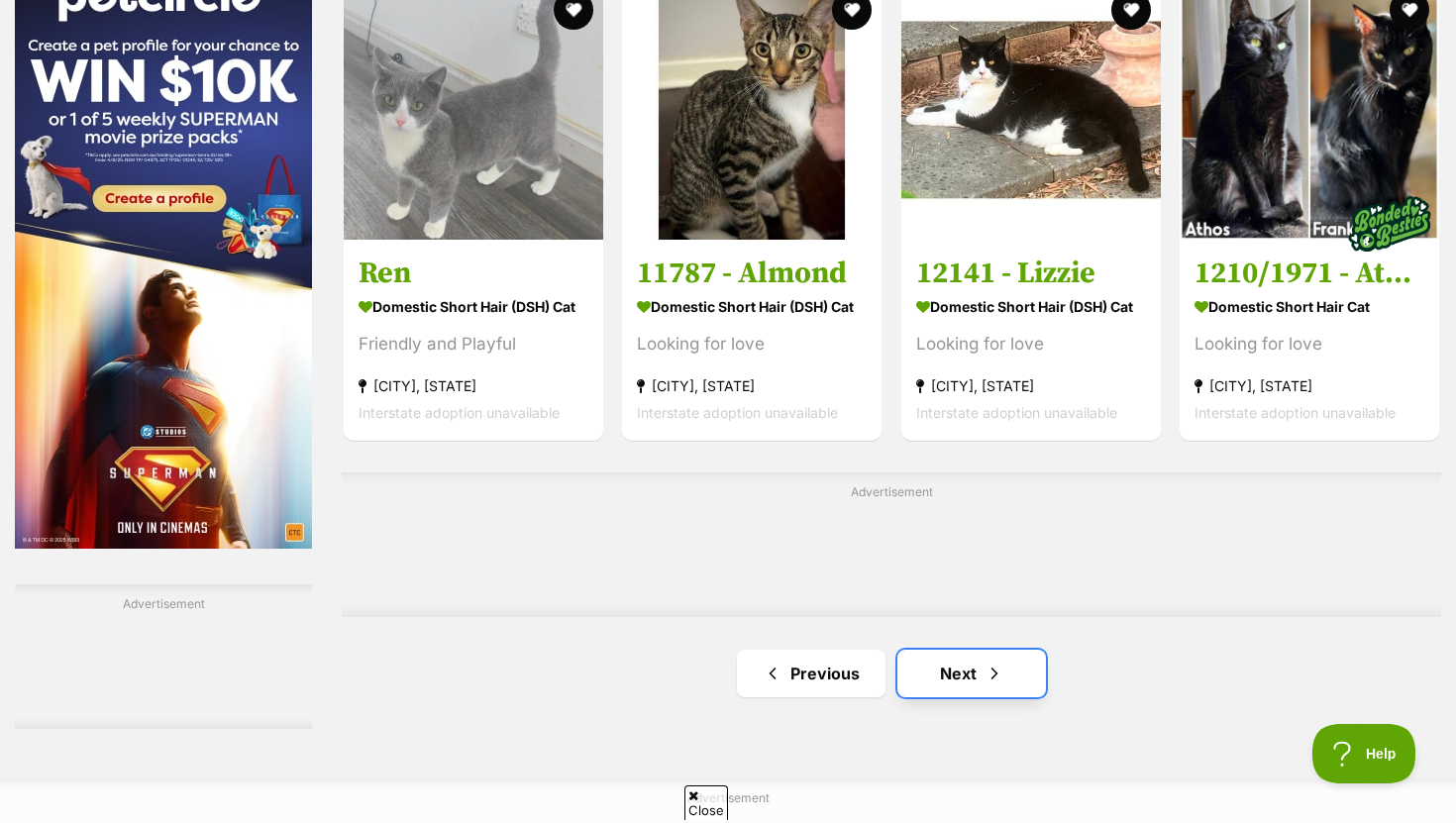 click on "Next" at bounding box center [972, 673] 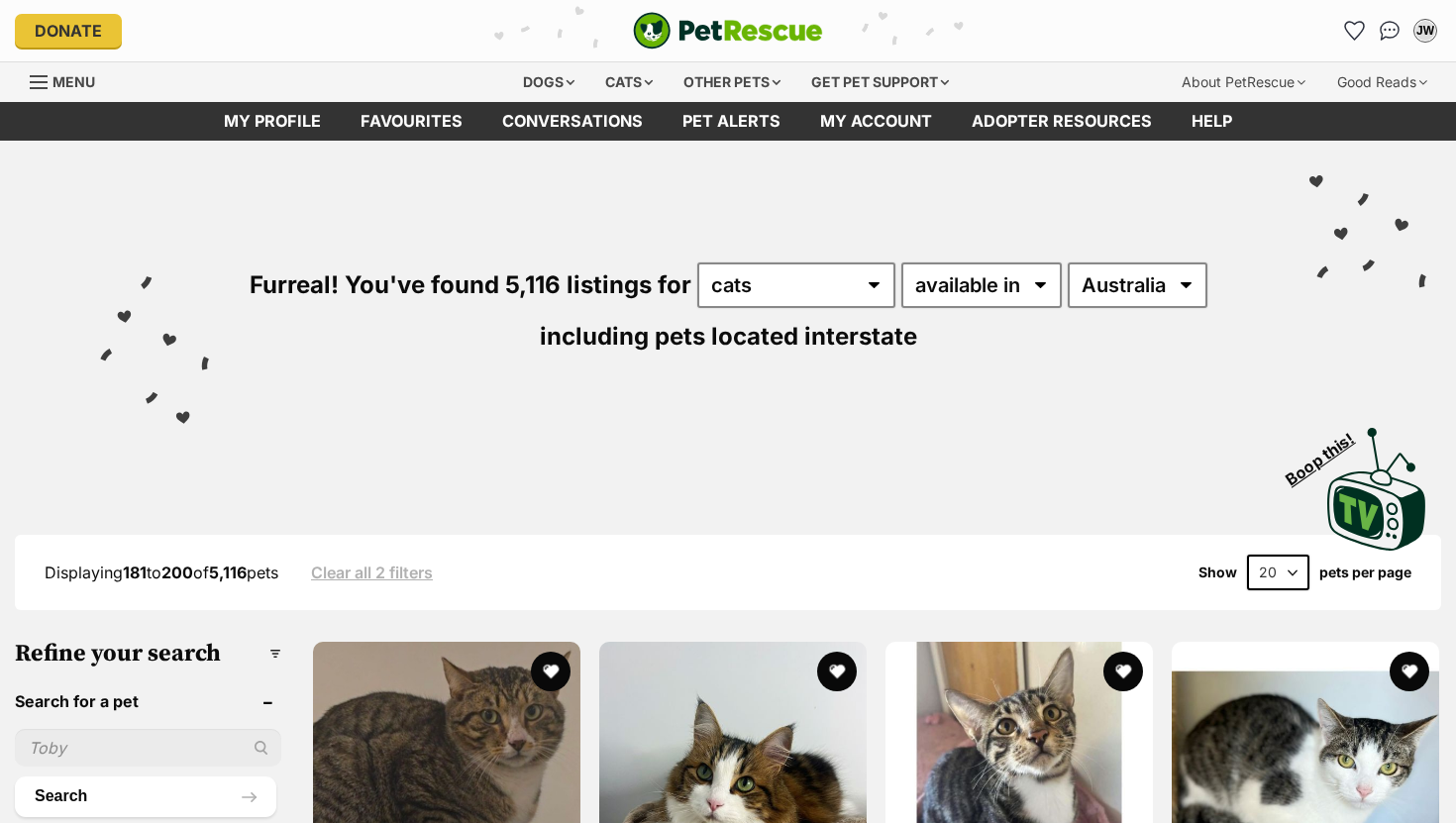 scroll, scrollTop: 0, scrollLeft: 0, axis: both 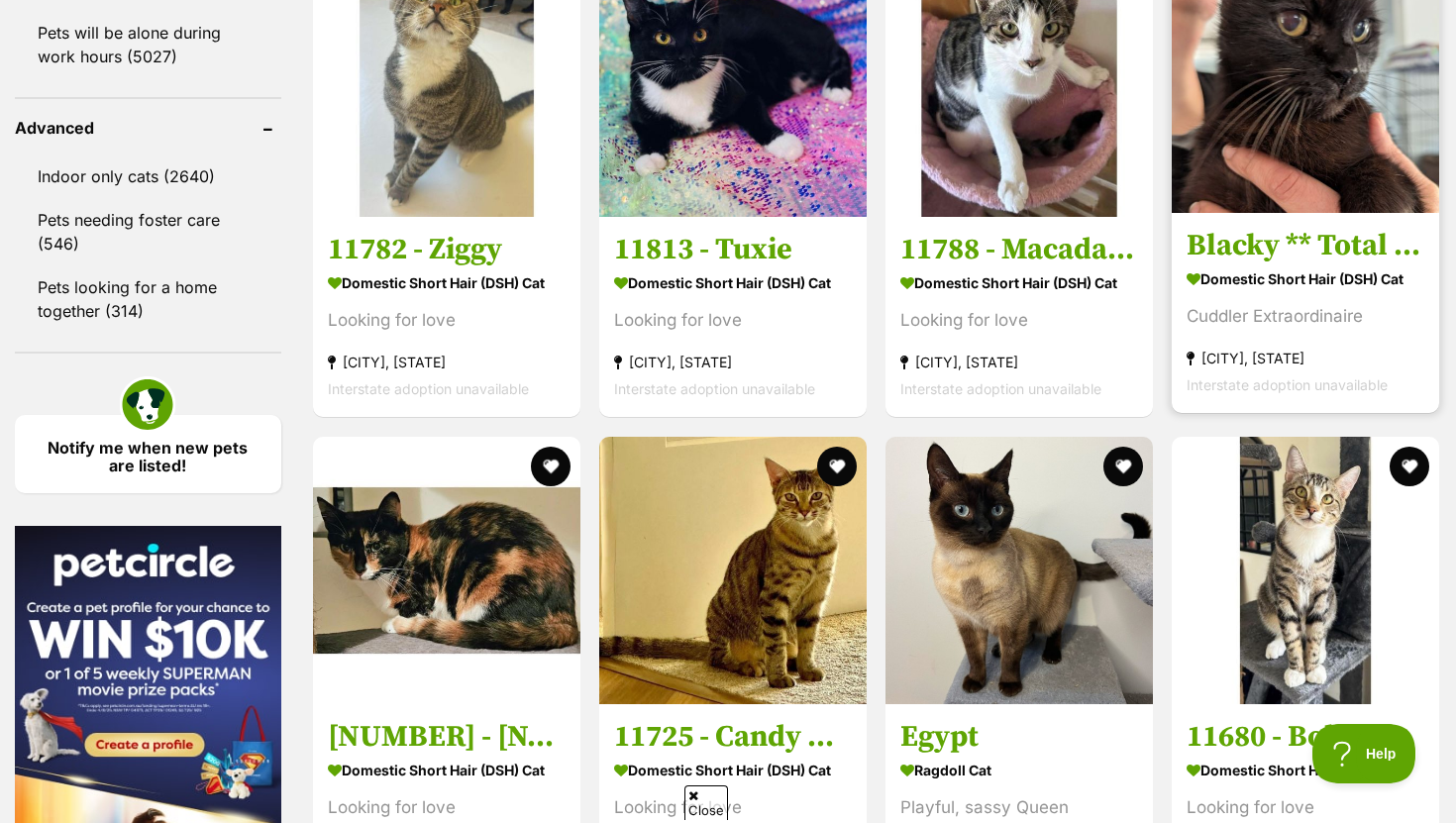 click at bounding box center [1305, 79] 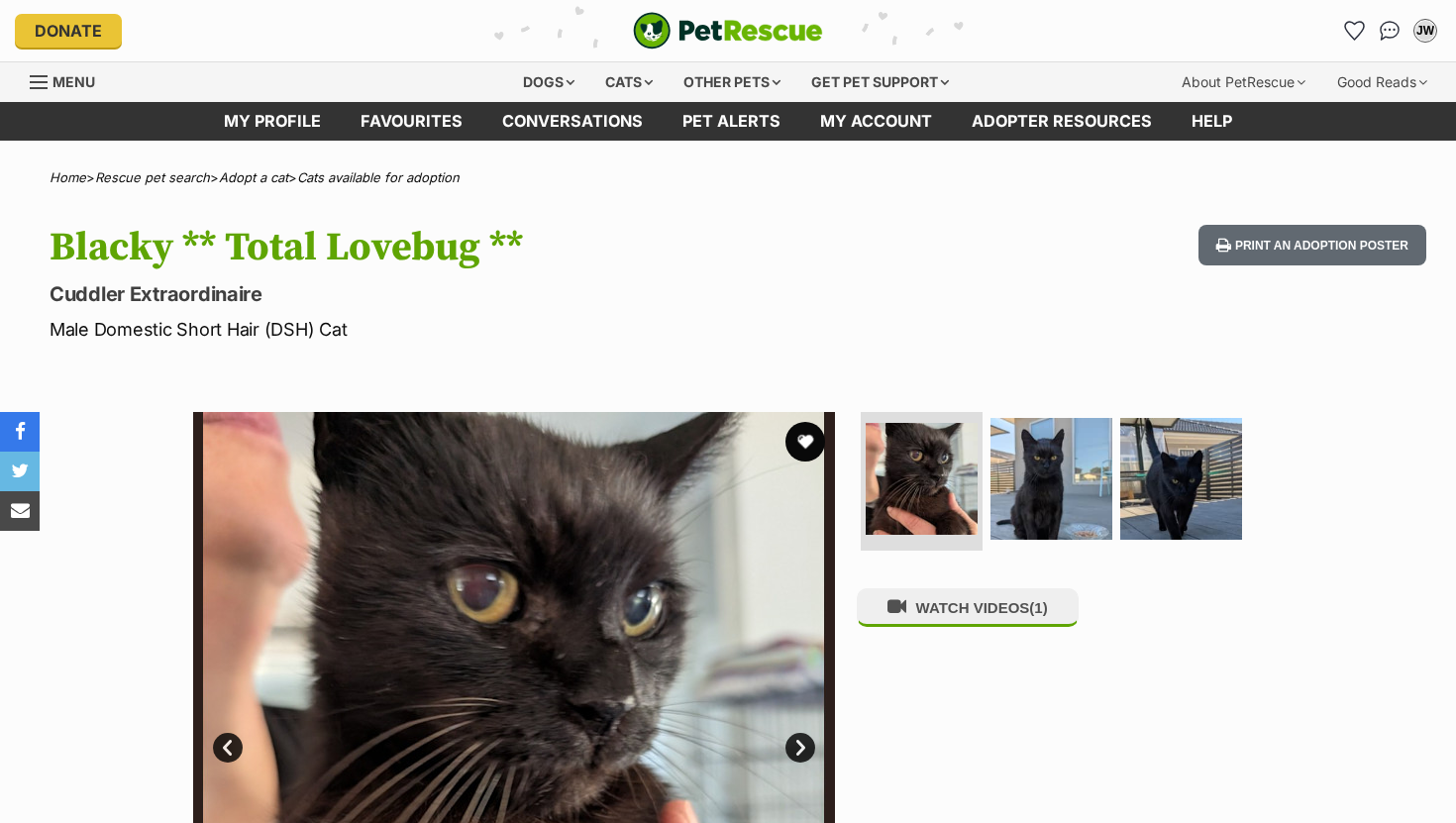 scroll, scrollTop: 0, scrollLeft: 0, axis: both 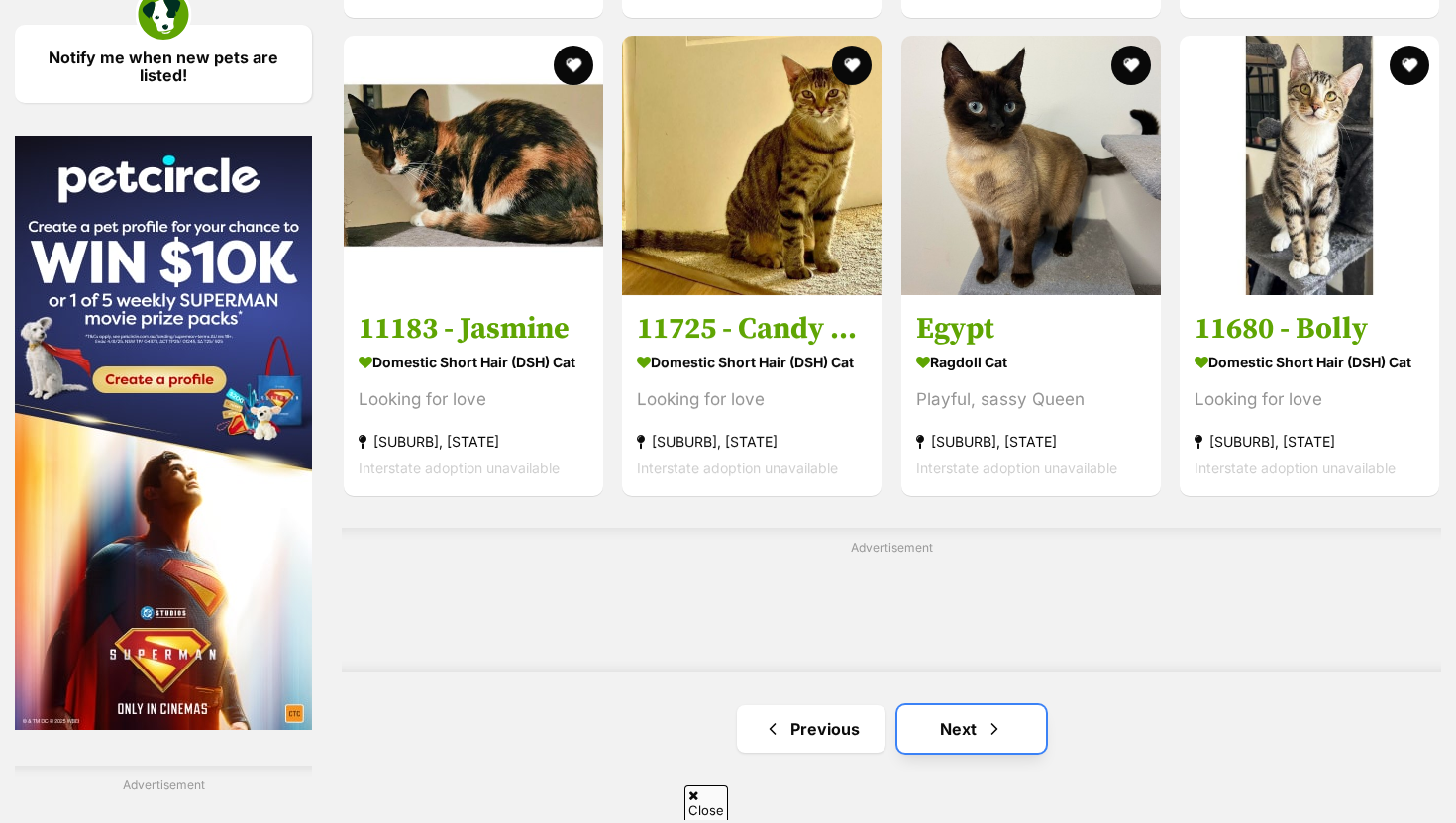 click on "Next" at bounding box center [972, 729] 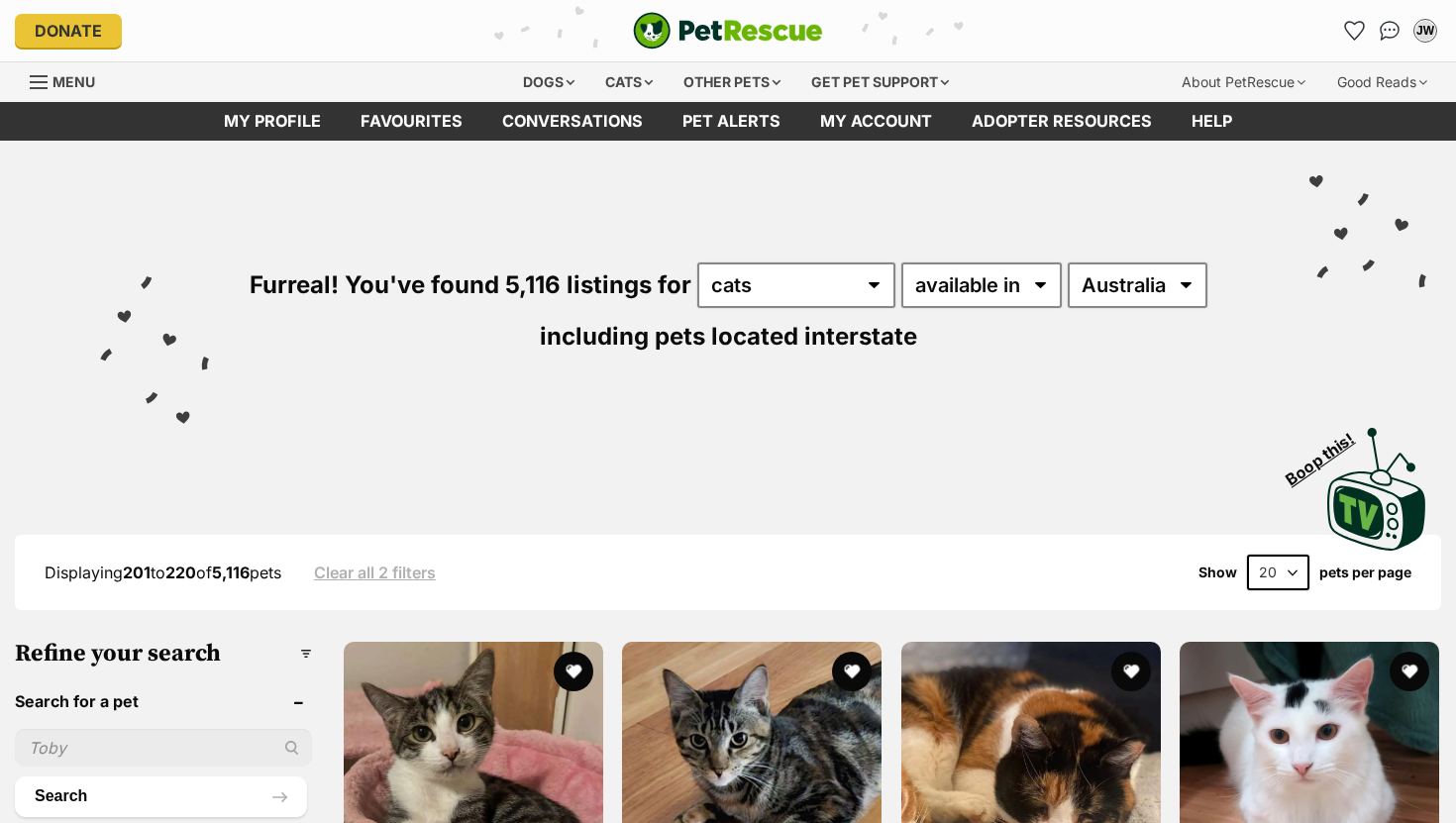 scroll, scrollTop: 0, scrollLeft: 0, axis: both 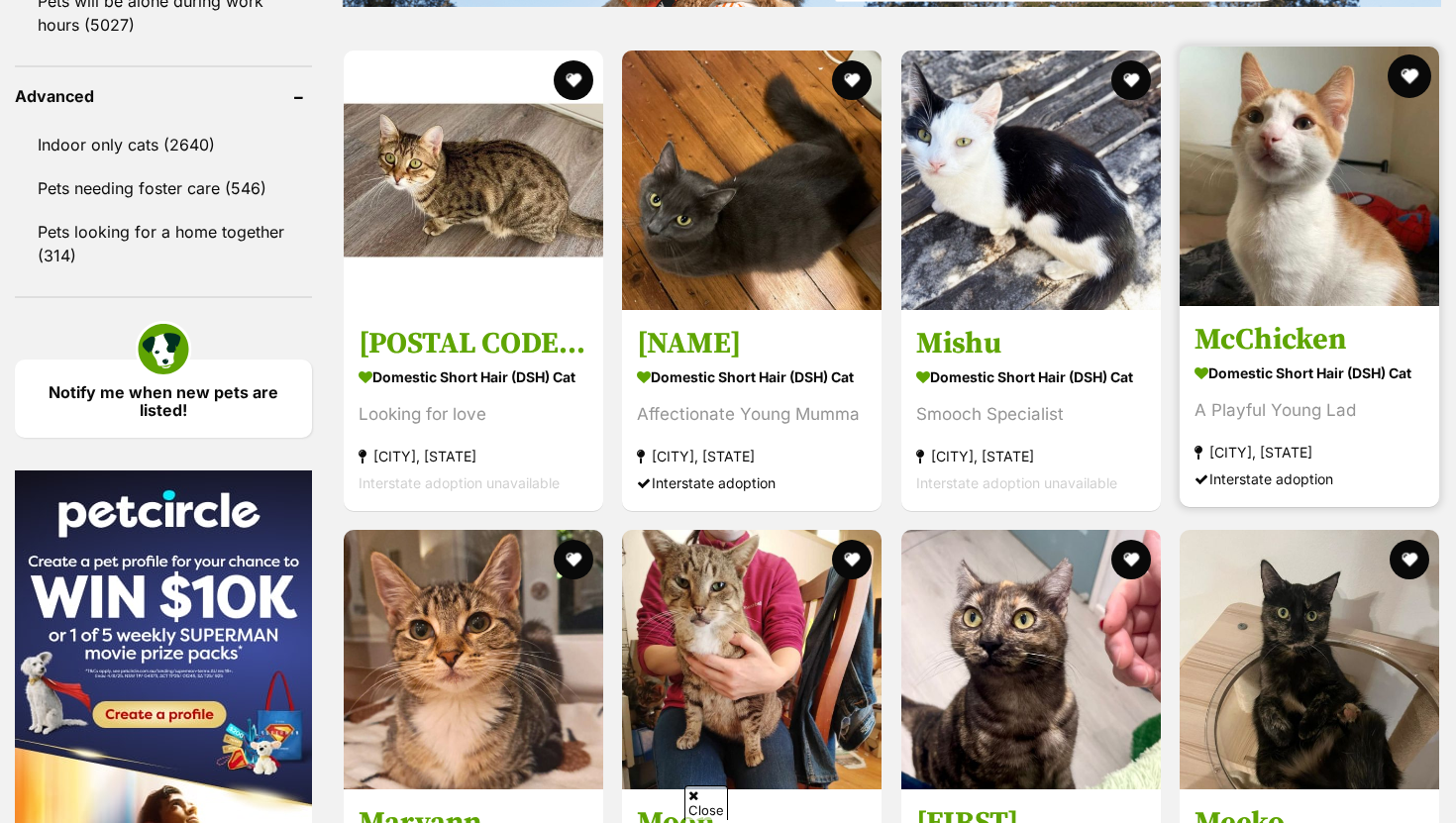 click at bounding box center [1409, 76] 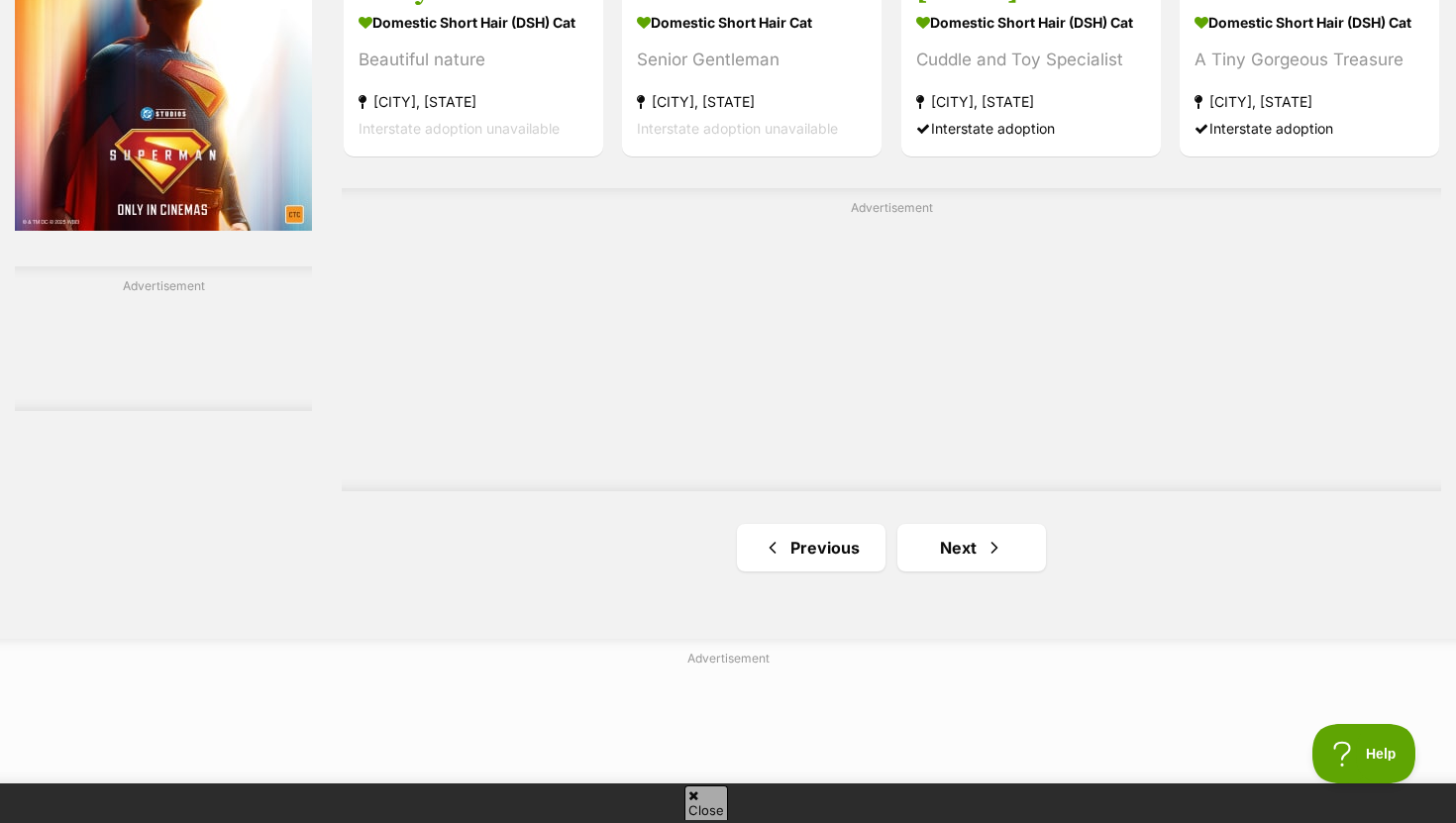 scroll, scrollTop: 3546, scrollLeft: 0, axis: vertical 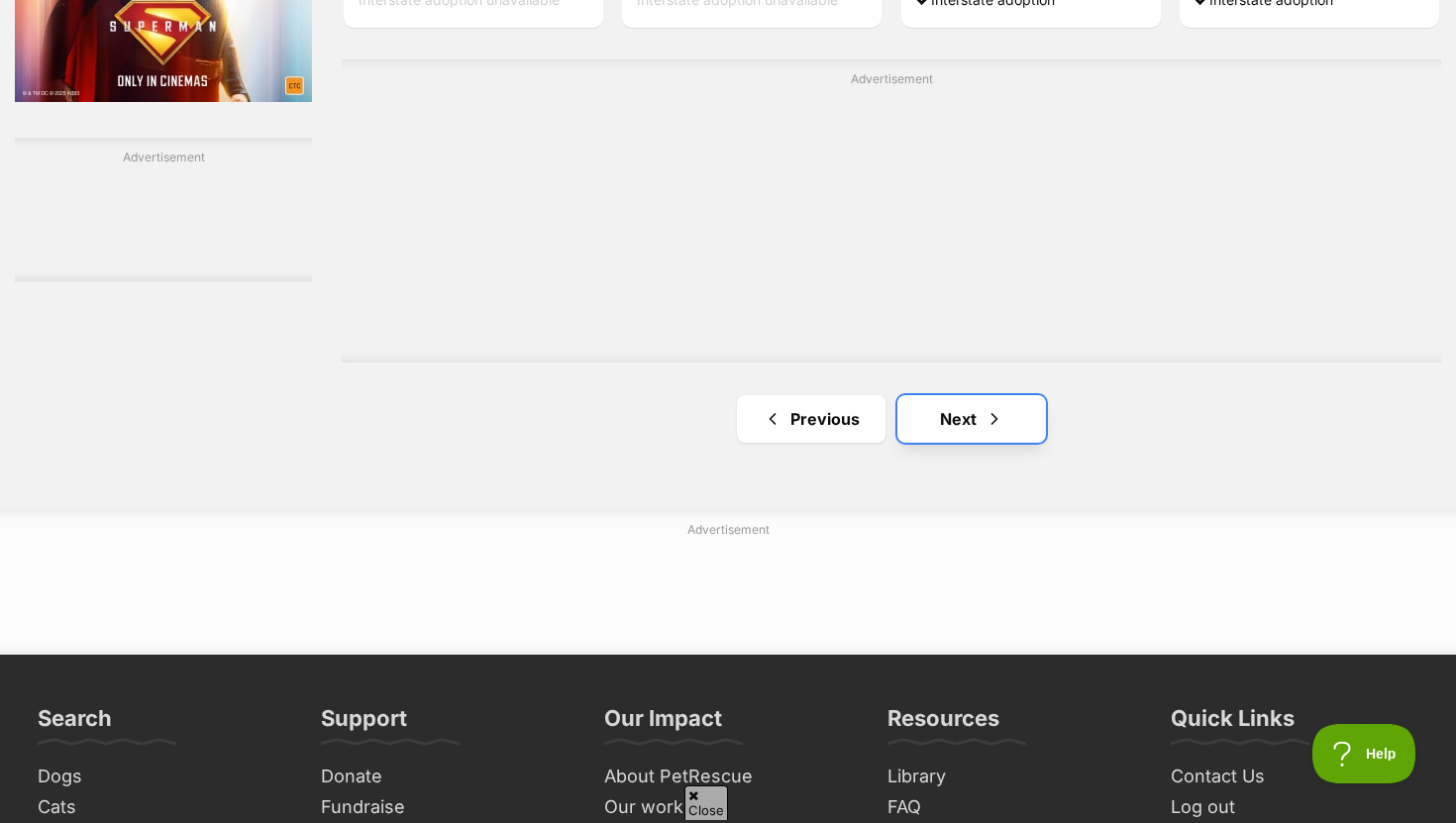 click at bounding box center [994, 419] 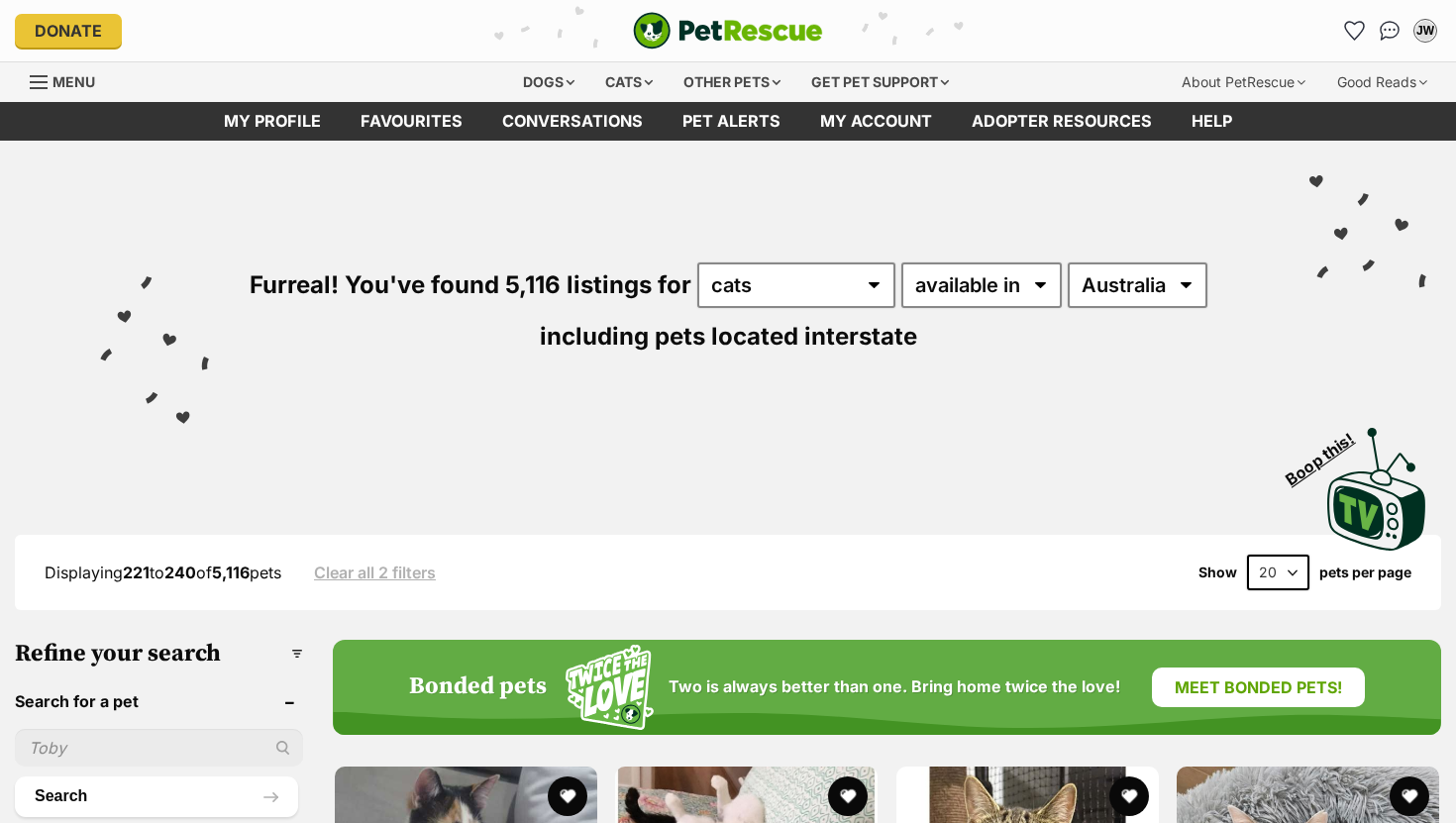 scroll, scrollTop: 0, scrollLeft: 0, axis: both 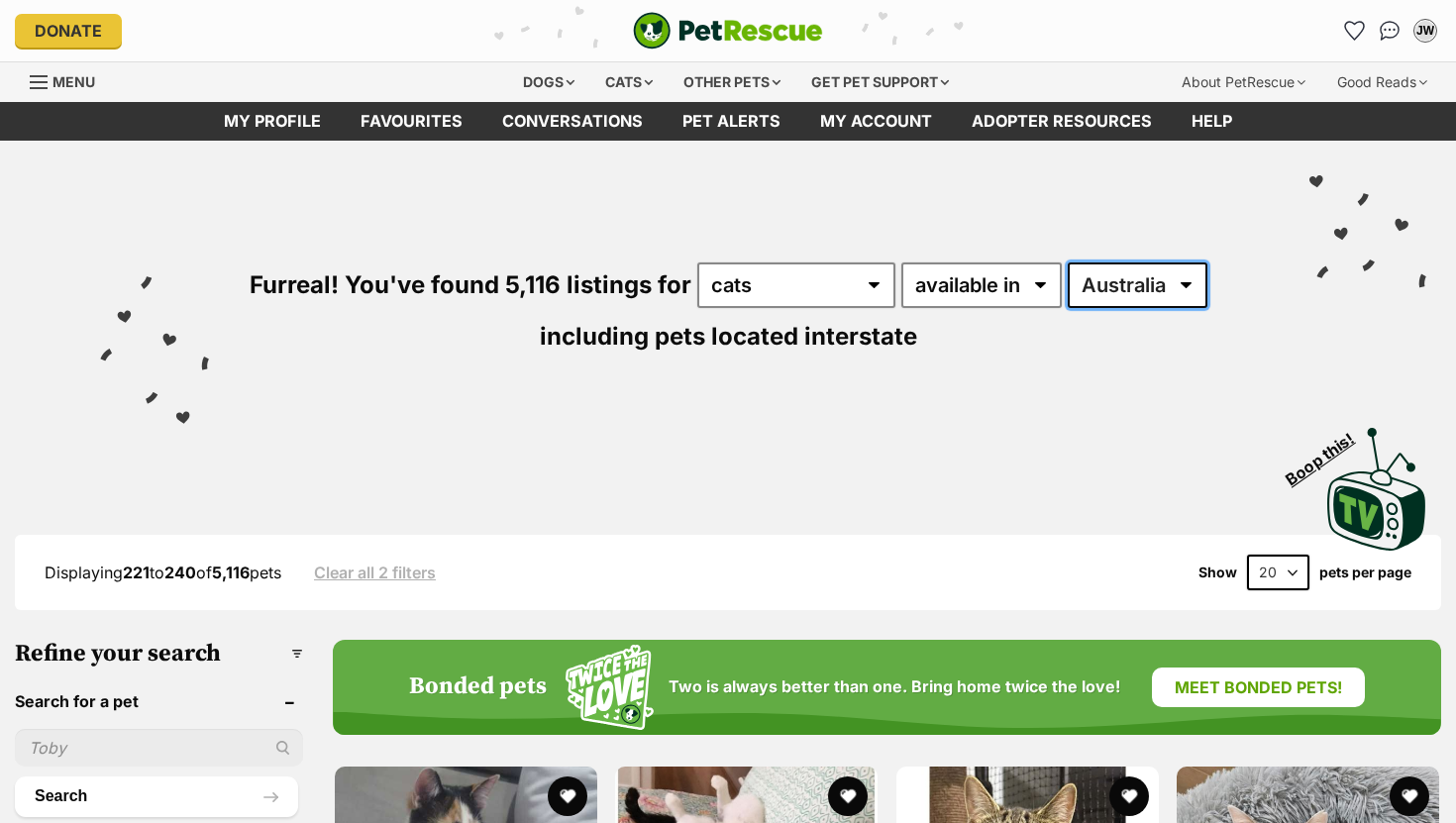 click on "Australia
ACT
NSW
NT
QLD
SA
TAS
VIC
WA" at bounding box center [1137, 285] 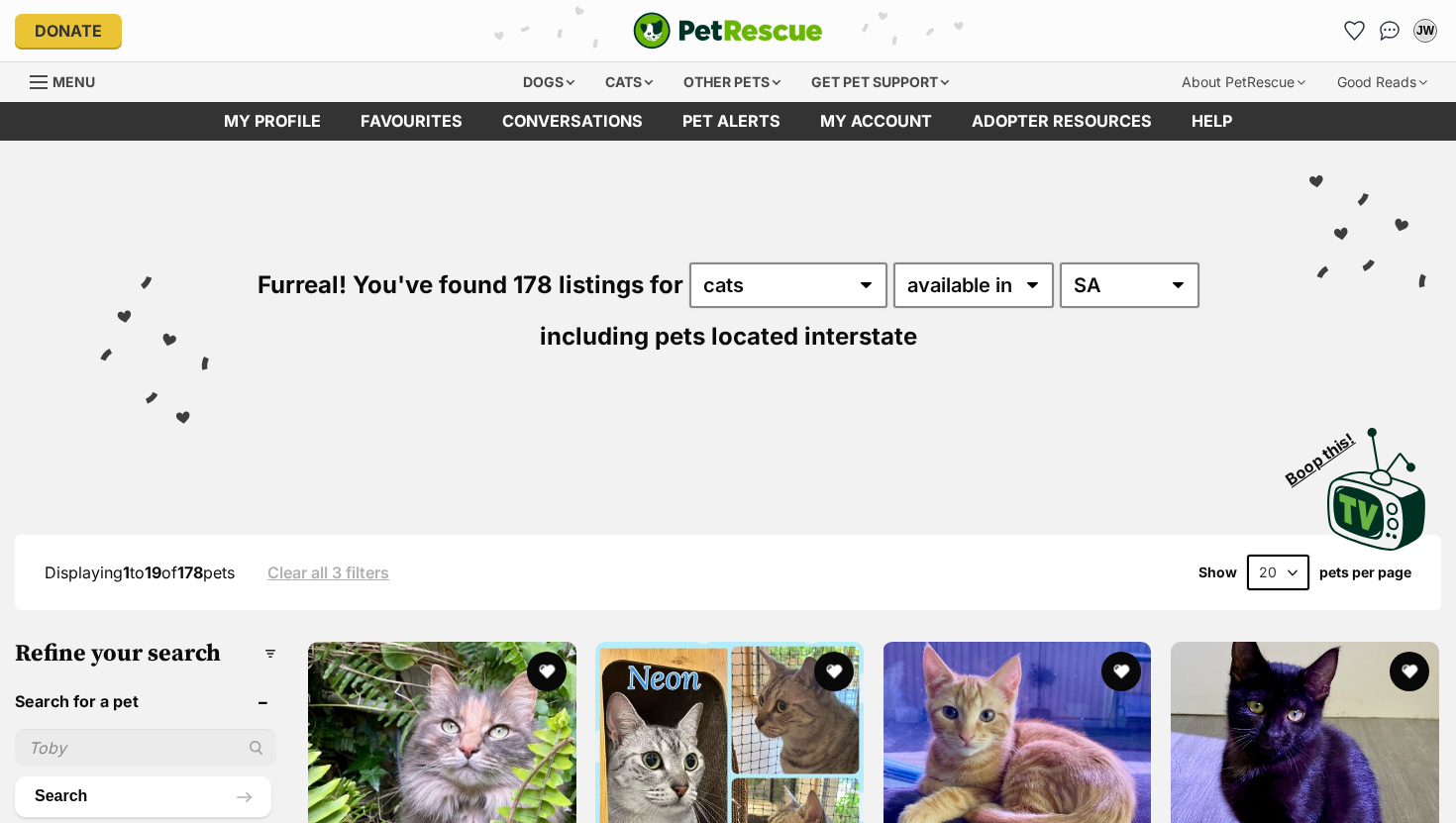 scroll, scrollTop: 0, scrollLeft: 0, axis: both 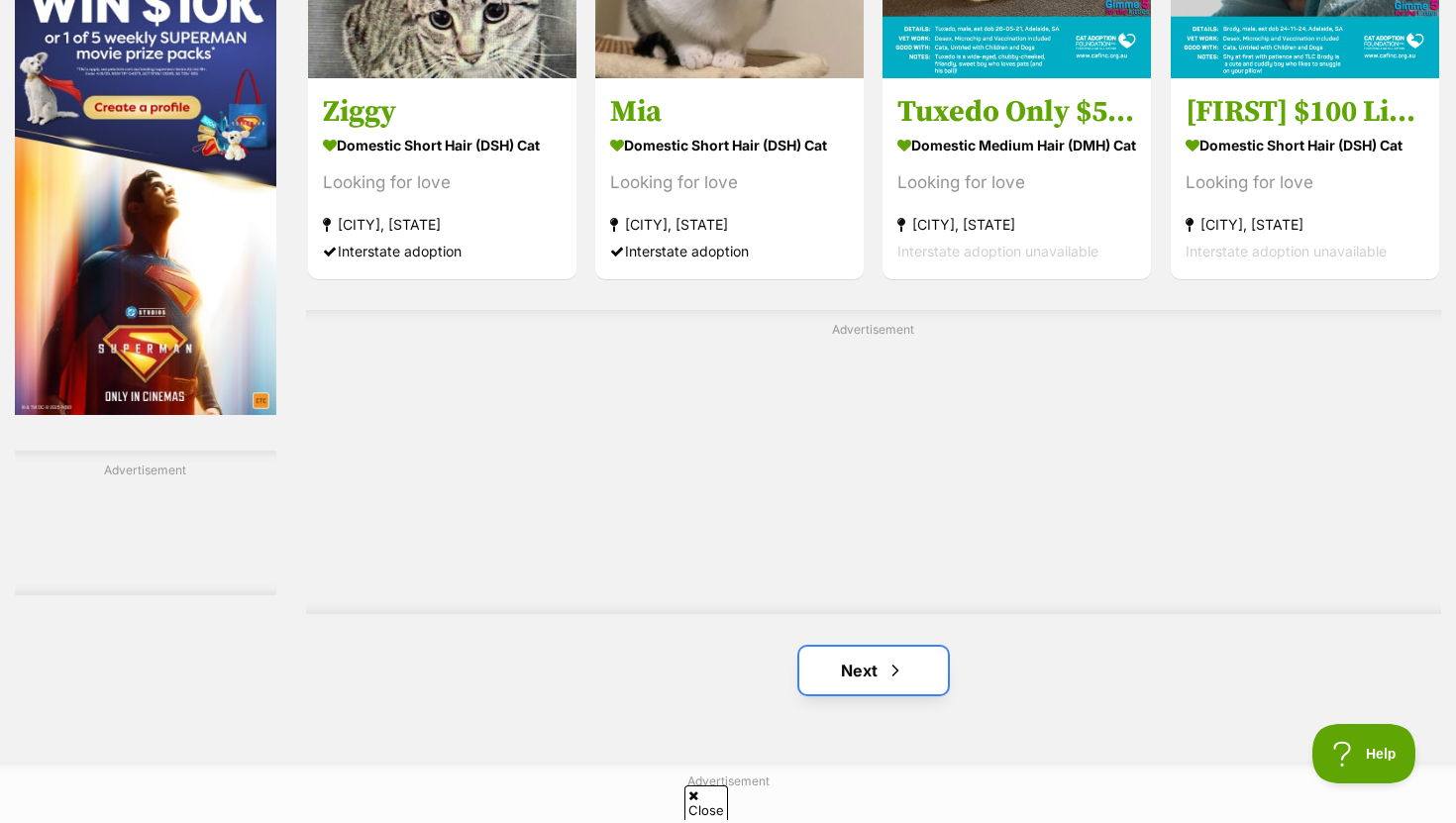 click on "Next" at bounding box center (874, 670) 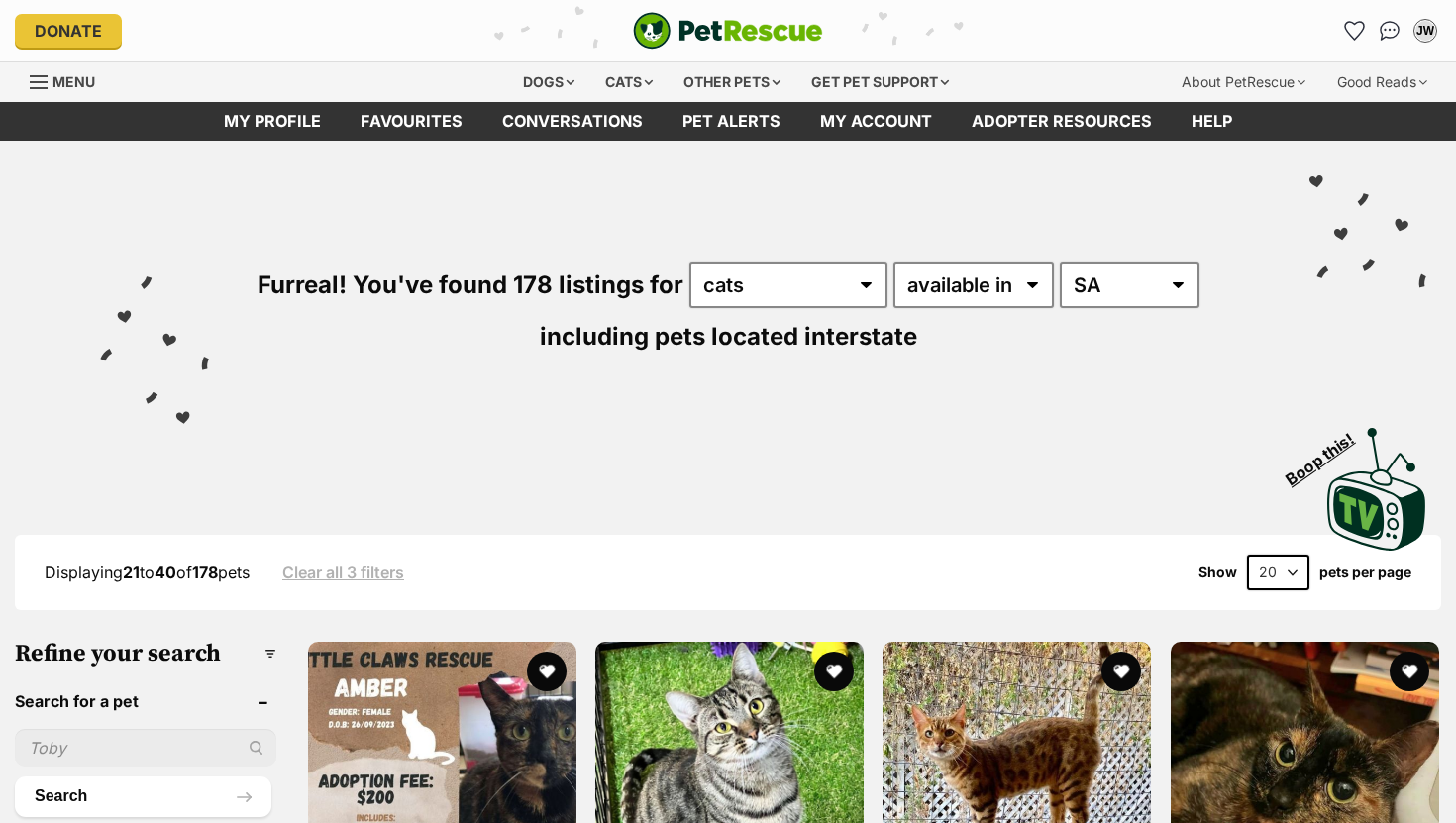 scroll, scrollTop: 0, scrollLeft: 0, axis: both 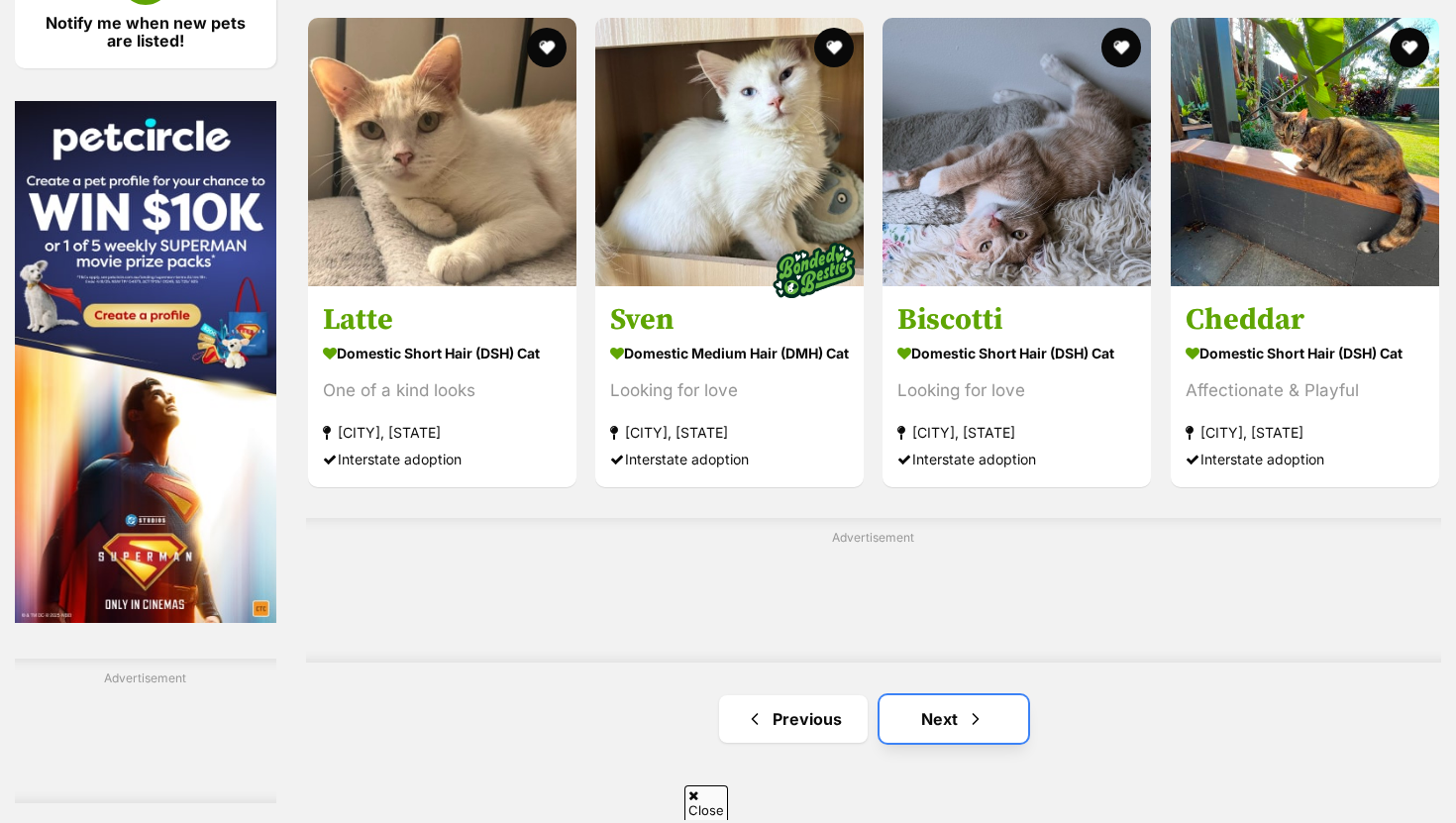 click on "Next" at bounding box center [954, 719] 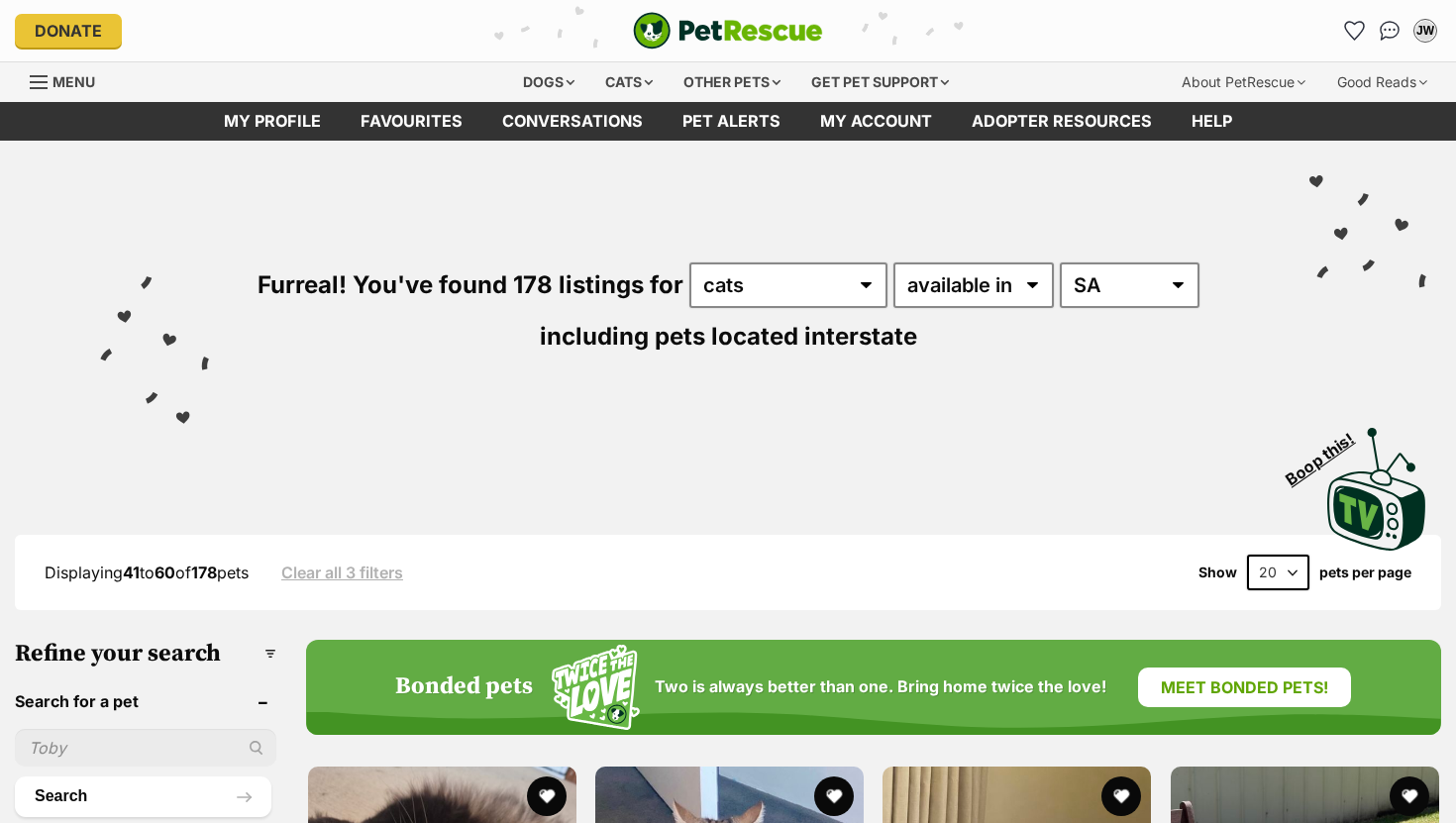 scroll, scrollTop: 0, scrollLeft: 0, axis: both 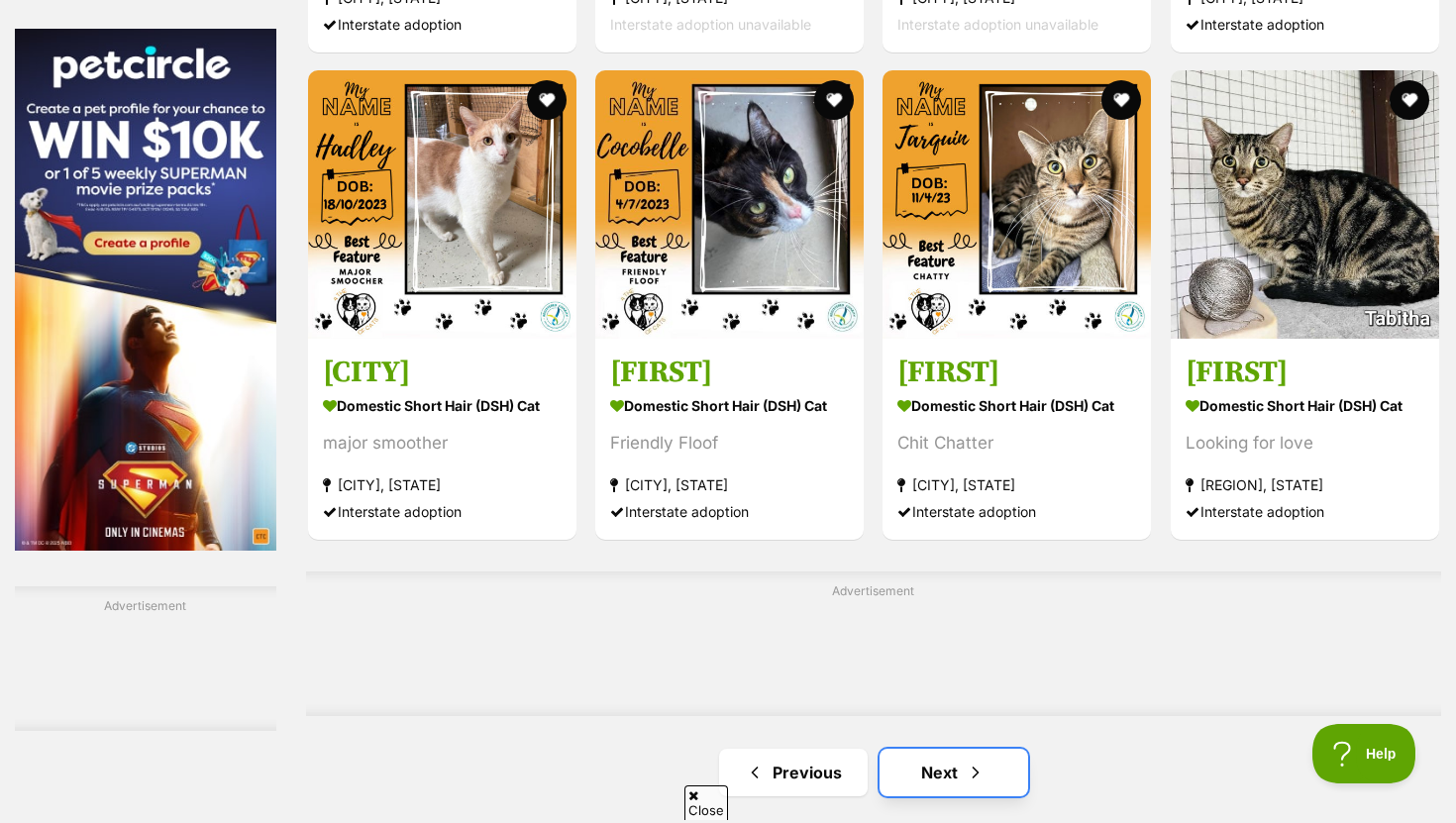 click on "Next" at bounding box center [954, 772] 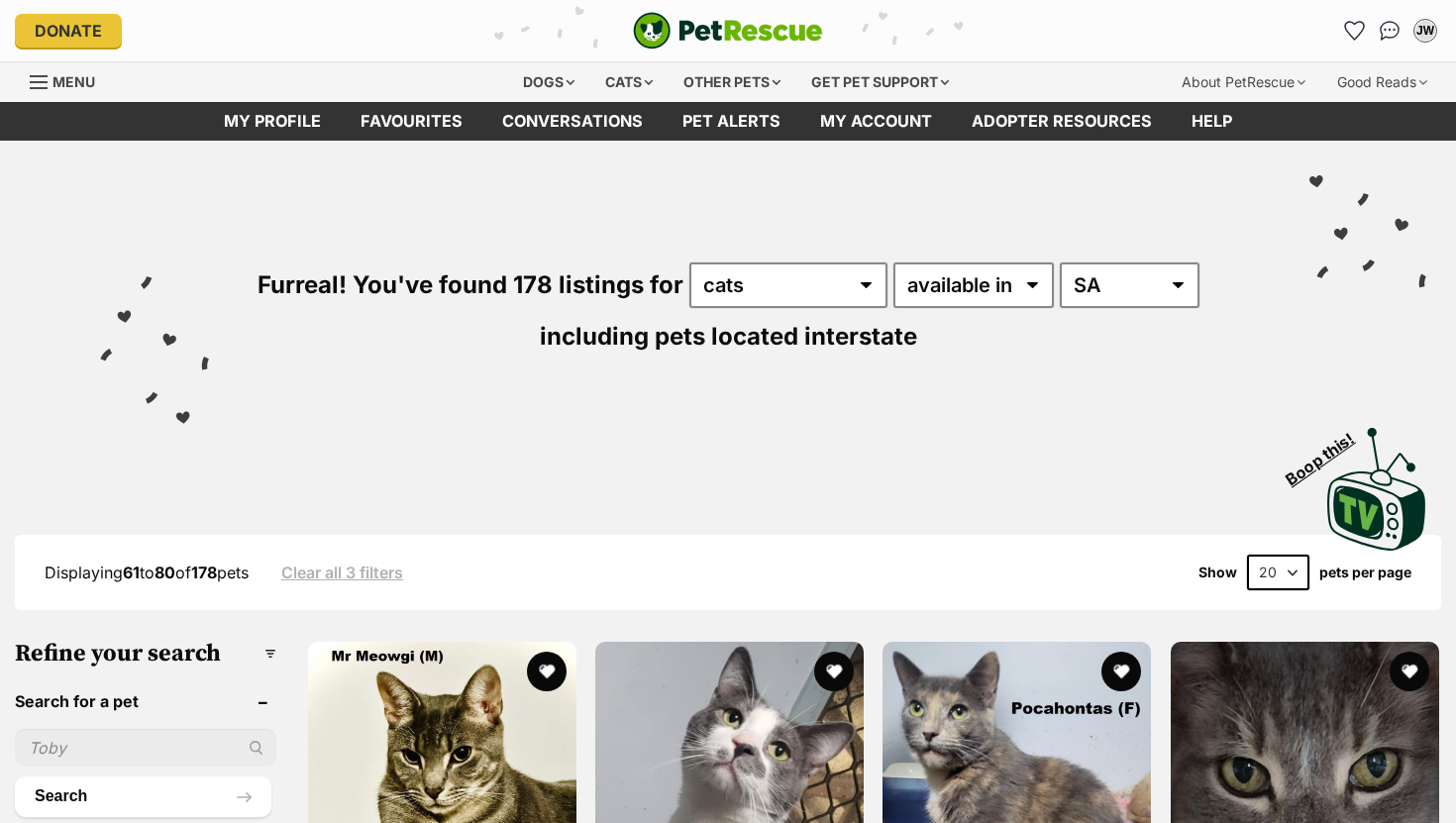 scroll, scrollTop: 0, scrollLeft: 0, axis: both 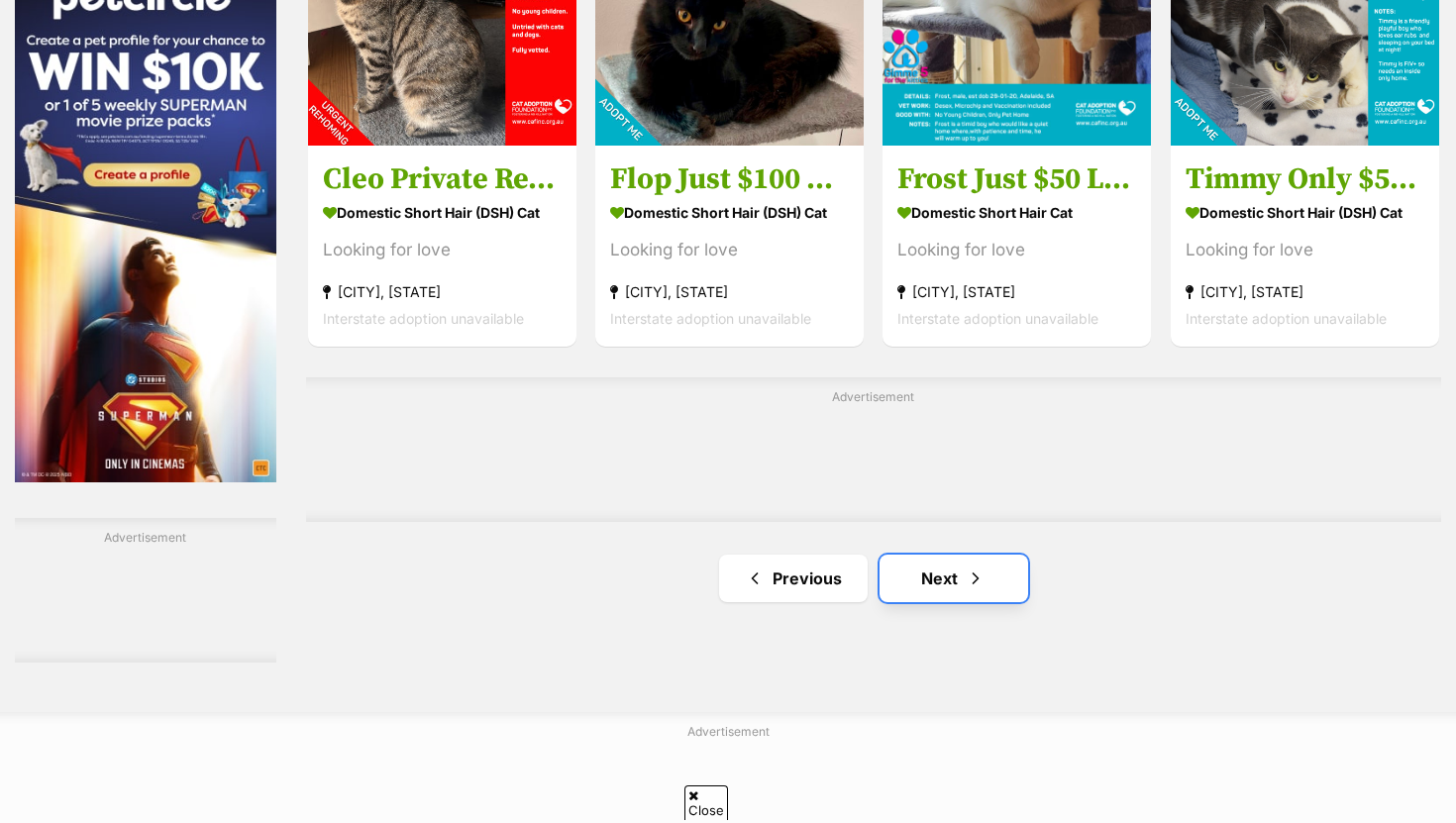 click on "Next" at bounding box center (954, 578) 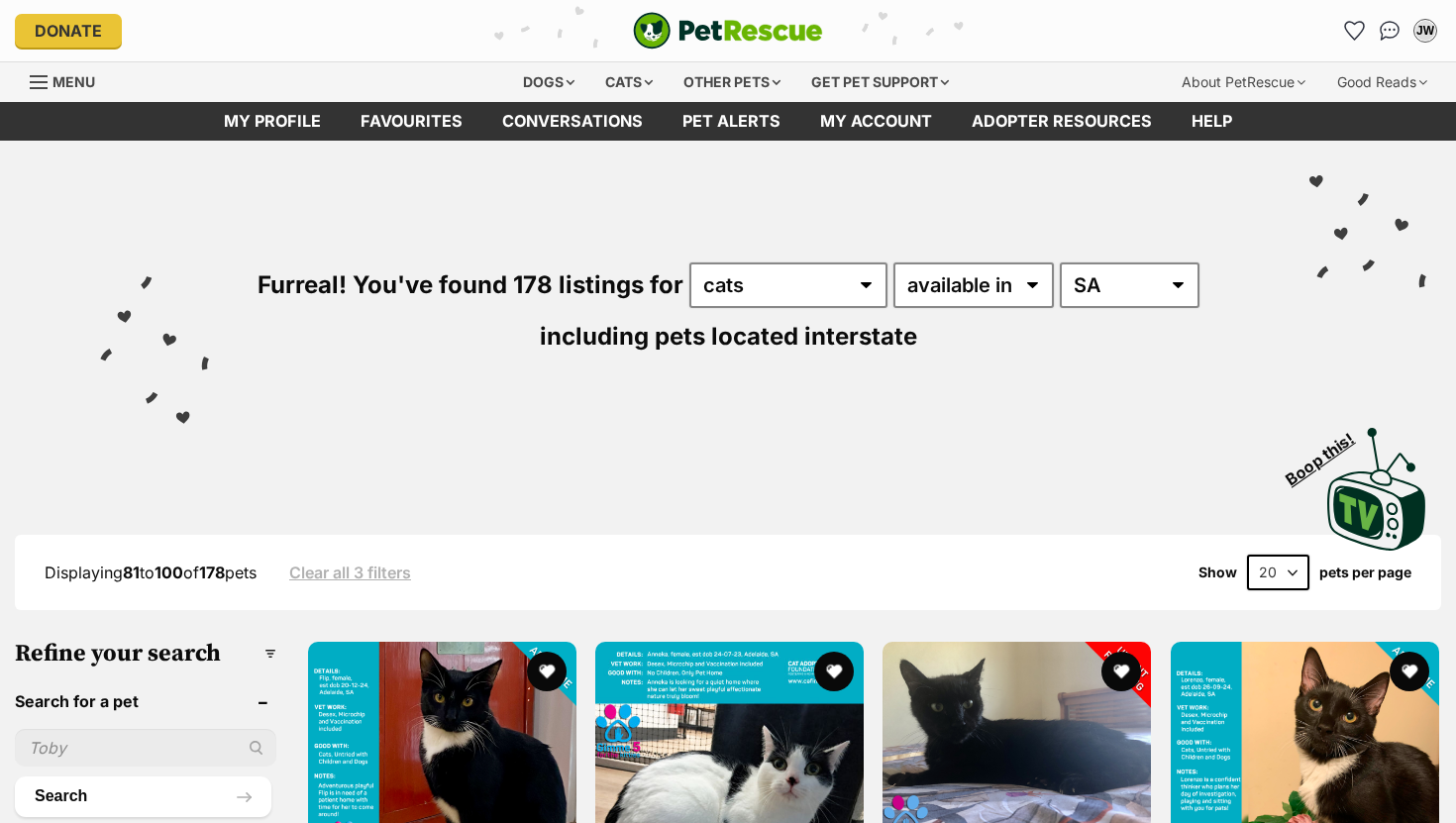 scroll, scrollTop: 0, scrollLeft: 0, axis: both 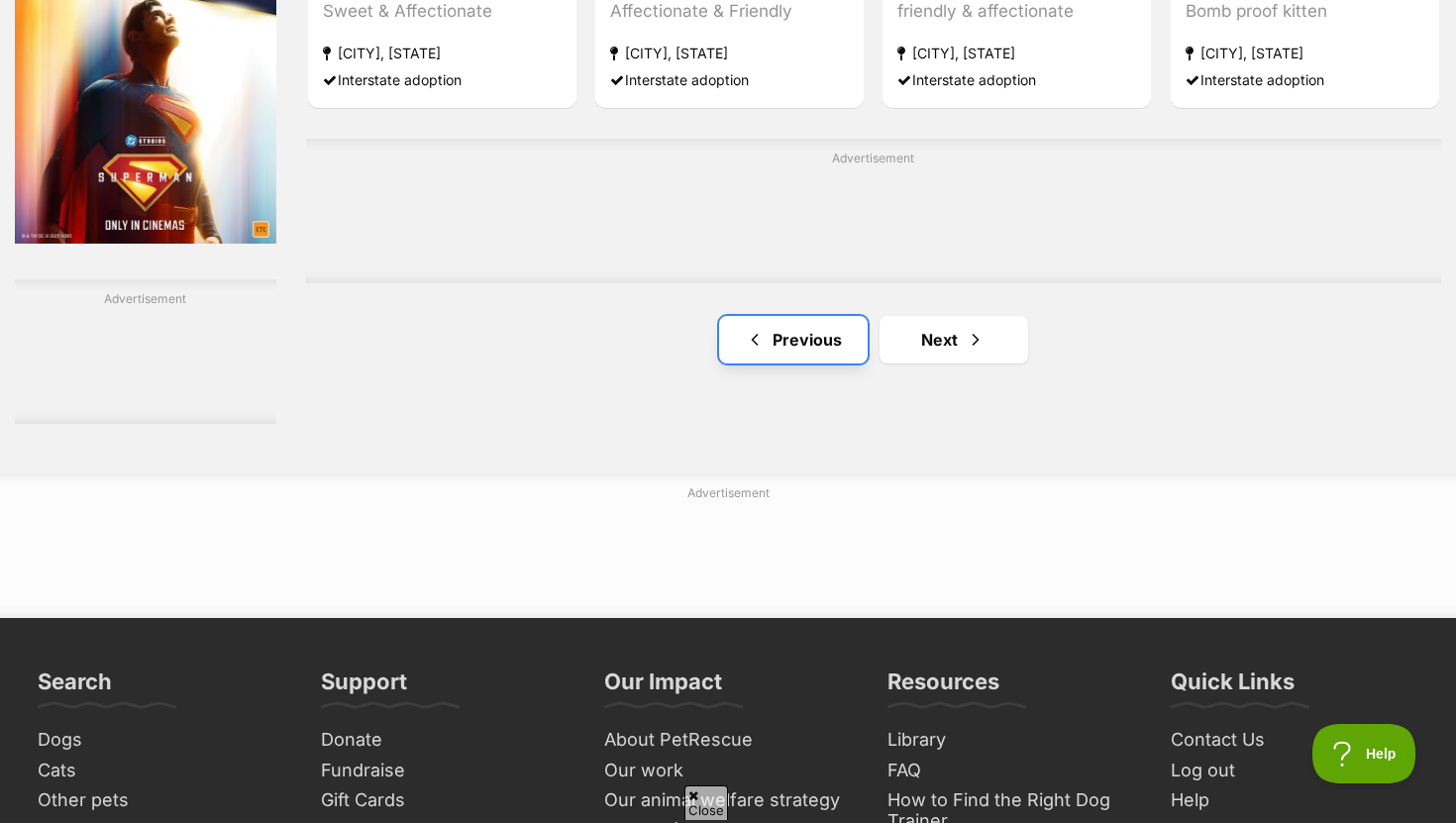 click on "Previous" at bounding box center [793, 340] 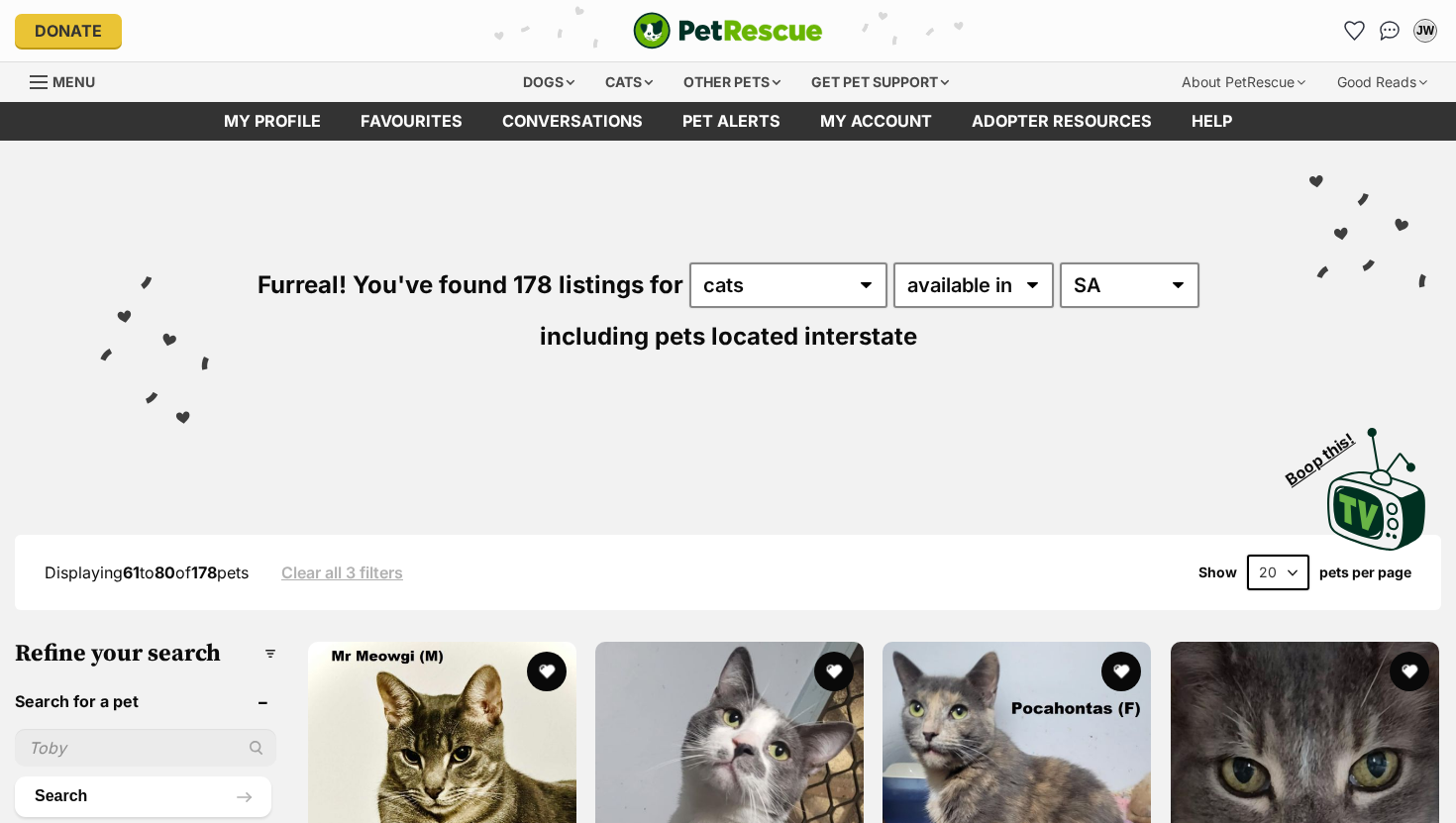scroll, scrollTop: 507, scrollLeft: 0, axis: vertical 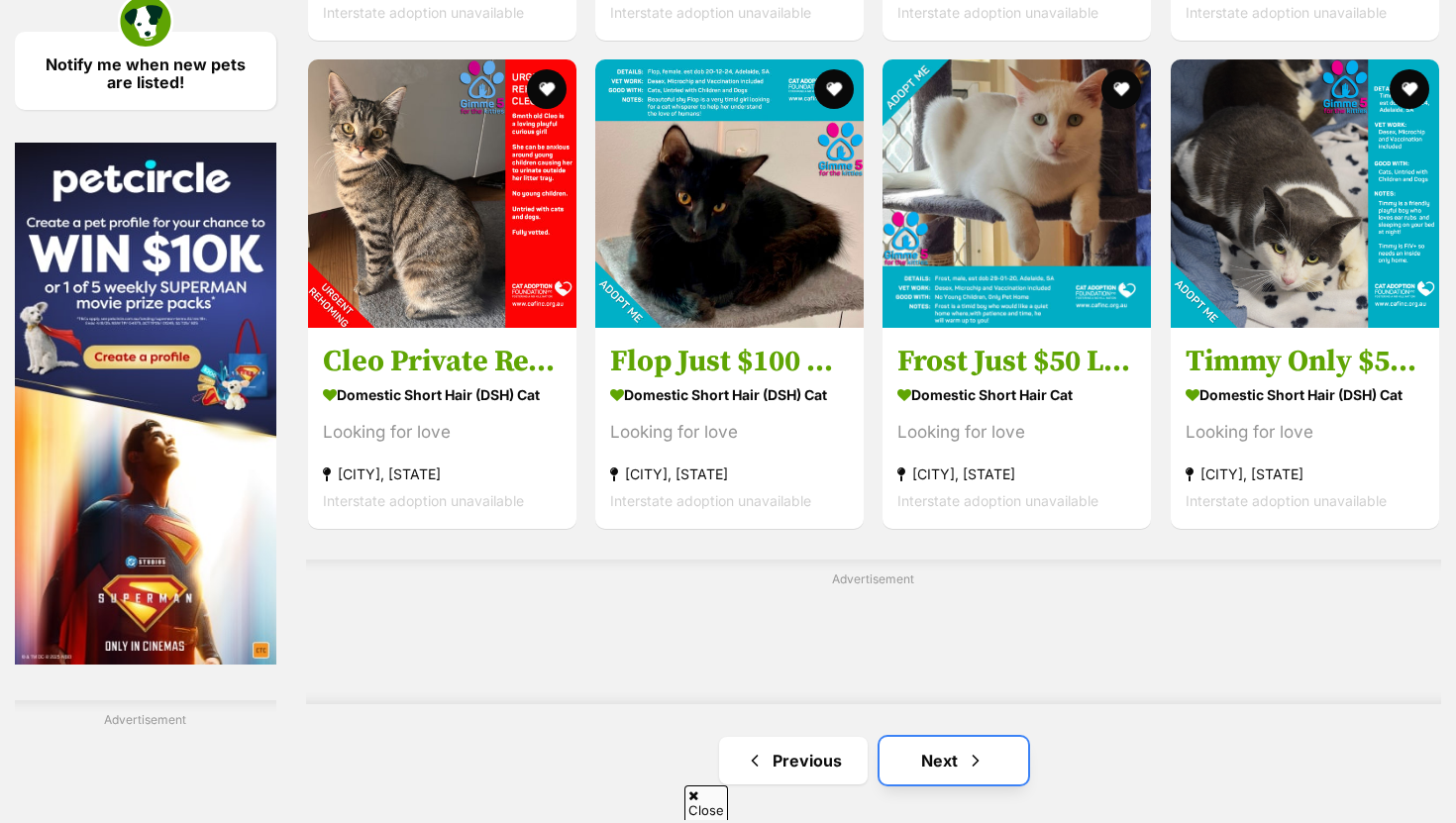 click on "Next" at bounding box center (954, 761) 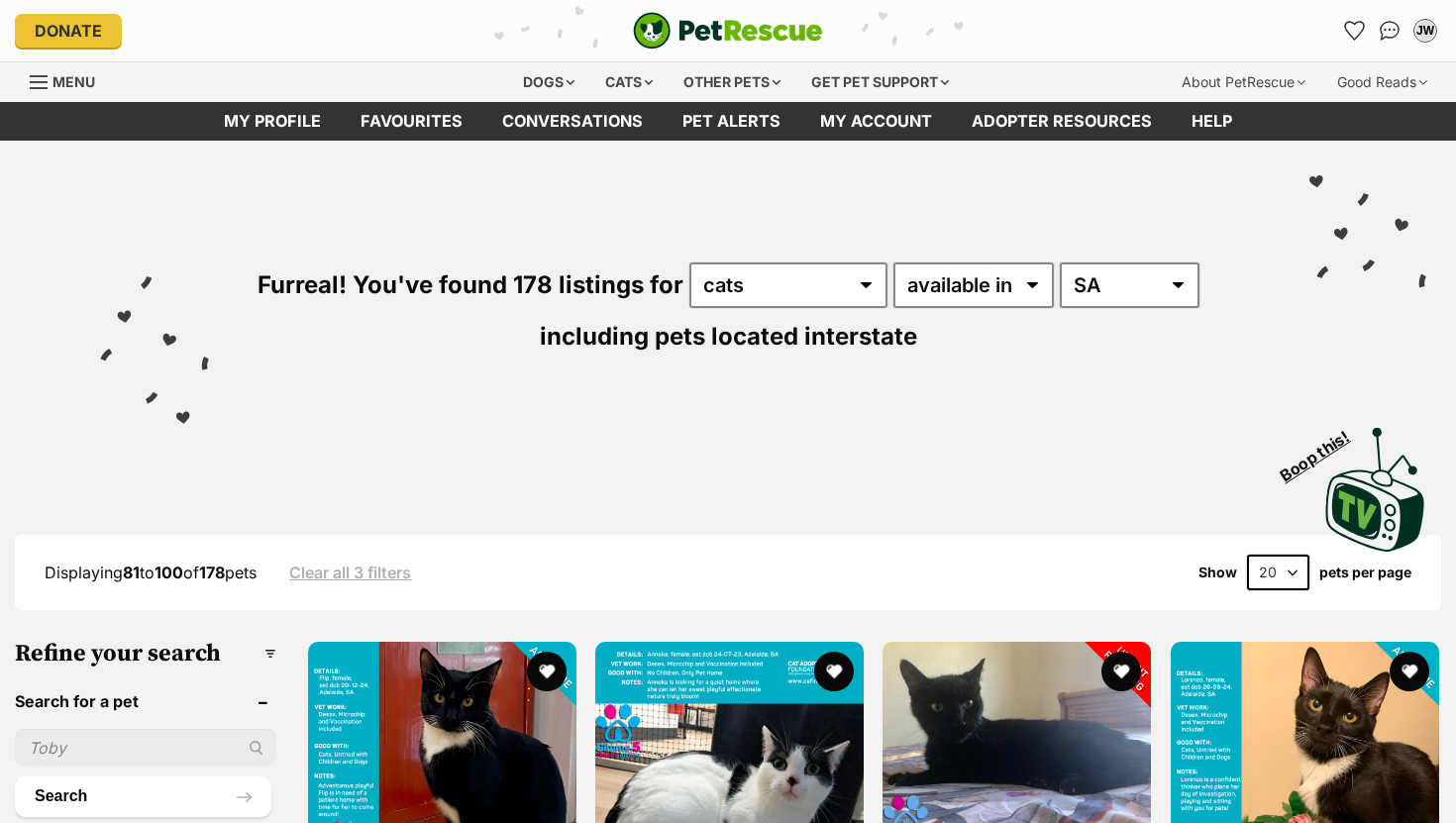 scroll, scrollTop: 0, scrollLeft: 0, axis: both 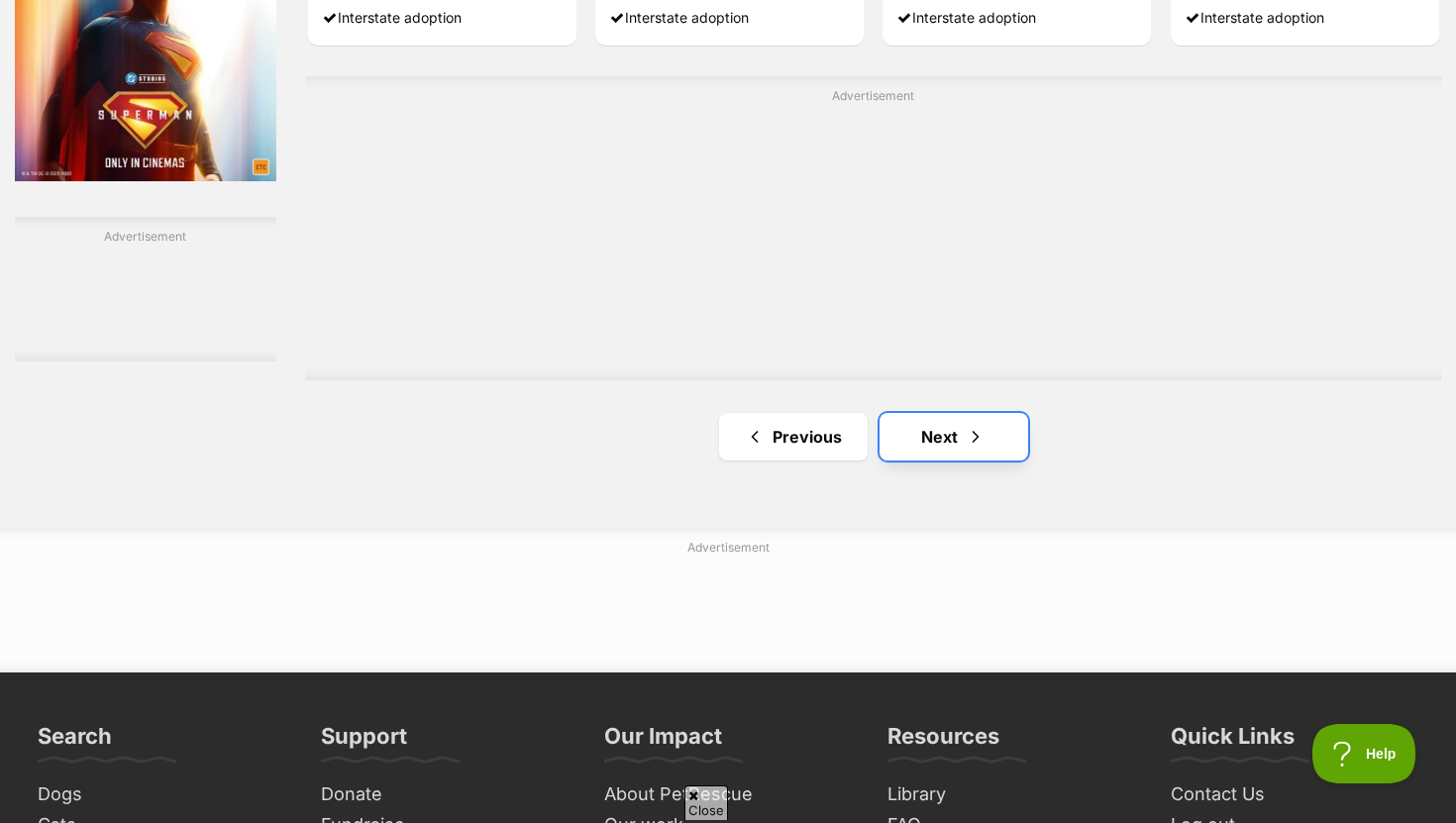 click on "Next" at bounding box center (954, 437) 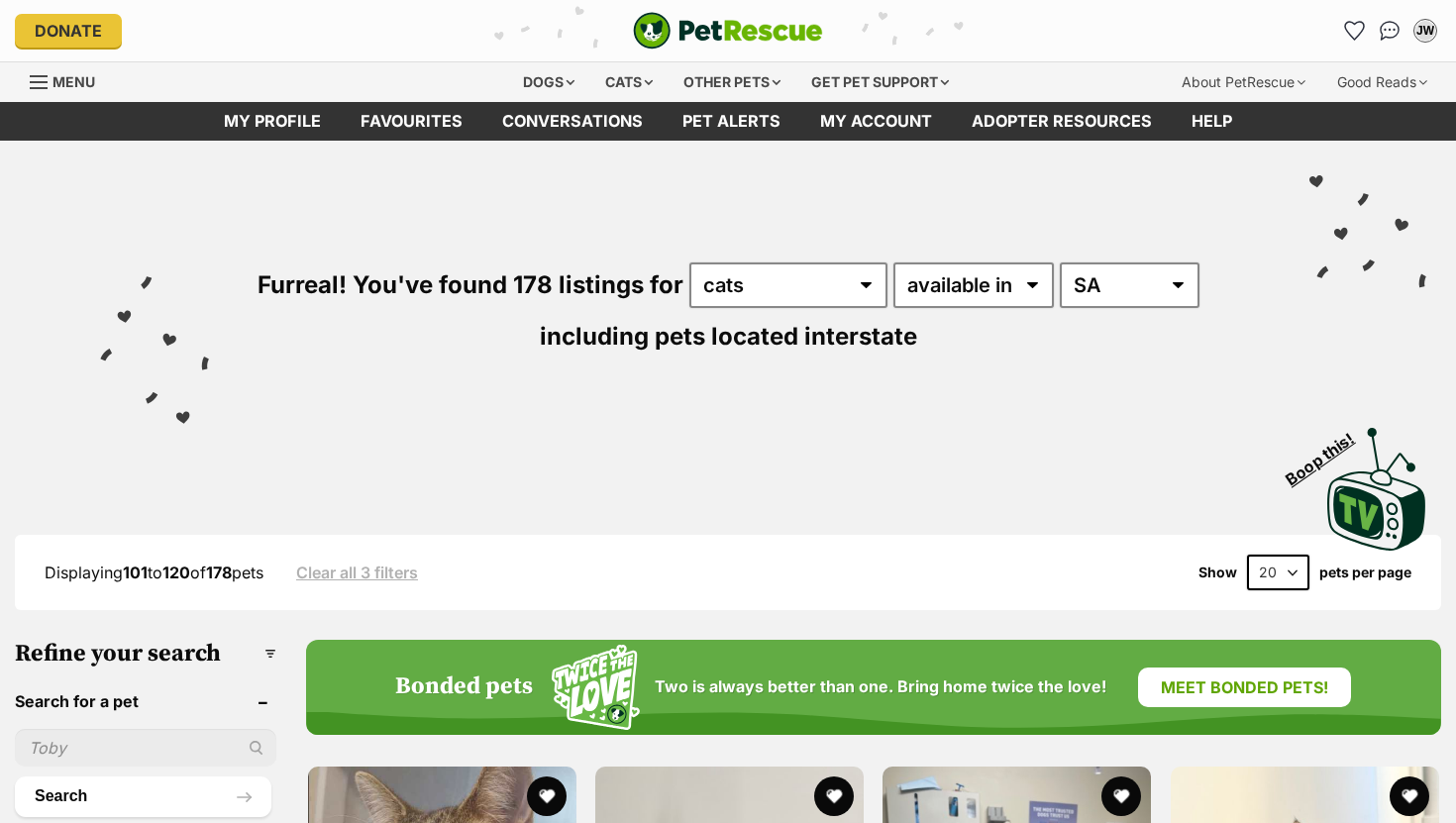 scroll, scrollTop: 0, scrollLeft: 0, axis: both 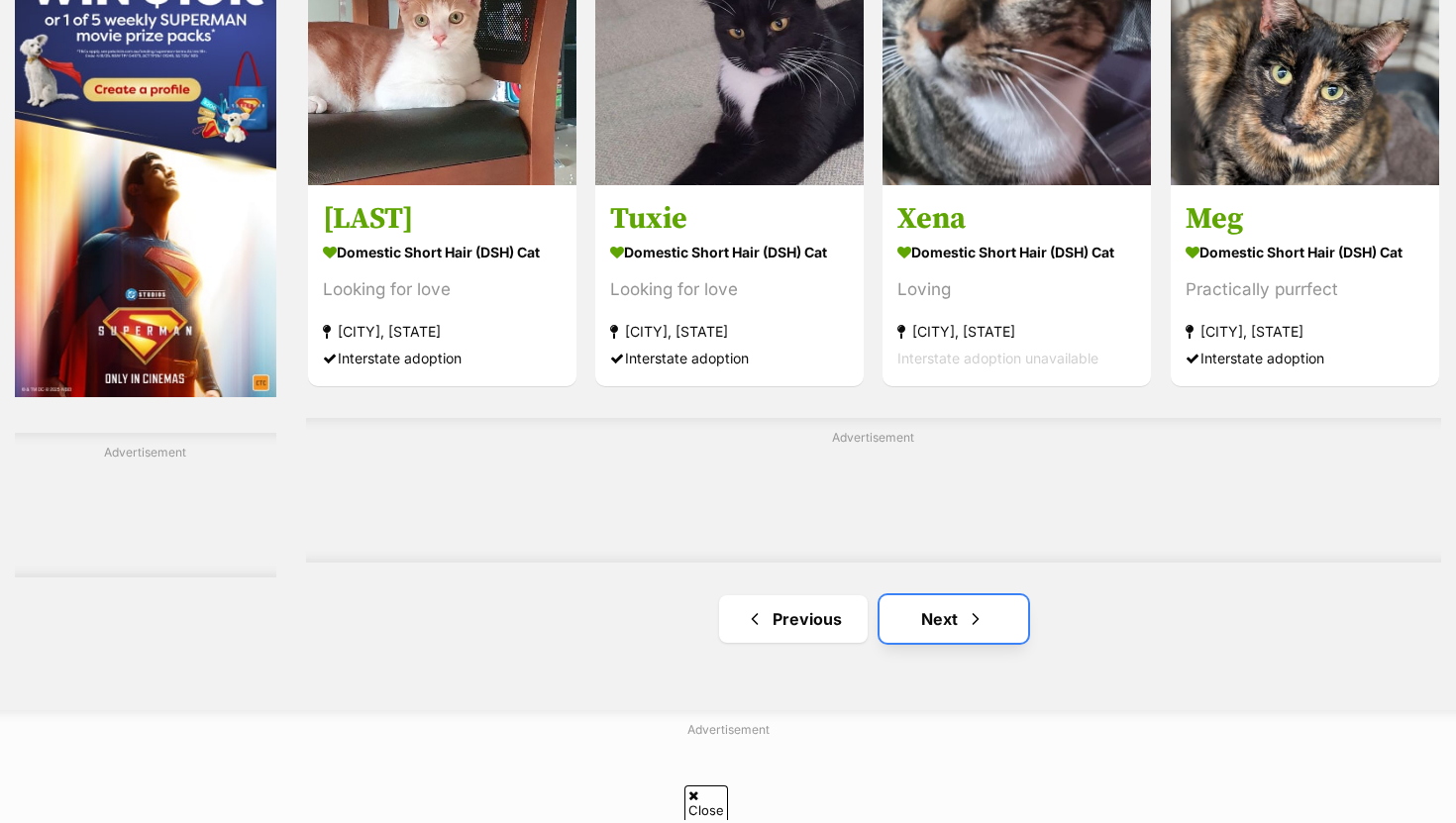 click on "Next" at bounding box center [954, 619] 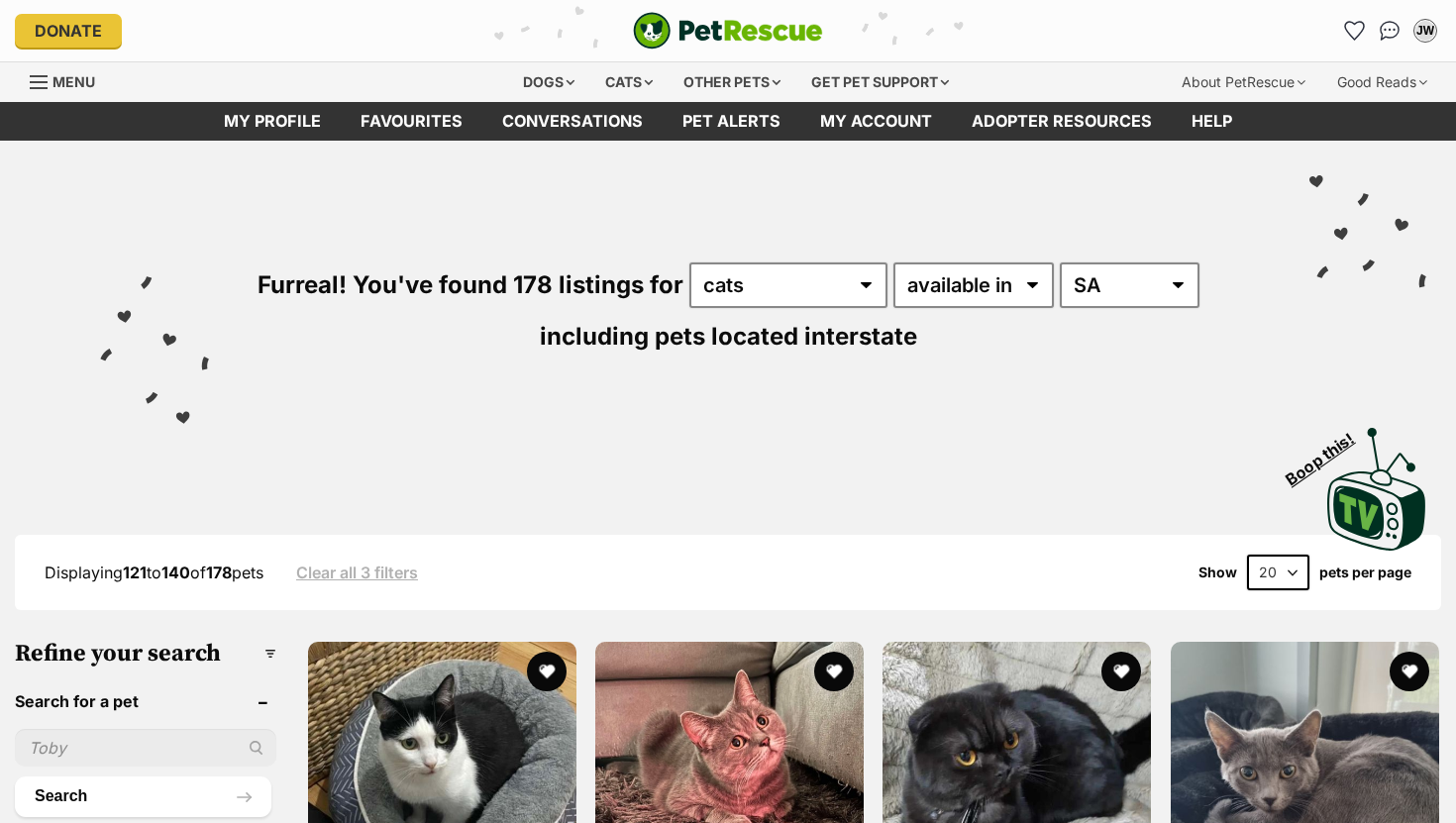 scroll, scrollTop: 0, scrollLeft: 0, axis: both 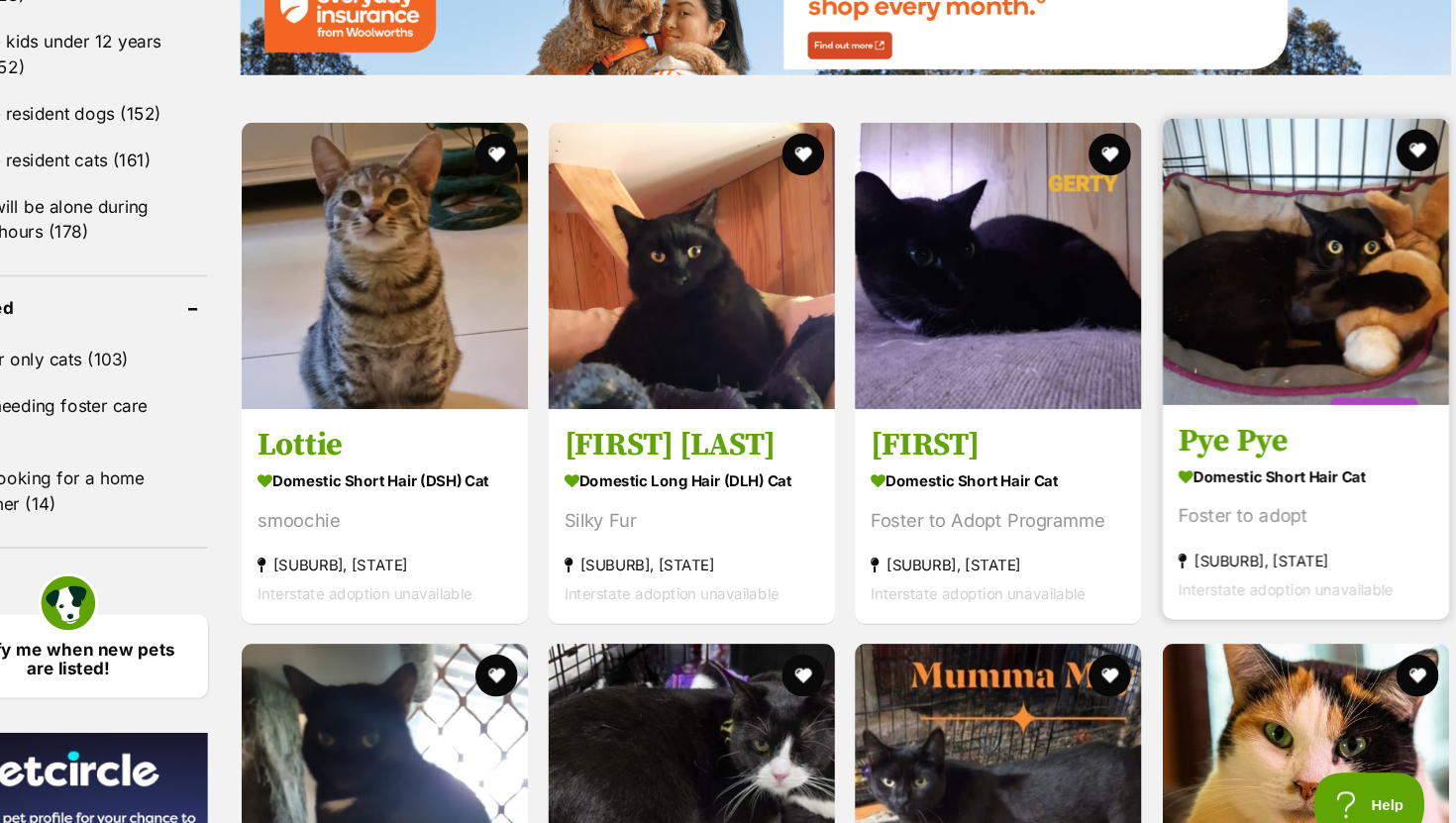 click at bounding box center (1304, 245) 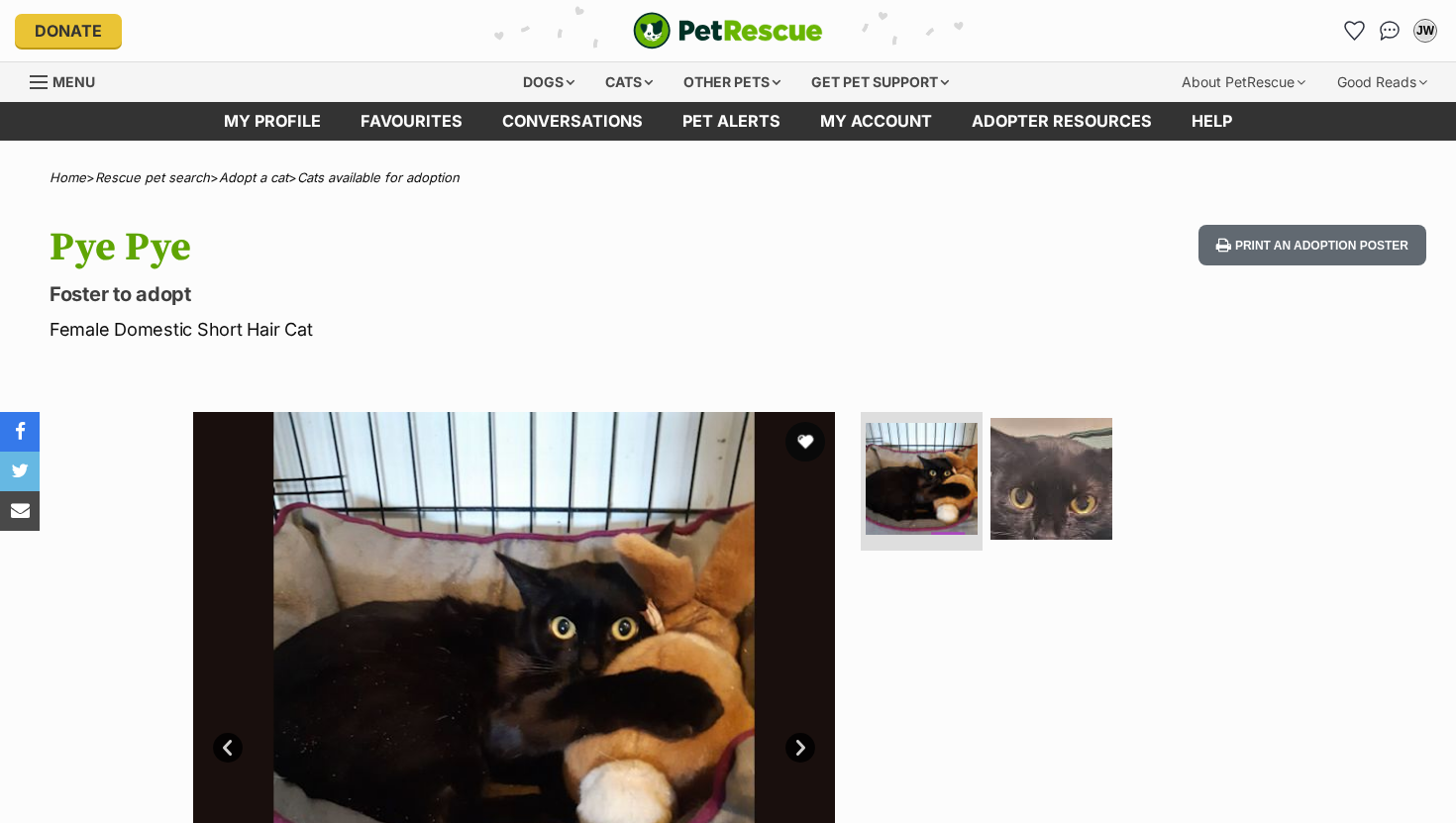 scroll, scrollTop: 0, scrollLeft: 0, axis: both 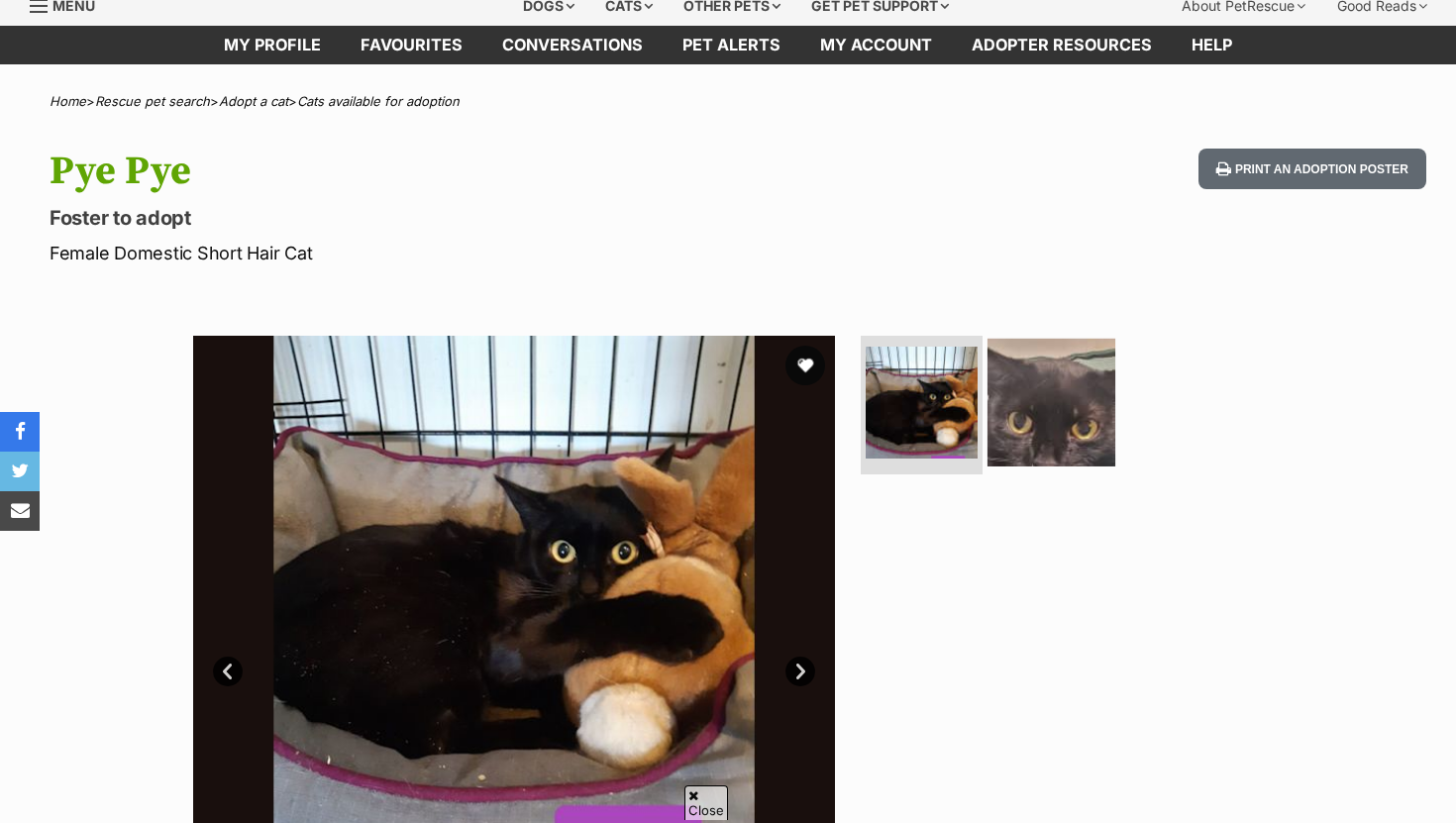 click at bounding box center [1051, 402] 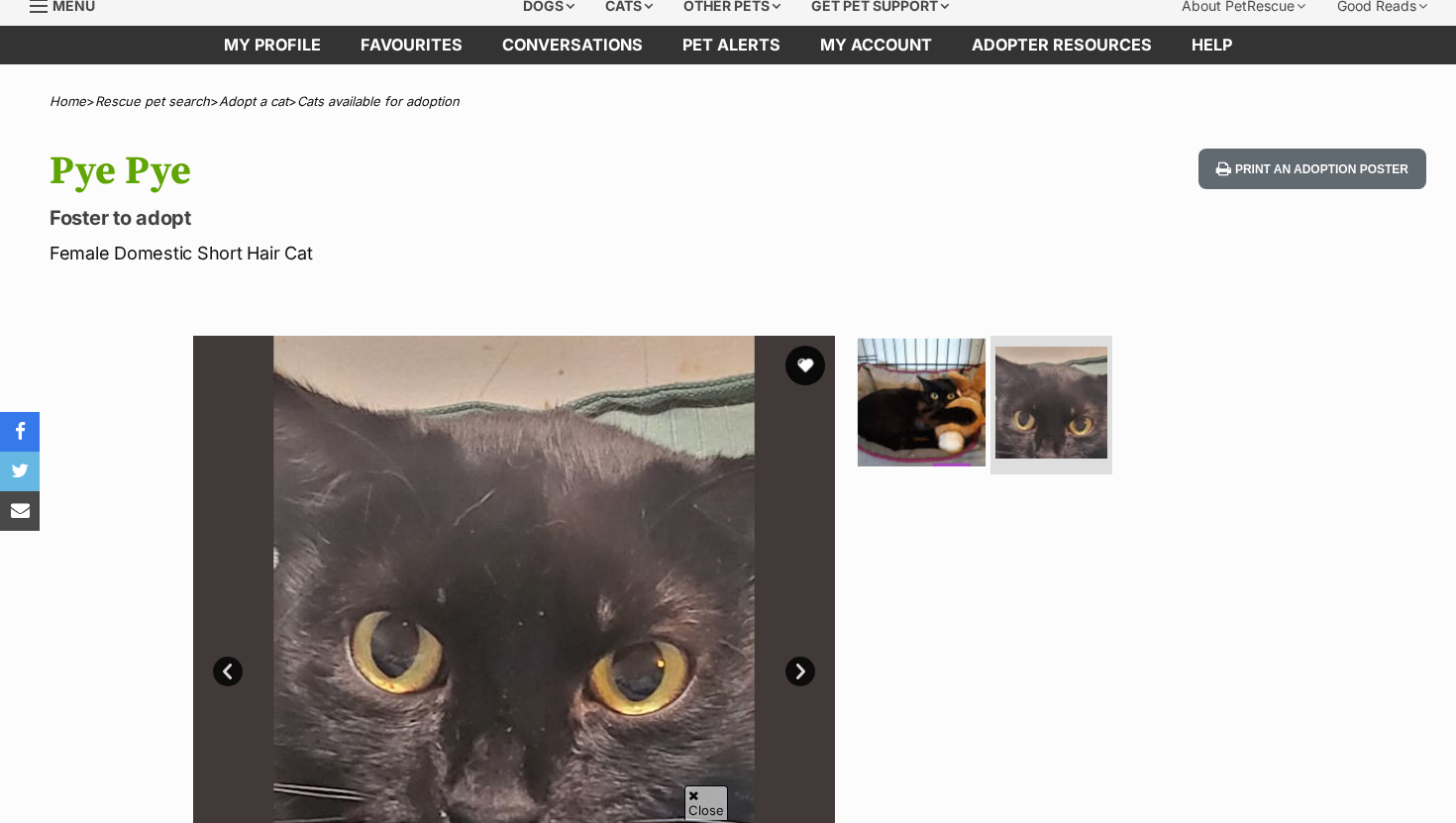 scroll, scrollTop: 0, scrollLeft: 0, axis: both 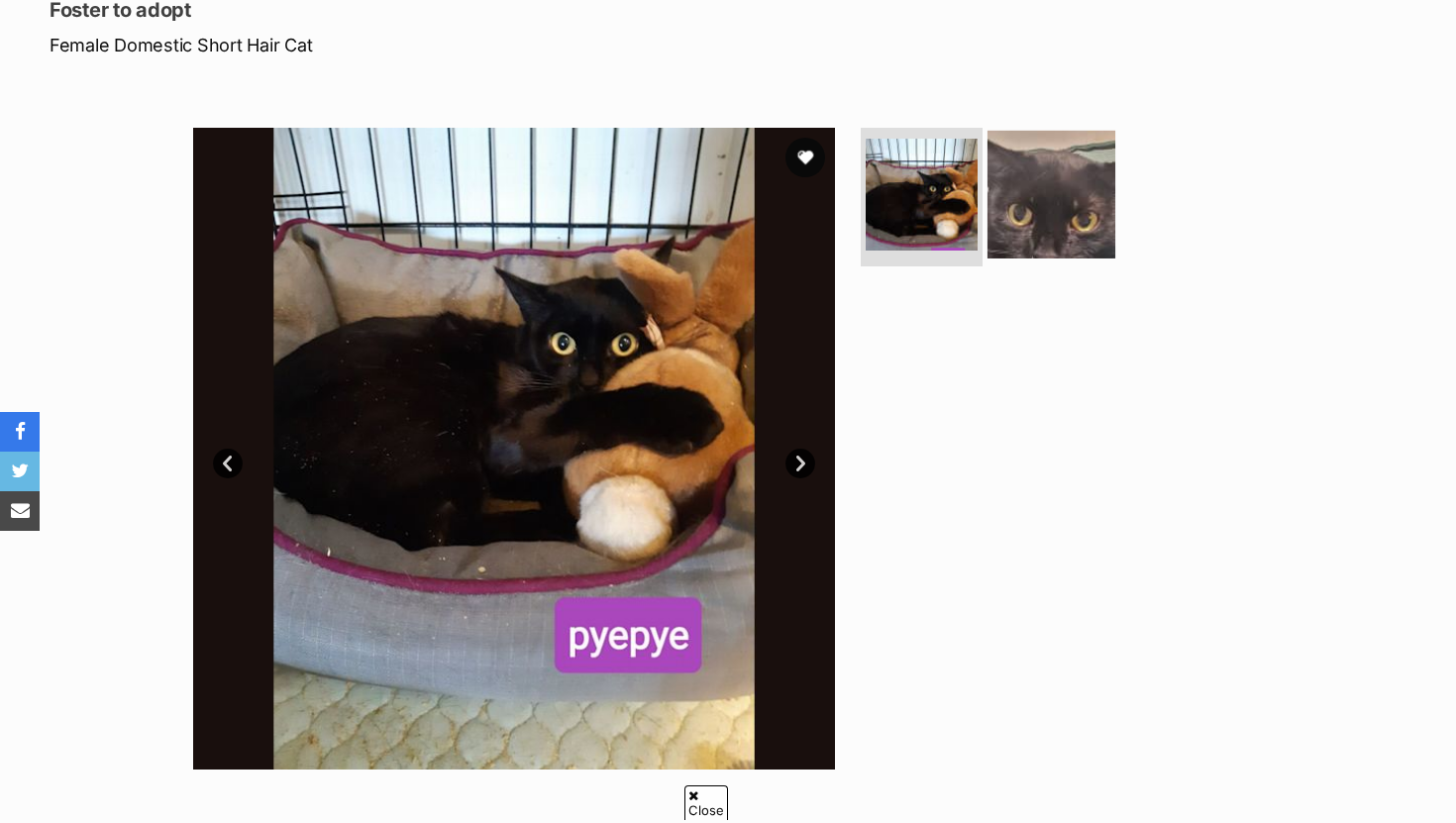 click at bounding box center (1051, 194) 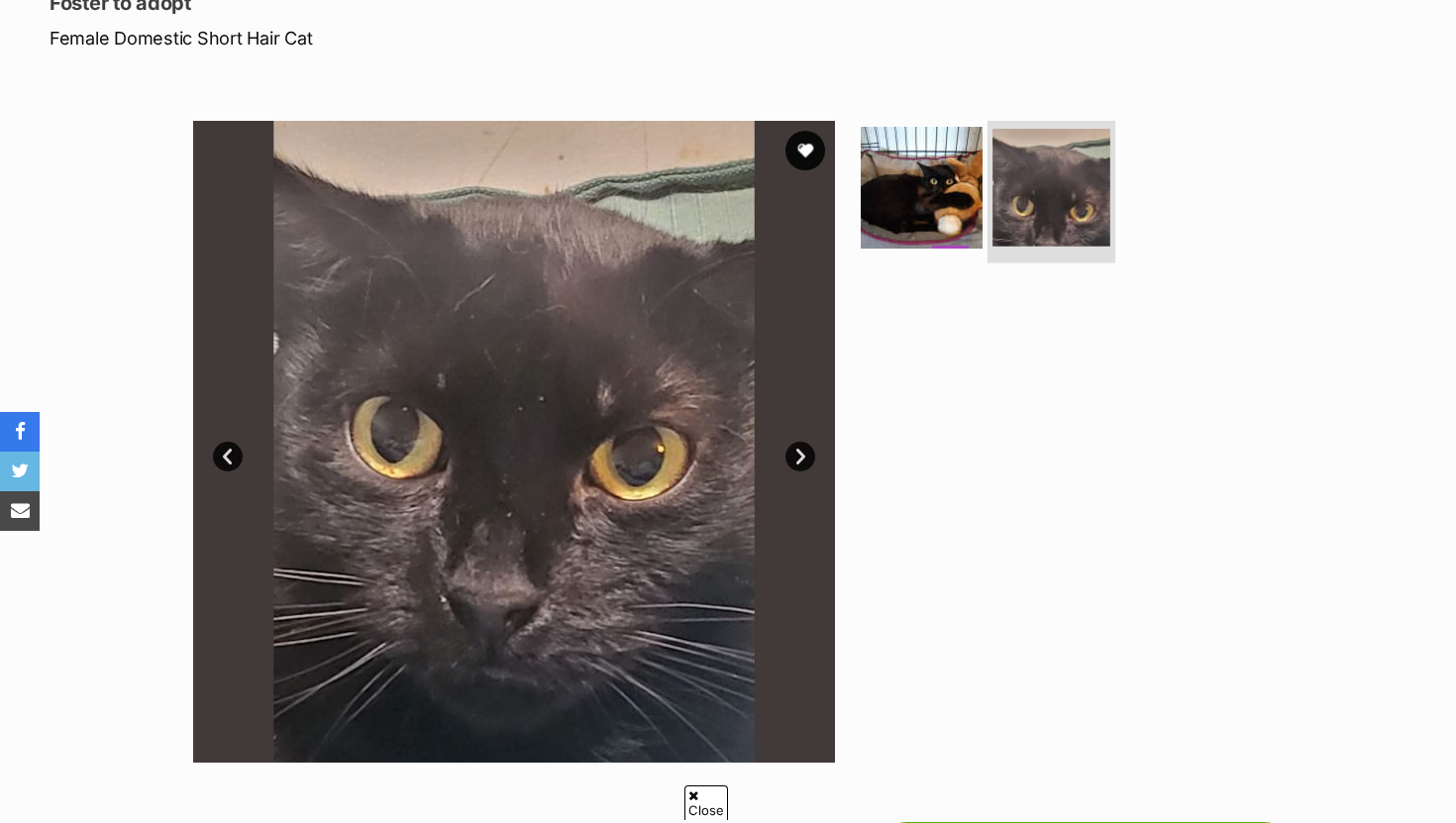 scroll, scrollTop: 297, scrollLeft: 0, axis: vertical 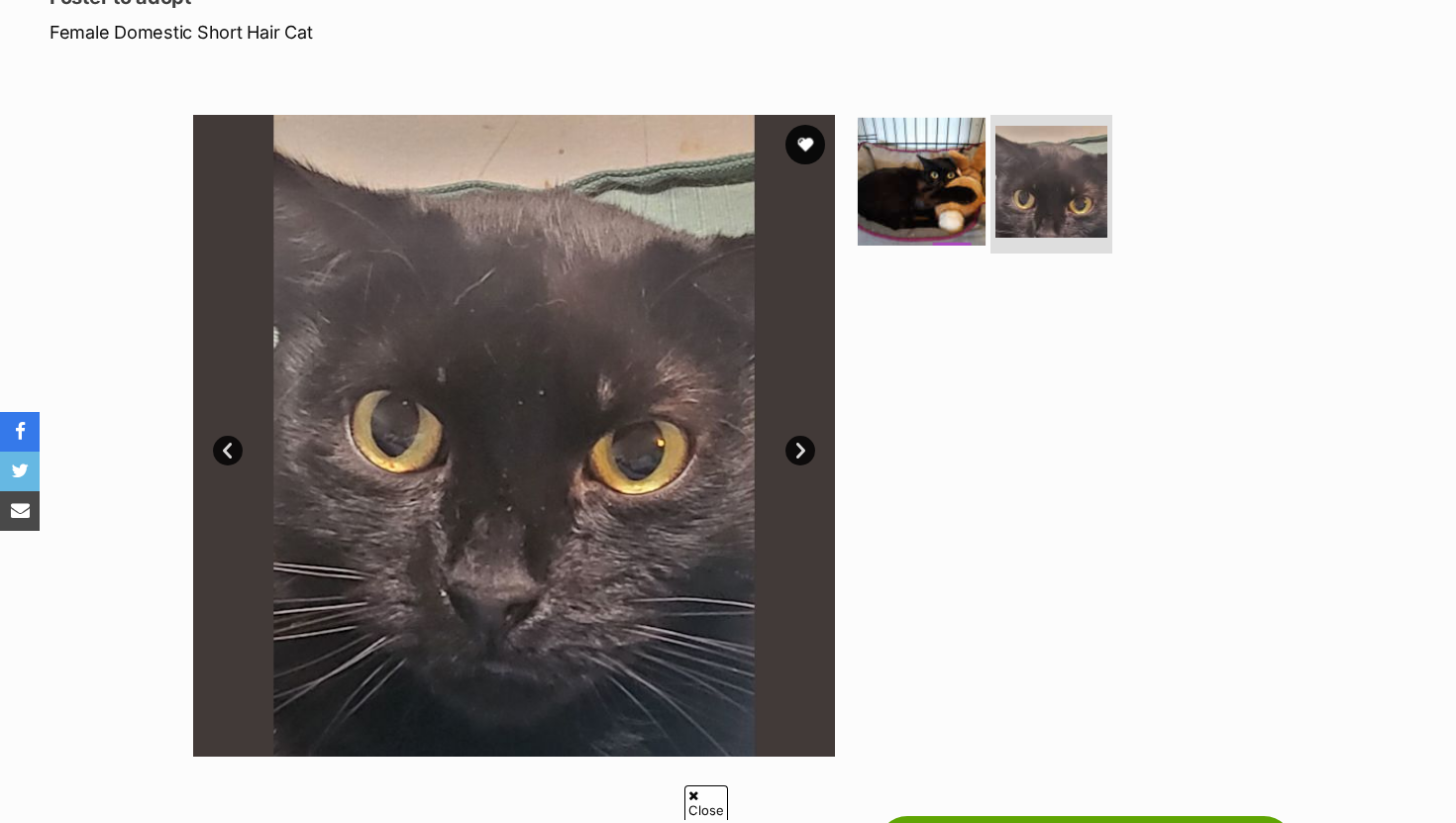 click at bounding box center (921, 181) 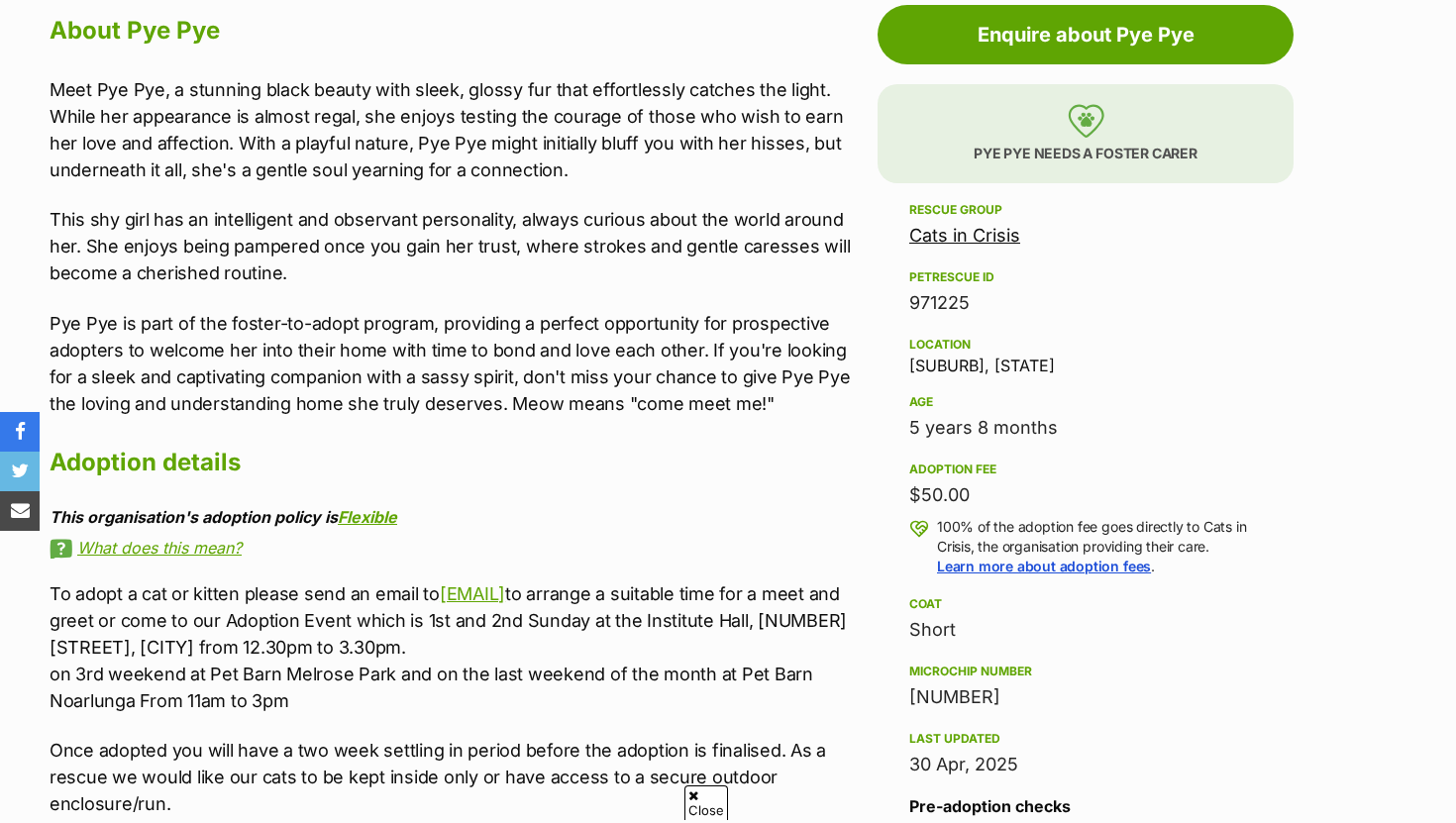 scroll, scrollTop: 1110, scrollLeft: 0, axis: vertical 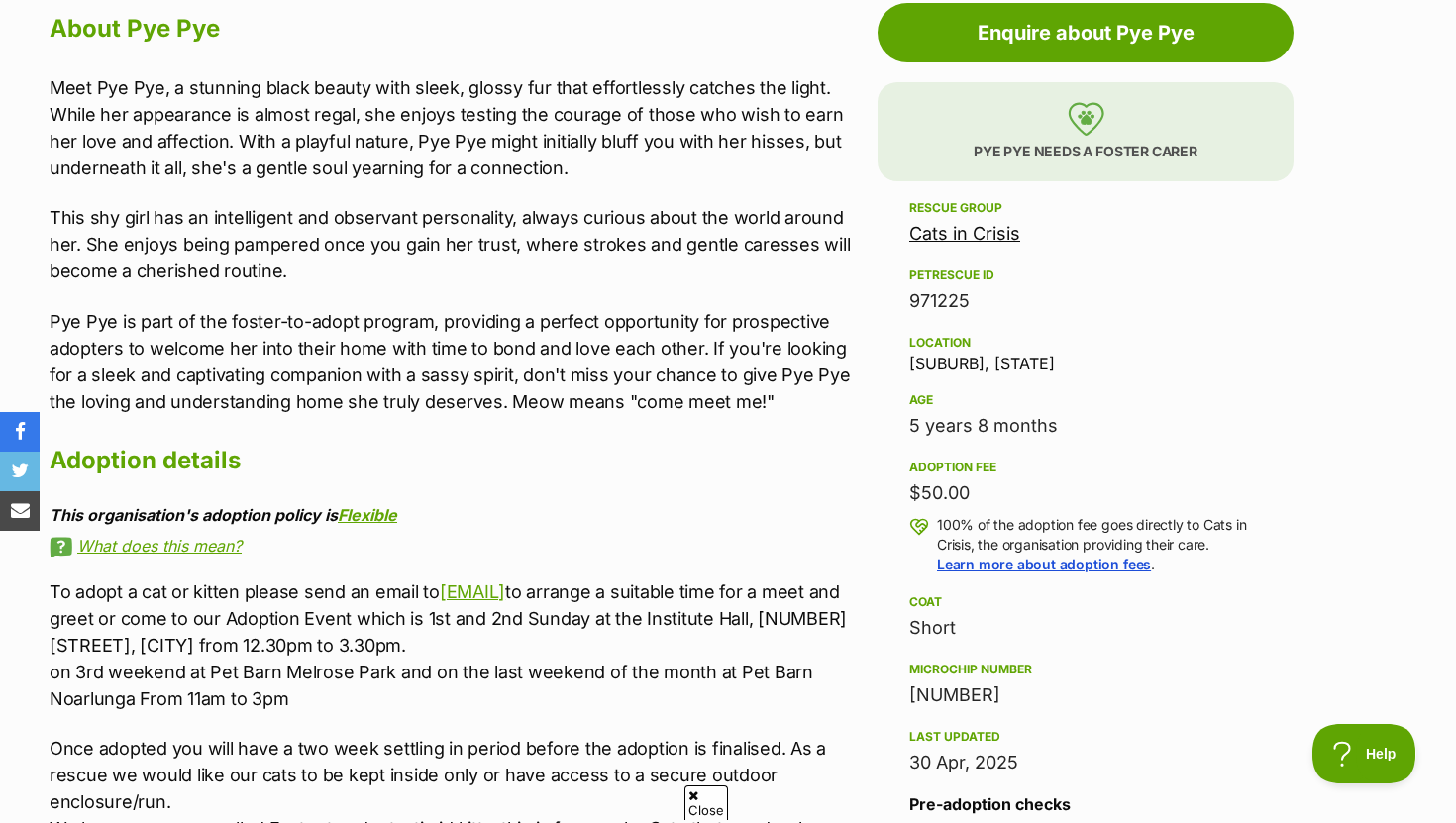 click on "Meet Pye Pye, a stunning black beauty with sleek, glossy fur that effortlessly catches the light. While her appearance is almost regal, she enjoys testing the courage of those who wish to earn her love and affection. With a playful nature, Pye Pye might initially bluff you with her hisses, but underneath it all, she's a gentle soul yearning for a connection." at bounding box center [459, 128] 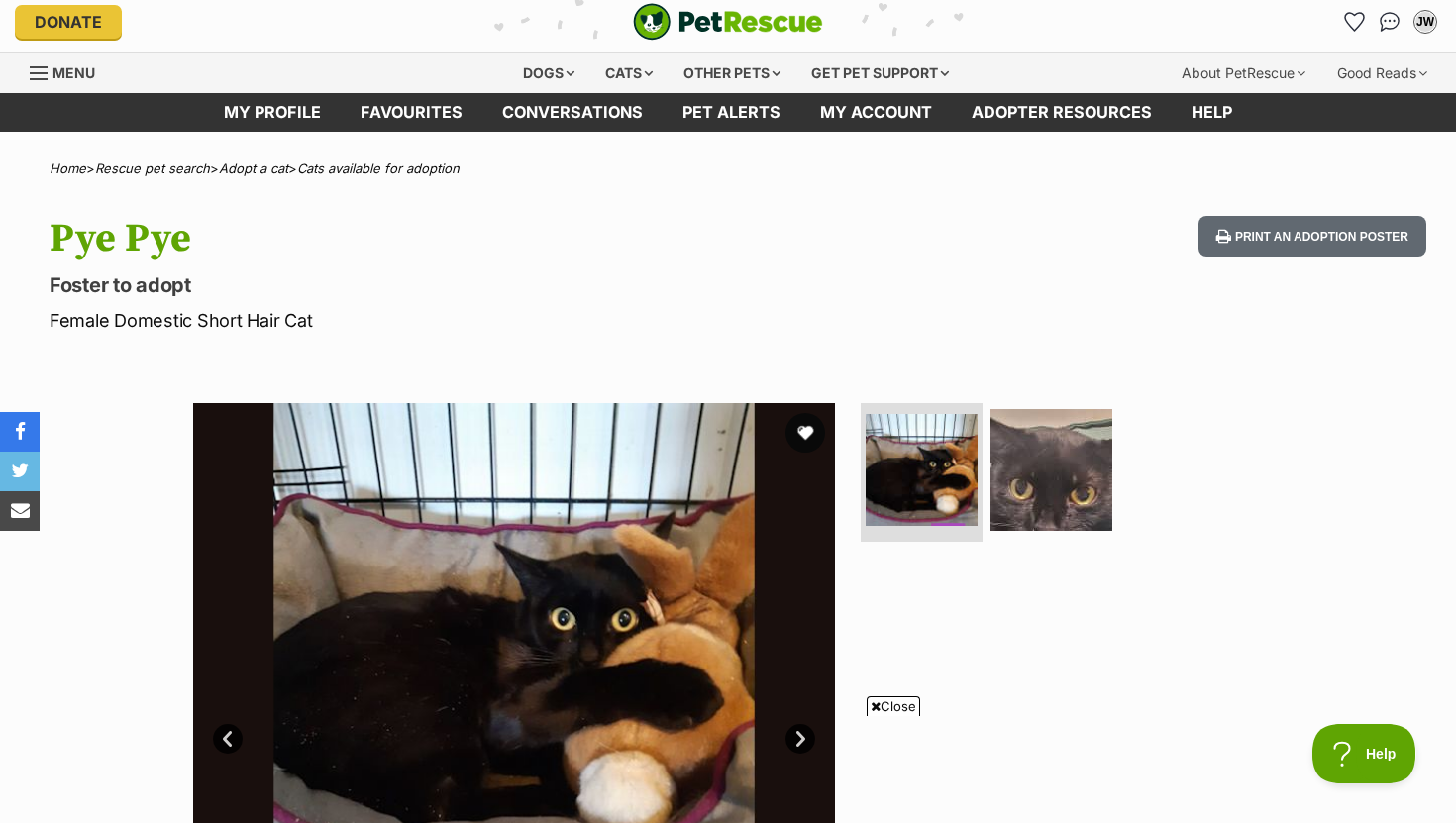 scroll, scrollTop: 0, scrollLeft: 0, axis: both 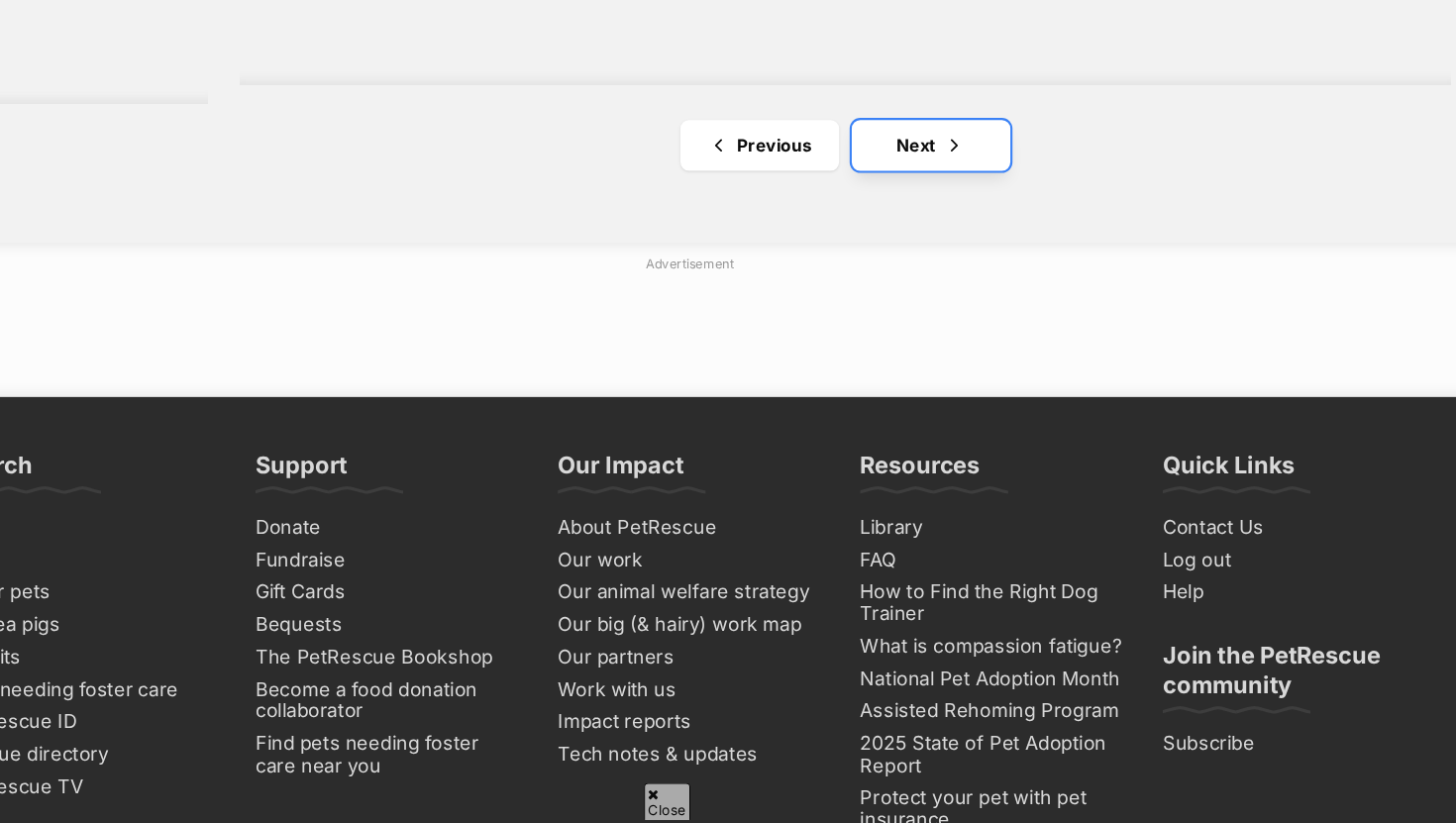 click on "Next" at bounding box center [954, 188] 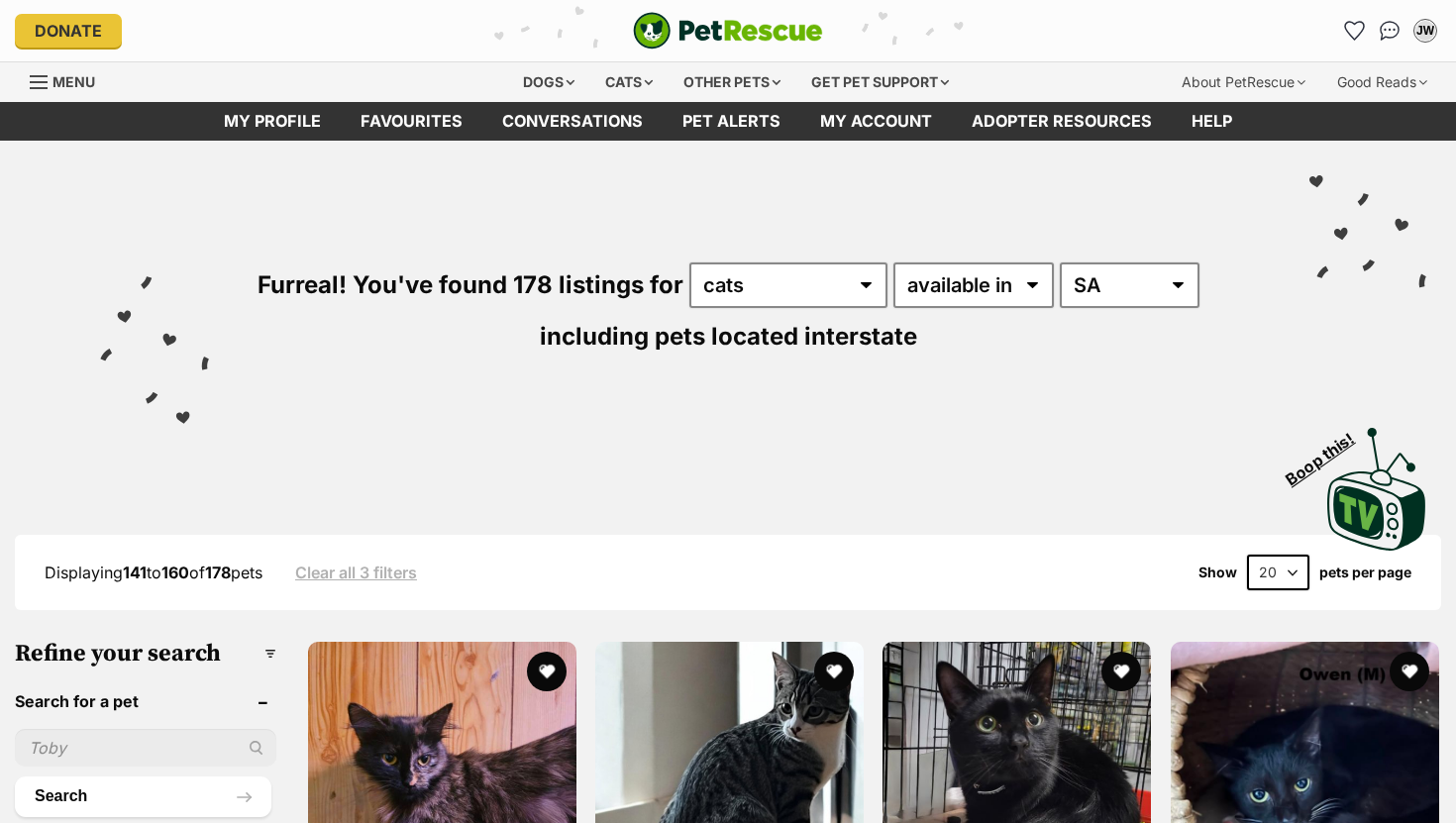 scroll, scrollTop: 0, scrollLeft: 0, axis: both 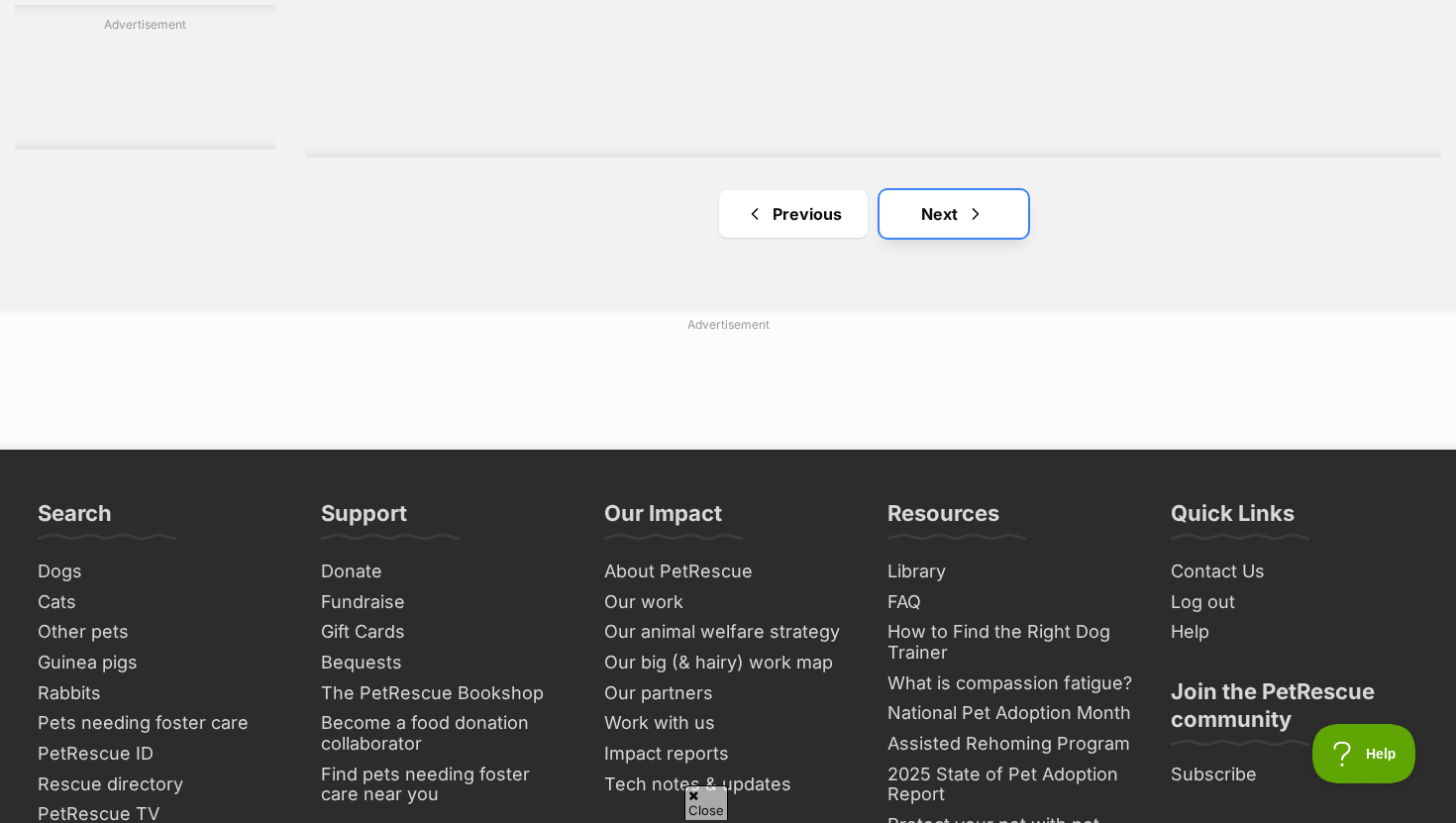 click at bounding box center (976, 214) 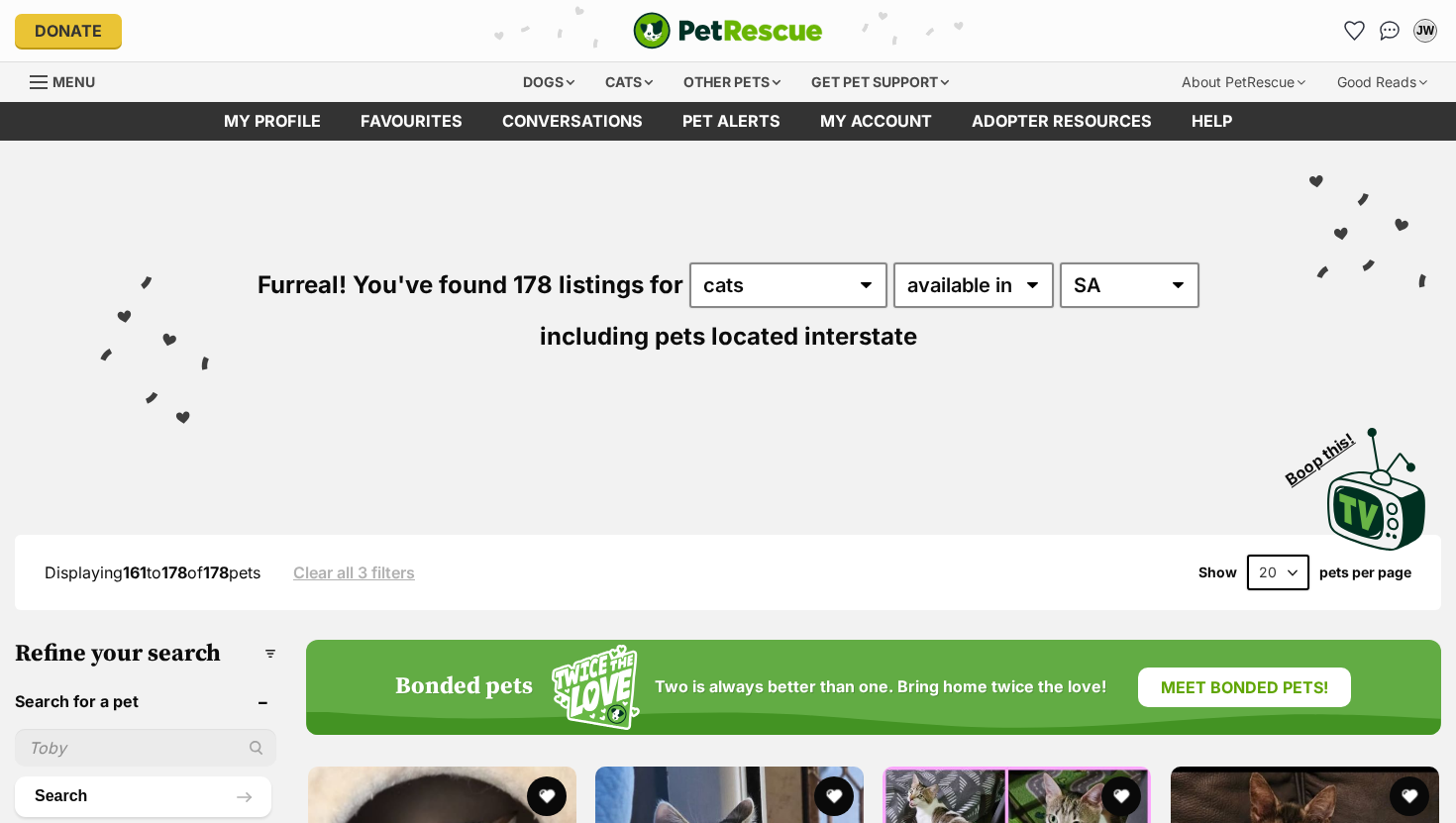 scroll, scrollTop: 0, scrollLeft: 0, axis: both 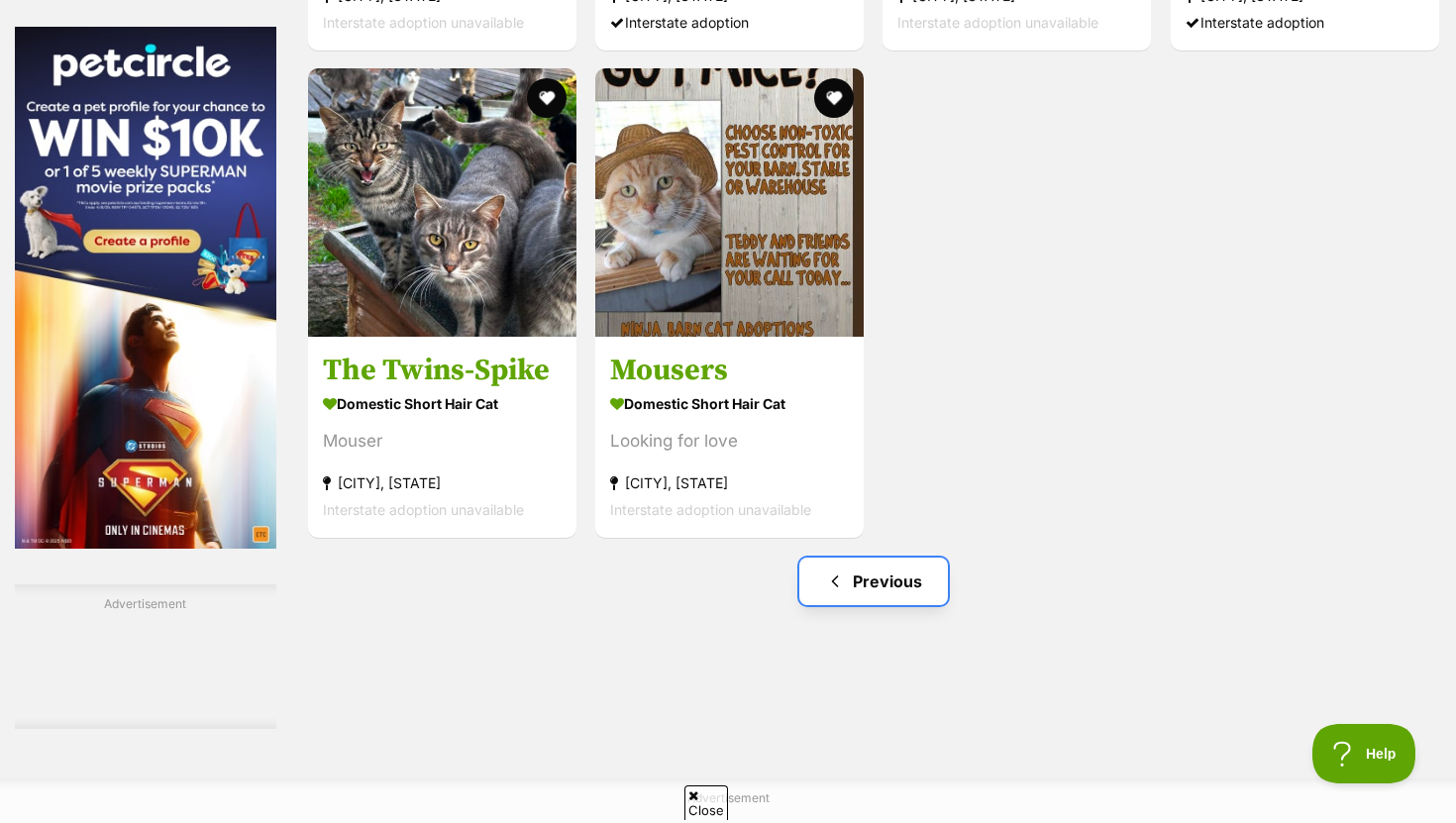 click on "Previous" at bounding box center [874, 581] 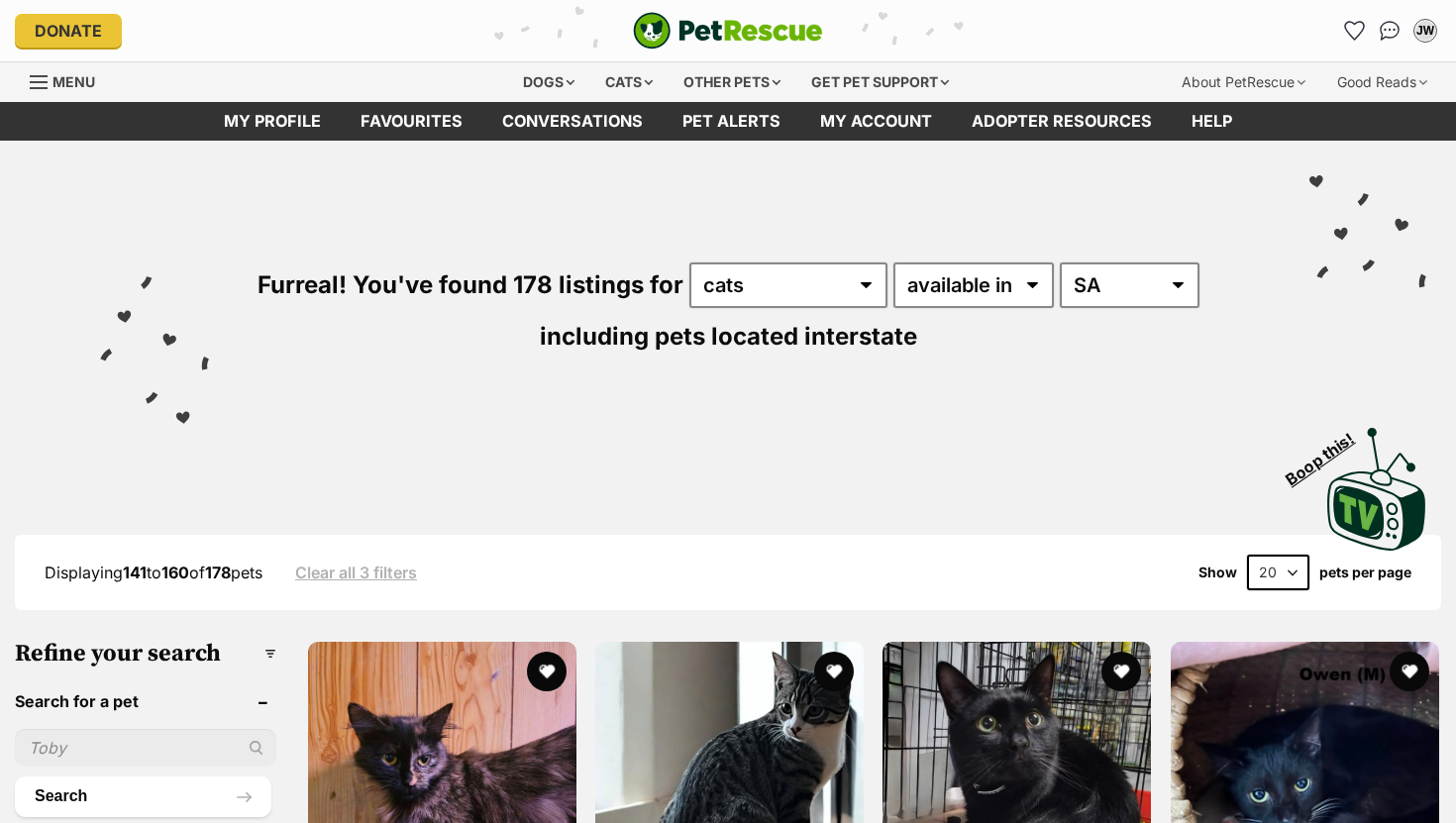 scroll, scrollTop: 0, scrollLeft: 0, axis: both 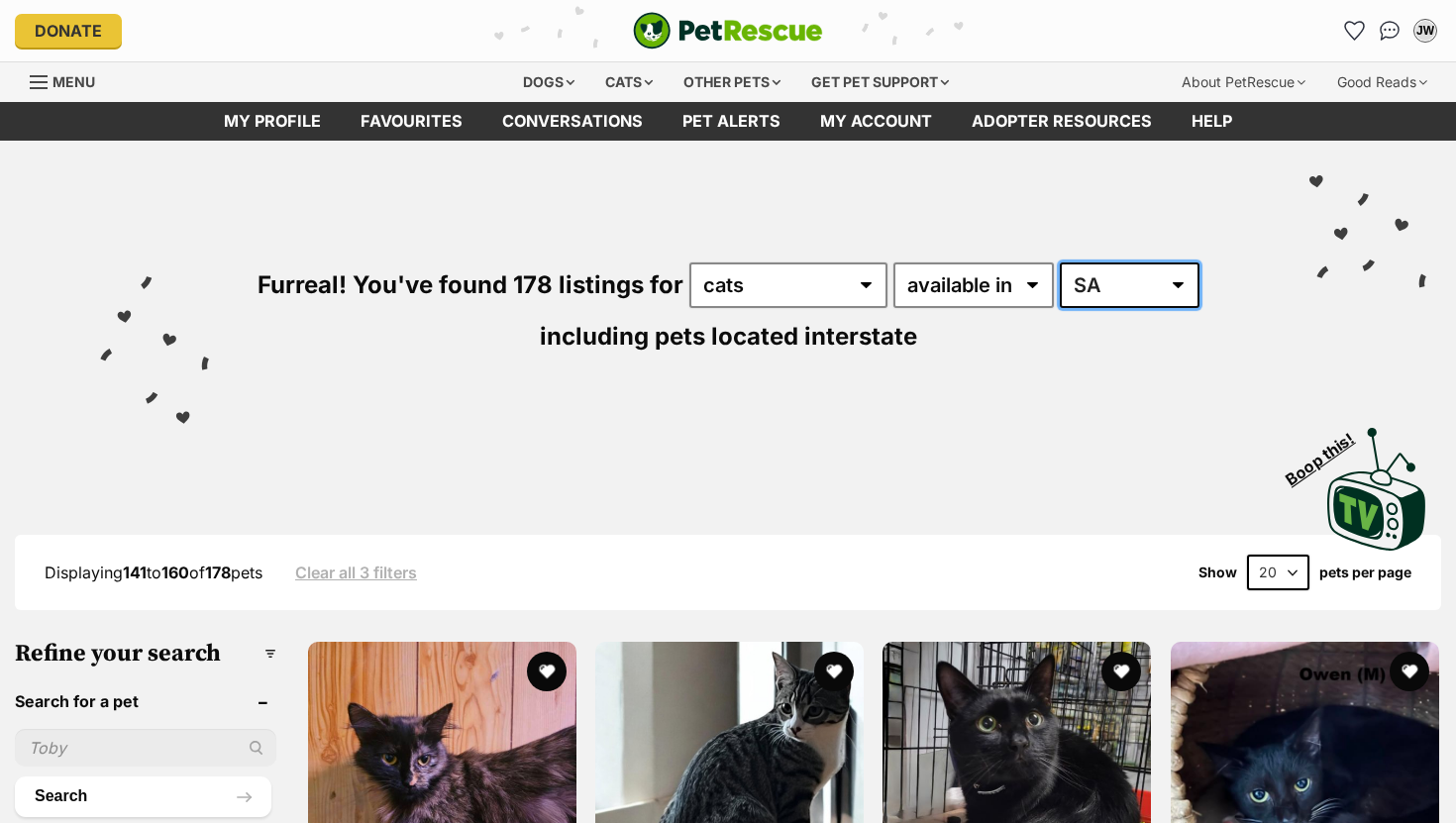 click on "Australia
ACT
NSW
NT
QLD
SA
TAS
VIC
WA" at bounding box center [1129, 285] 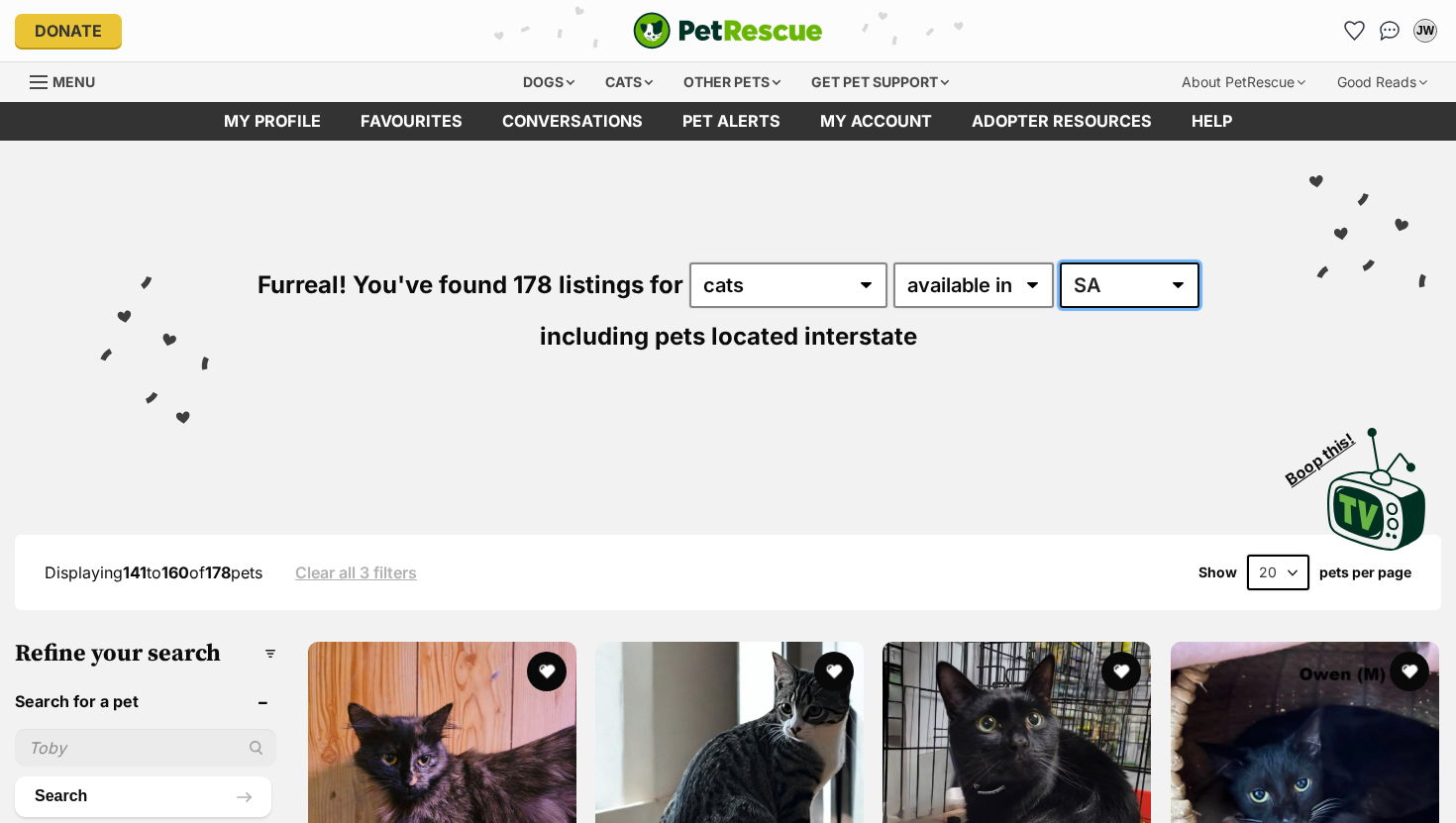 select on "any" 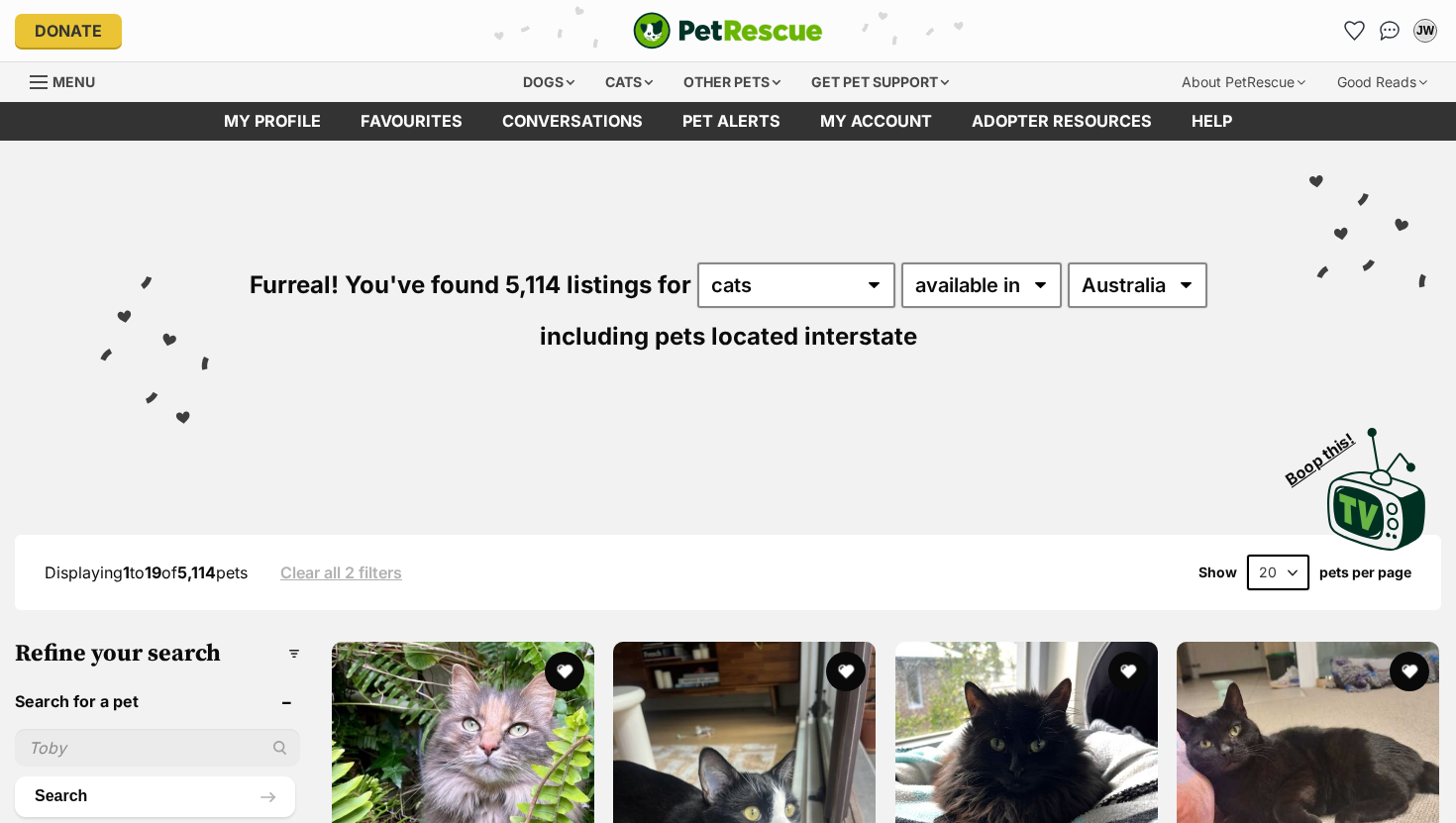 scroll, scrollTop: 0, scrollLeft: 0, axis: both 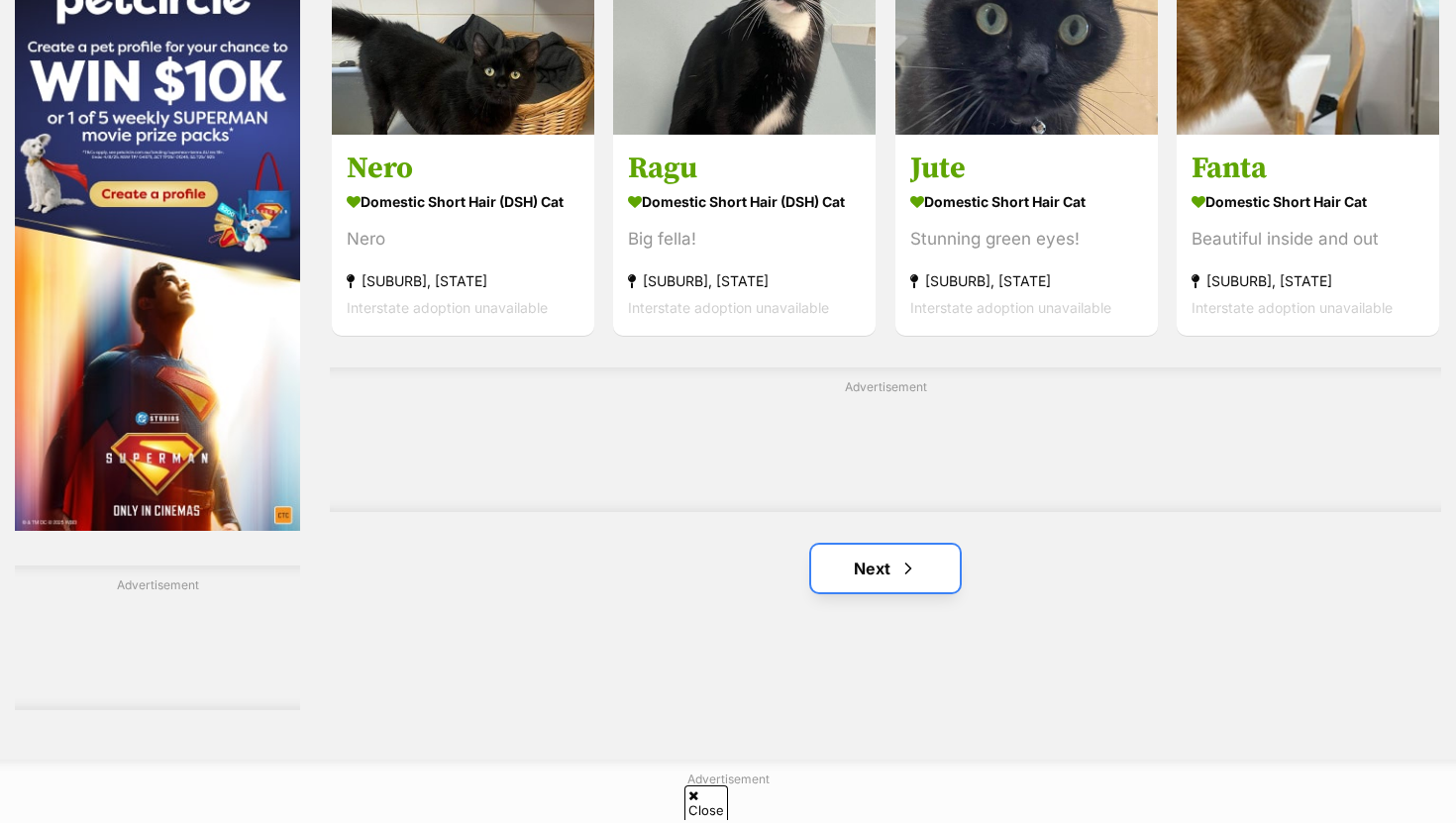 click on "Next" at bounding box center [885, 568] 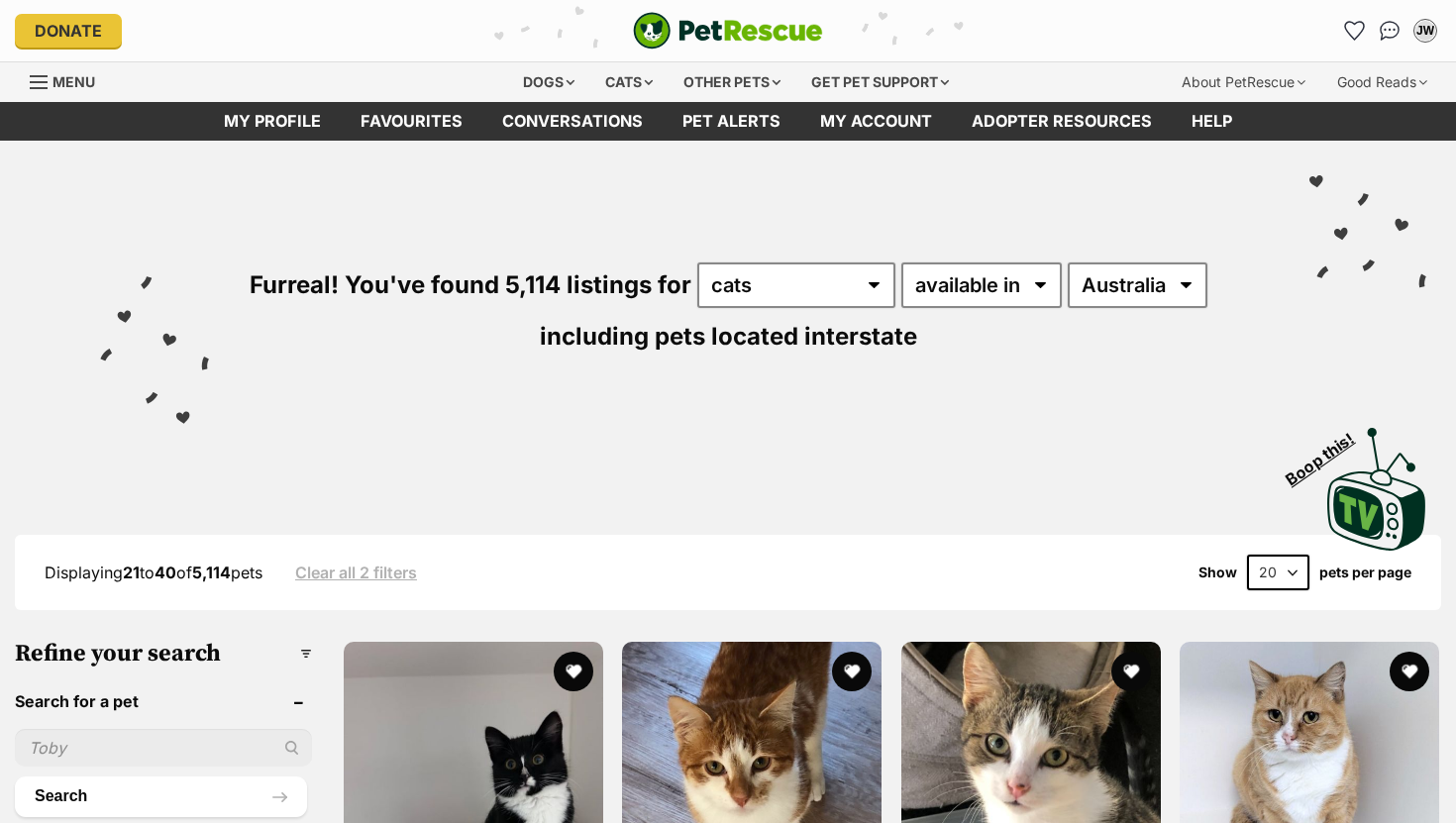 scroll, scrollTop: 0, scrollLeft: 0, axis: both 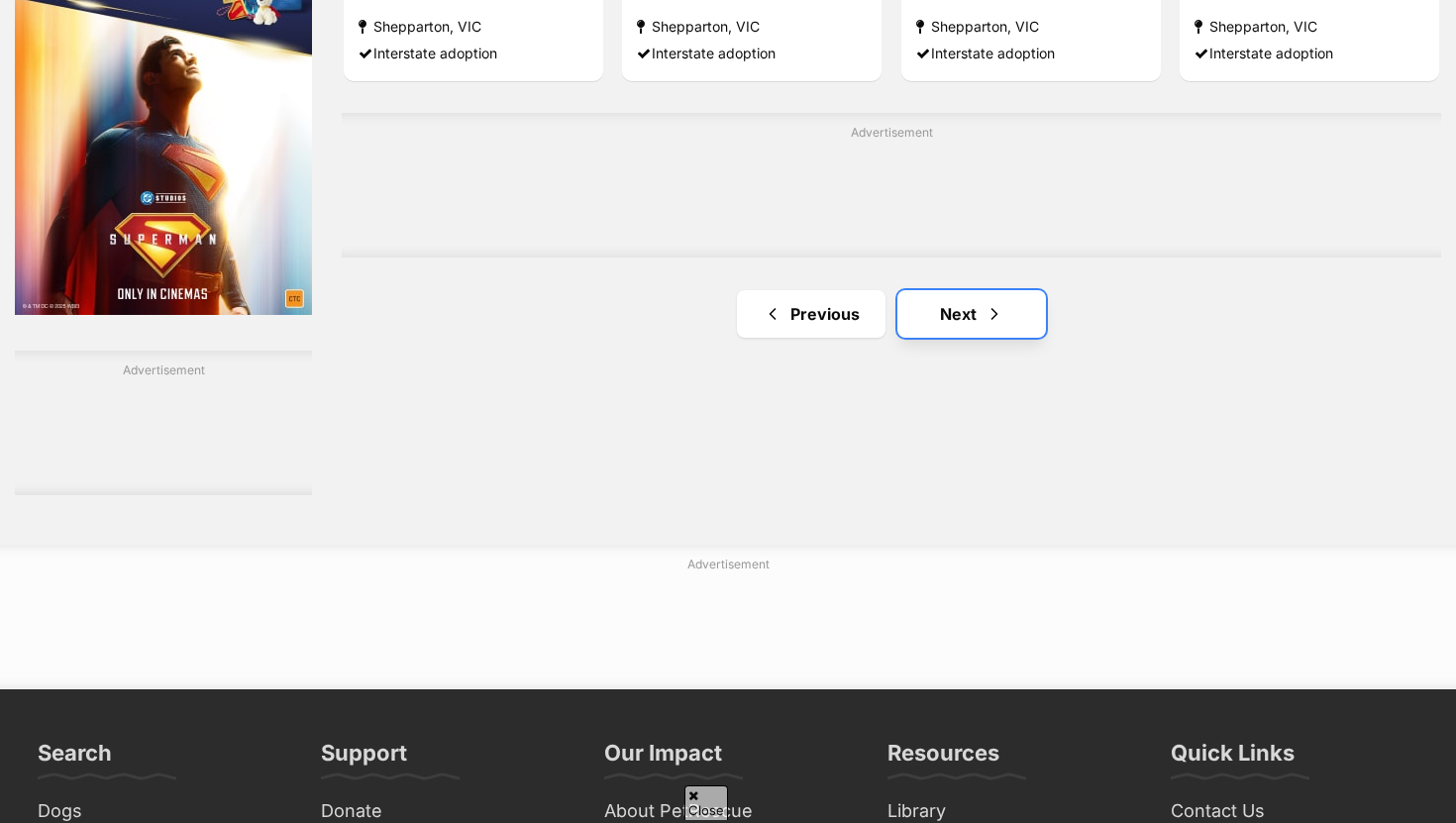 click at bounding box center [994, 314] 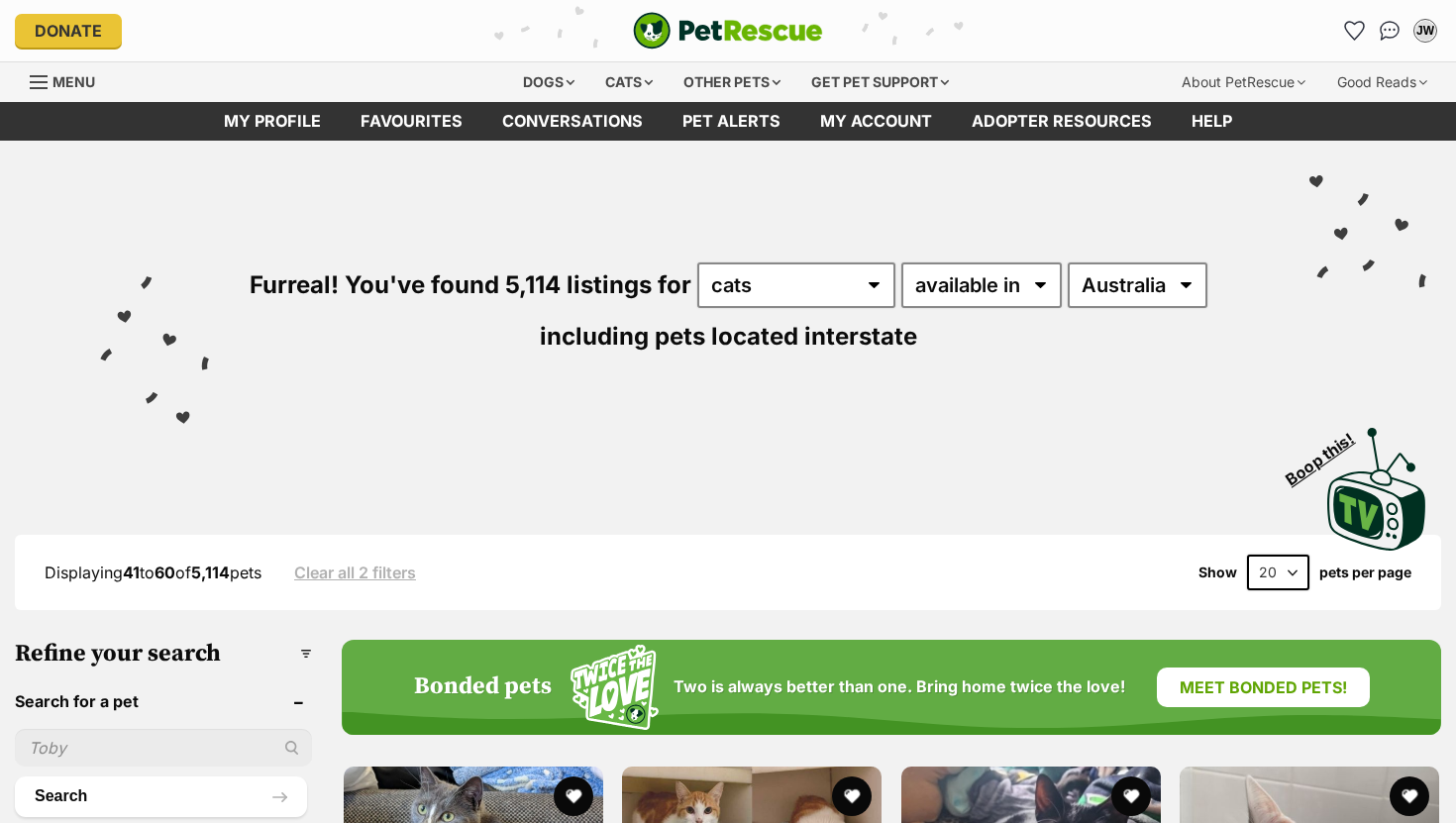 scroll, scrollTop: 0, scrollLeft: 0, axis: both 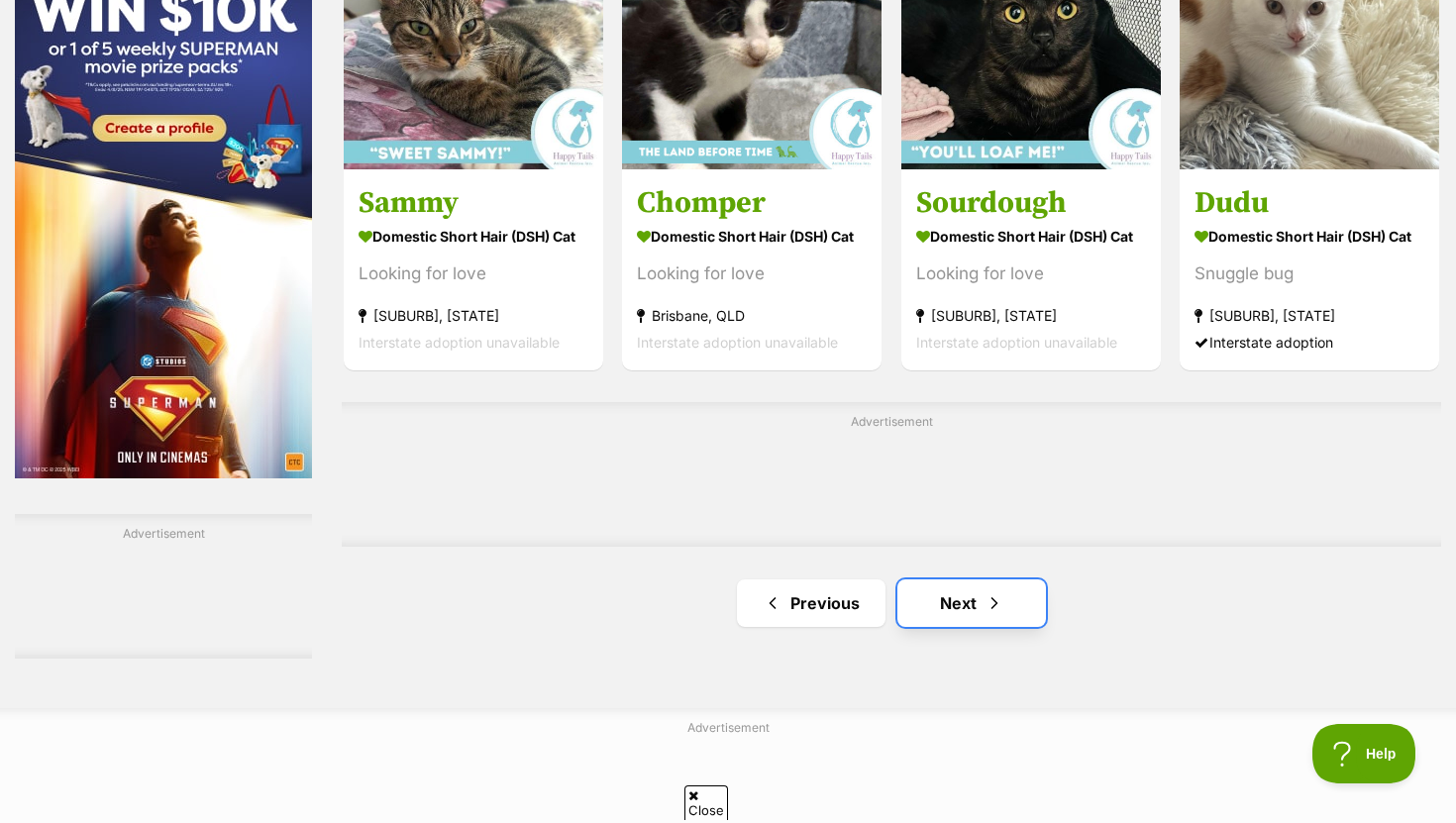 click on "Next" at bounding box center [972, 603] 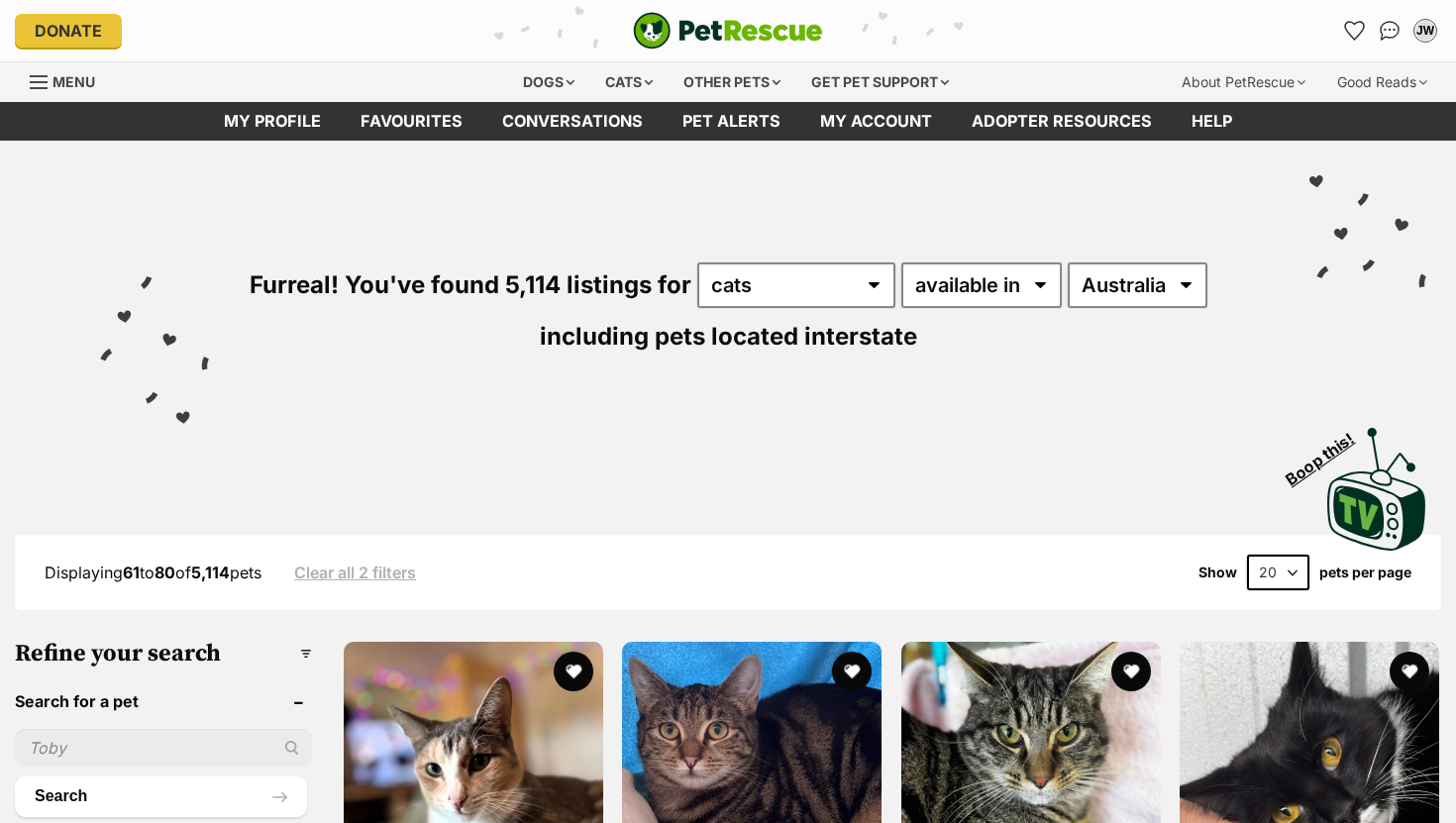scroll, scrollTop: 0, scrollLeft: 0, axis: both 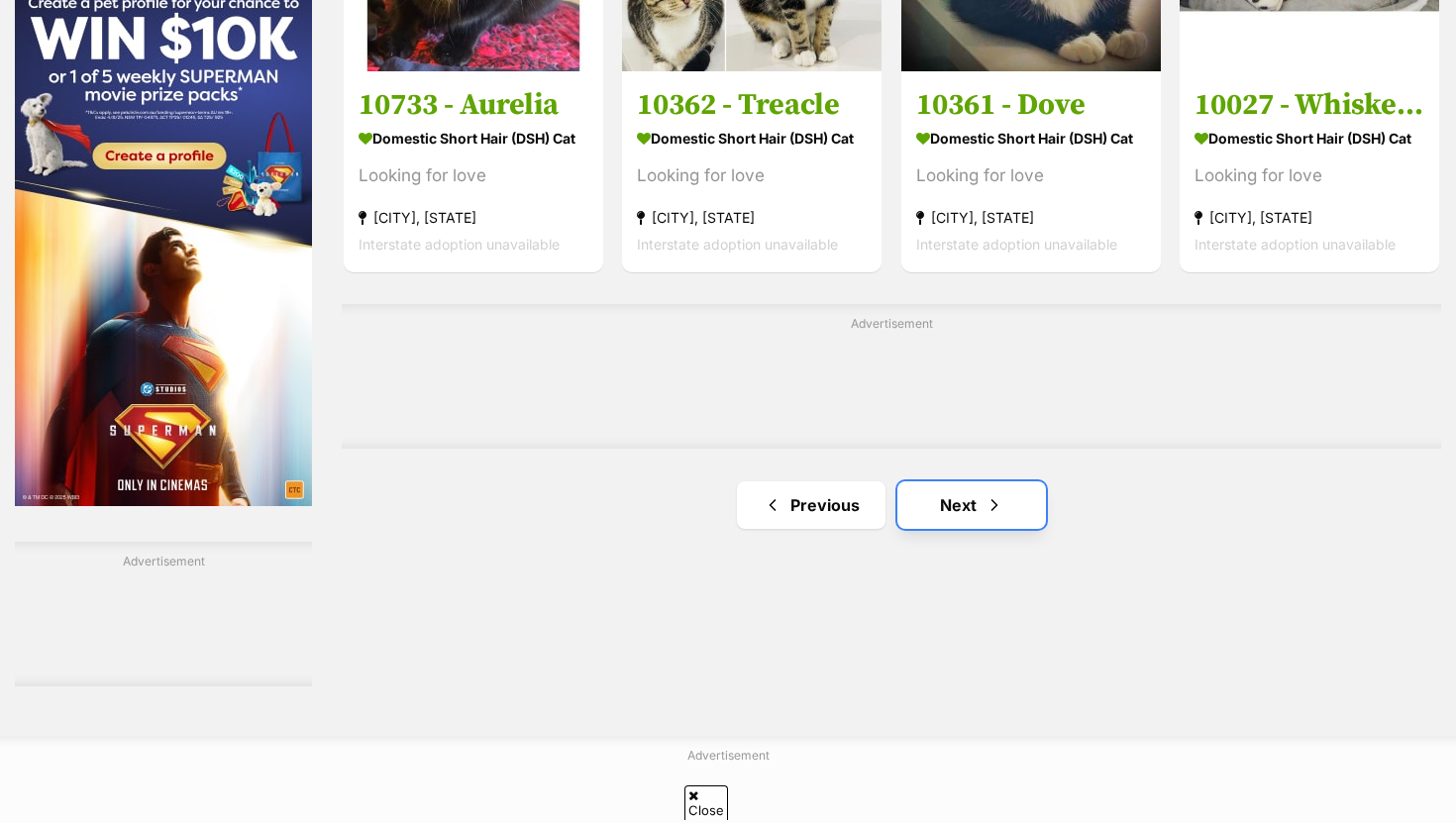 click at bounding box center (994, 505) 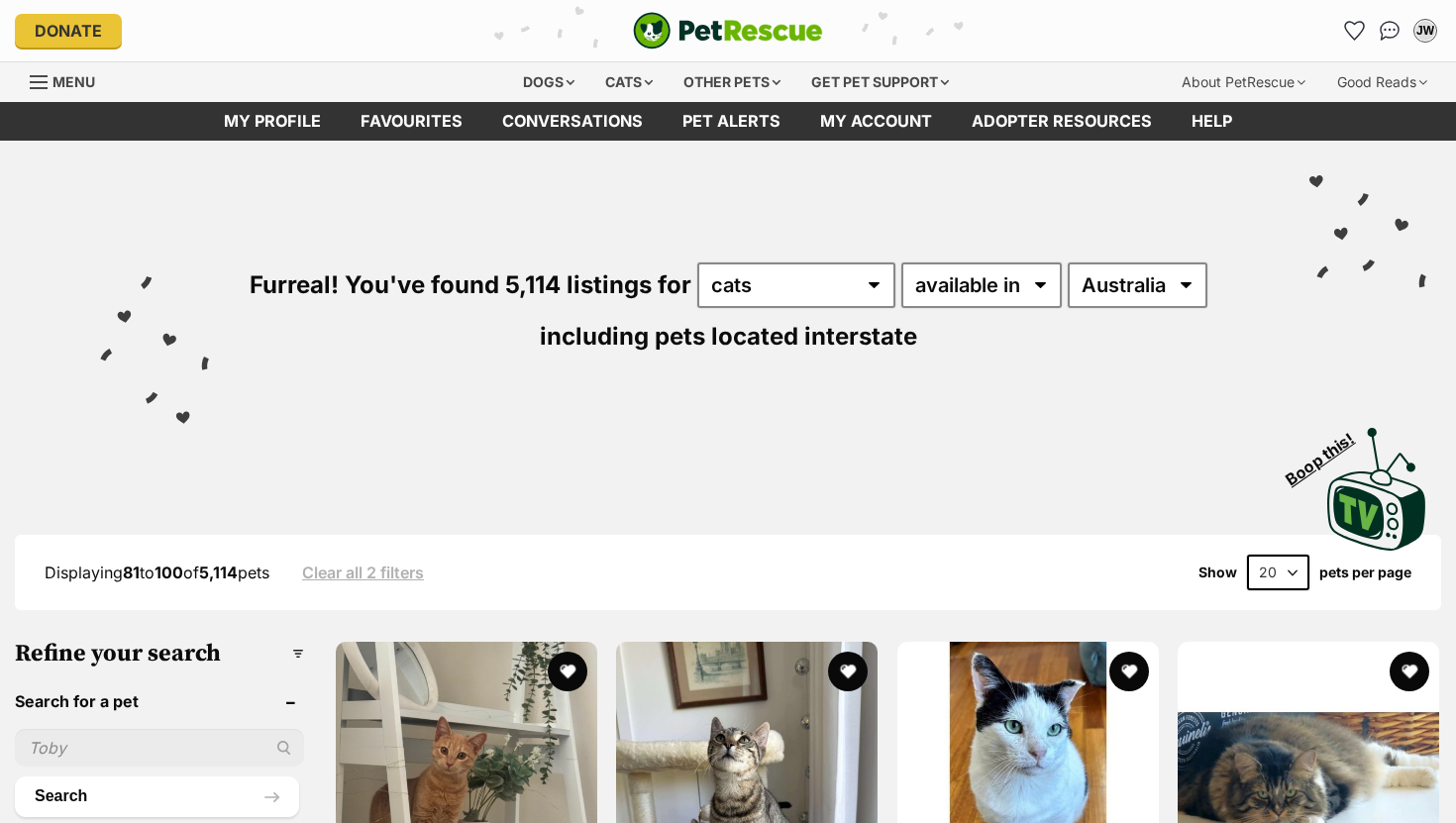 scroll, scrollTop: 0, scrollLeft: 0, axis: both 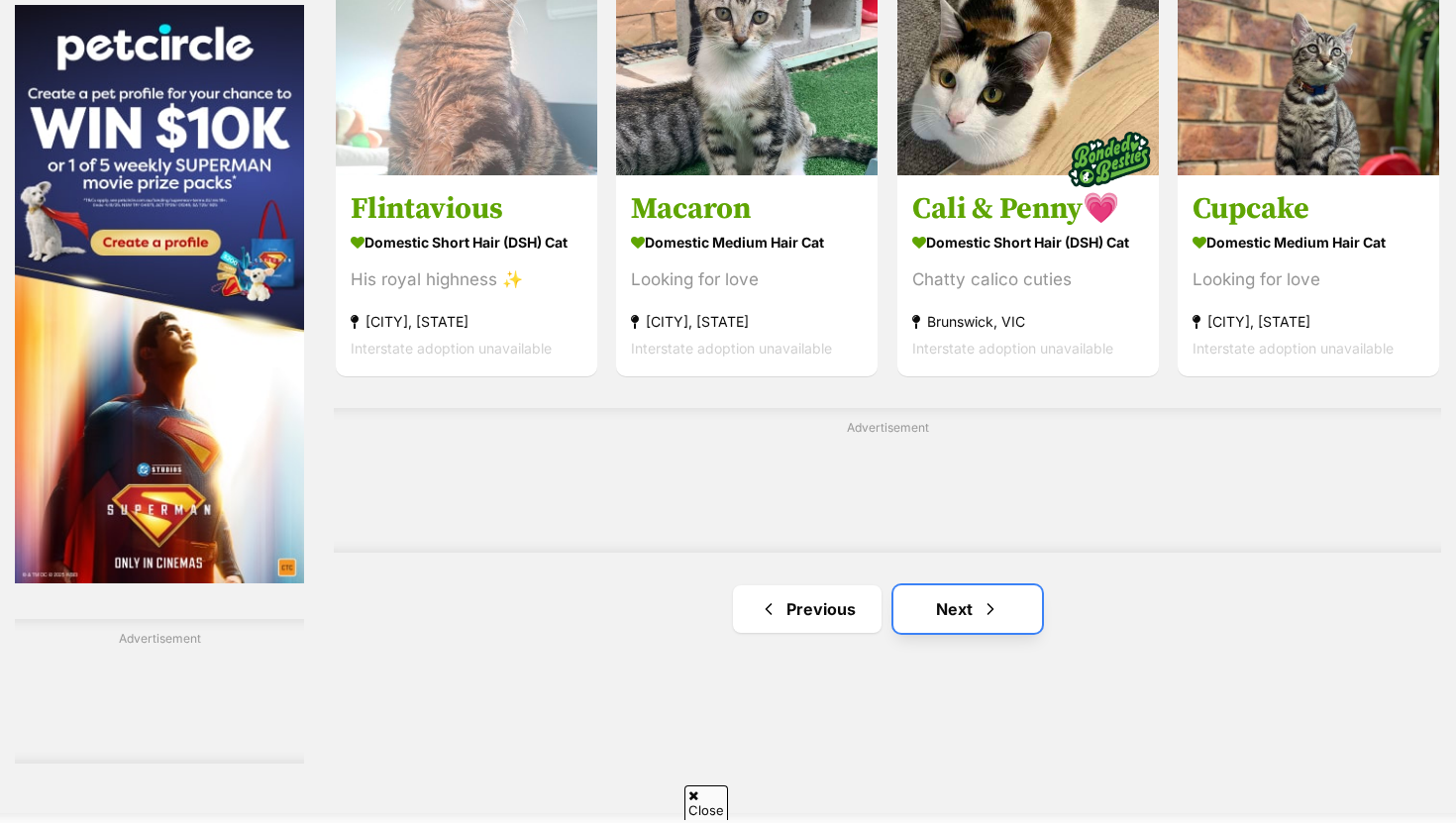 click on "Next" at bounding box center (968, 609) 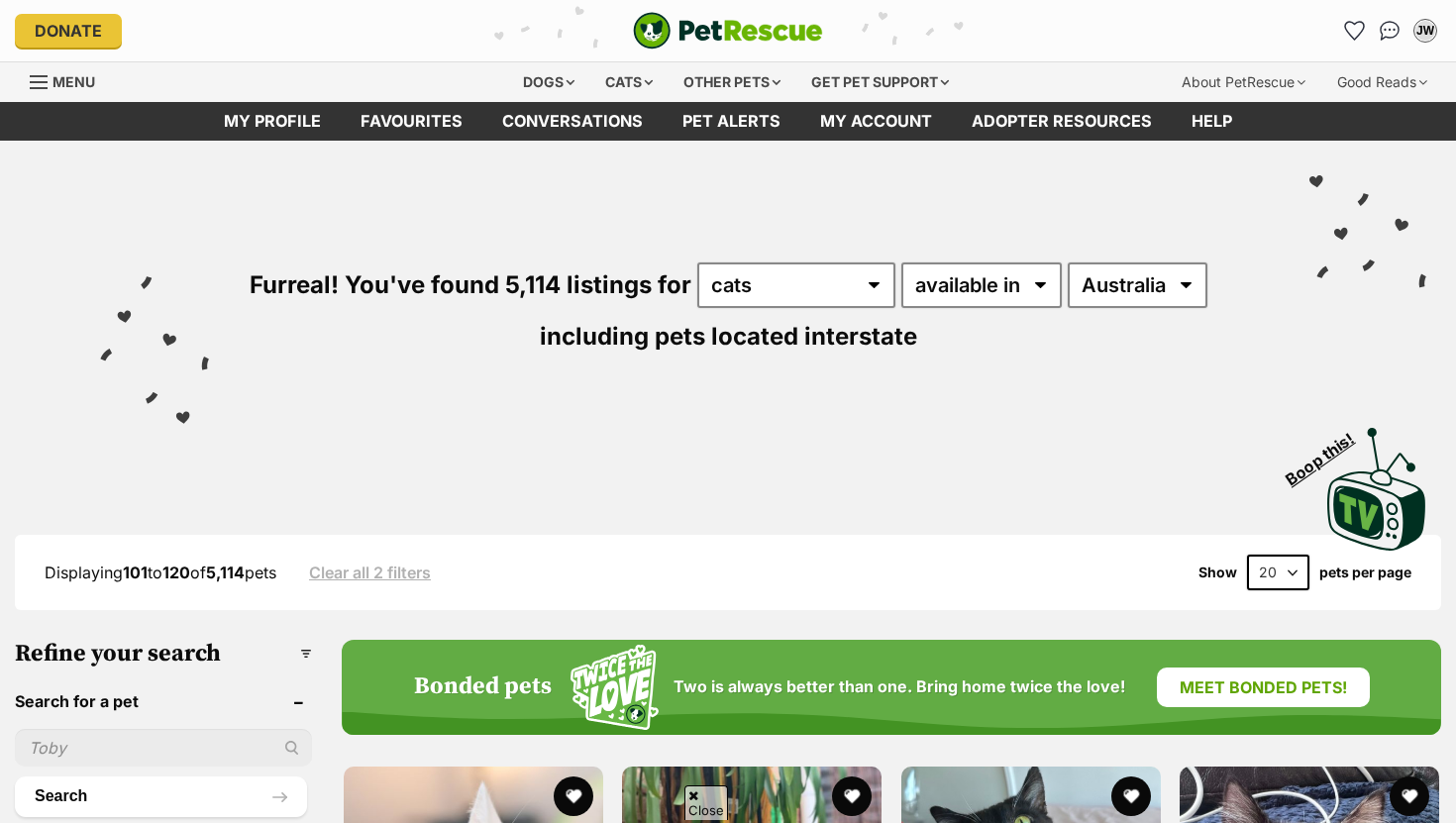 scroll, scrollTop: 1846, scrollLeft: 0, axis: vertical 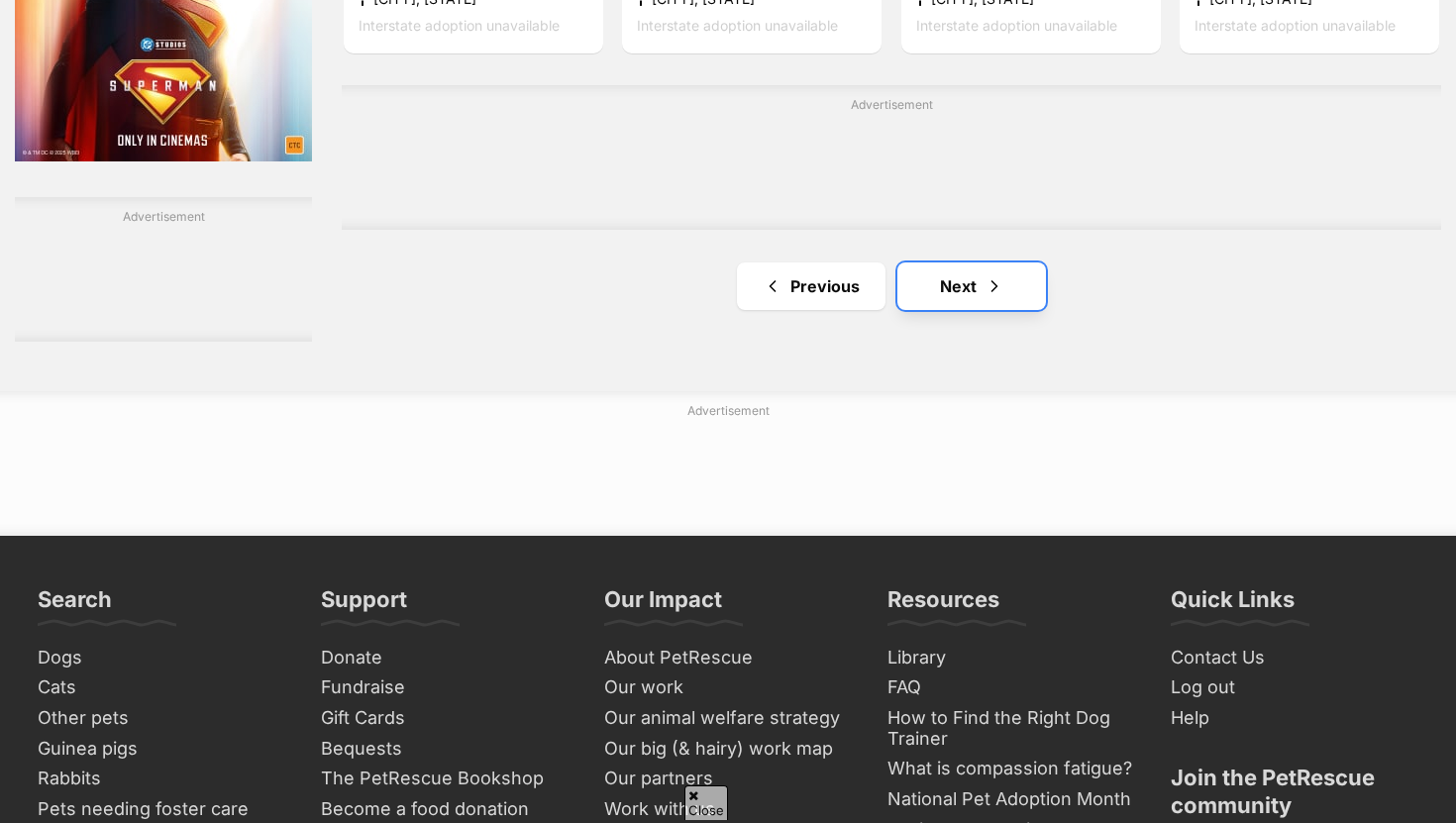 click on "Next" at bounding box center (972, 286) 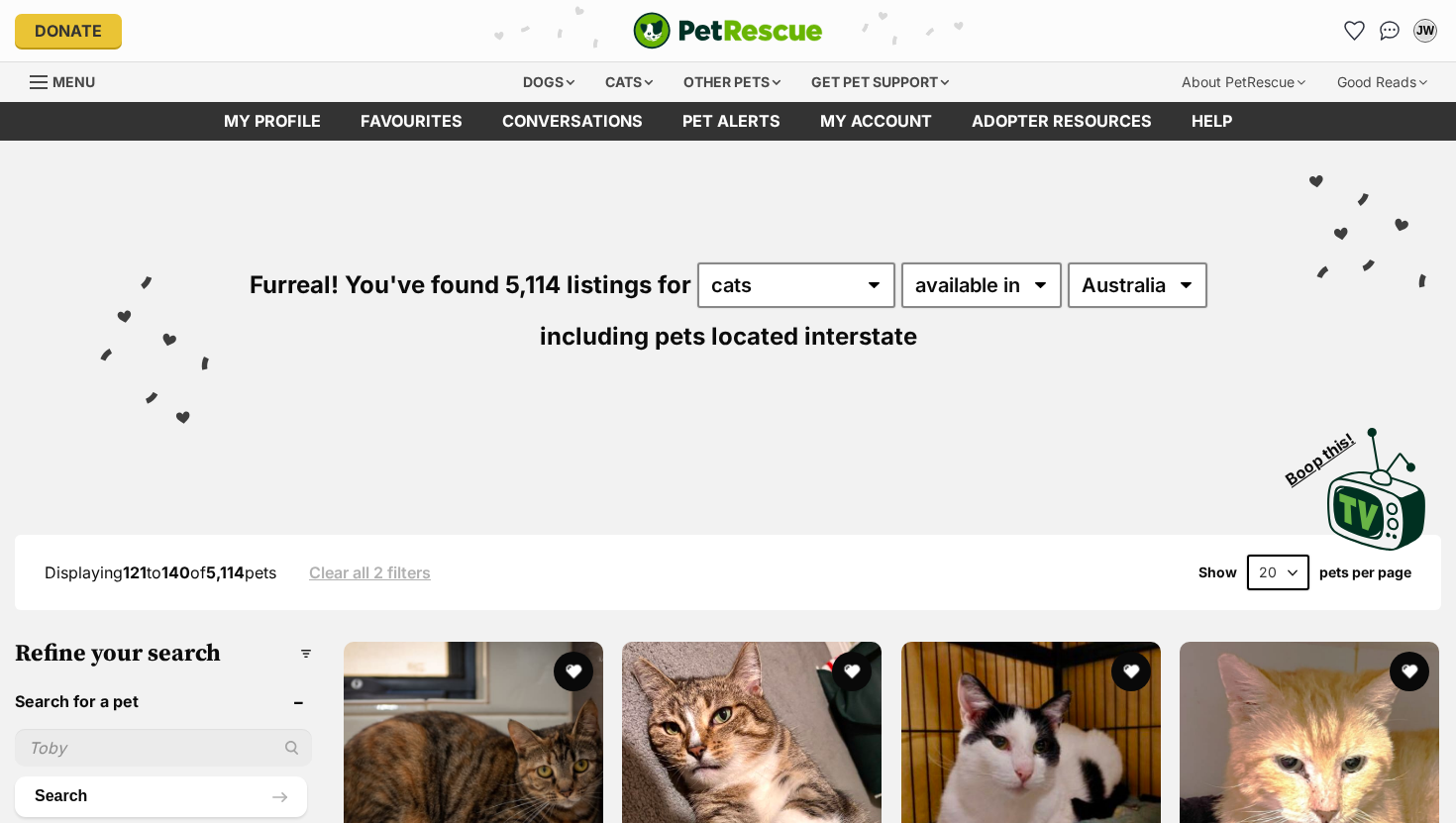 scroll, scrollTop: 1923, scrollLeft: 0, axis: vertical 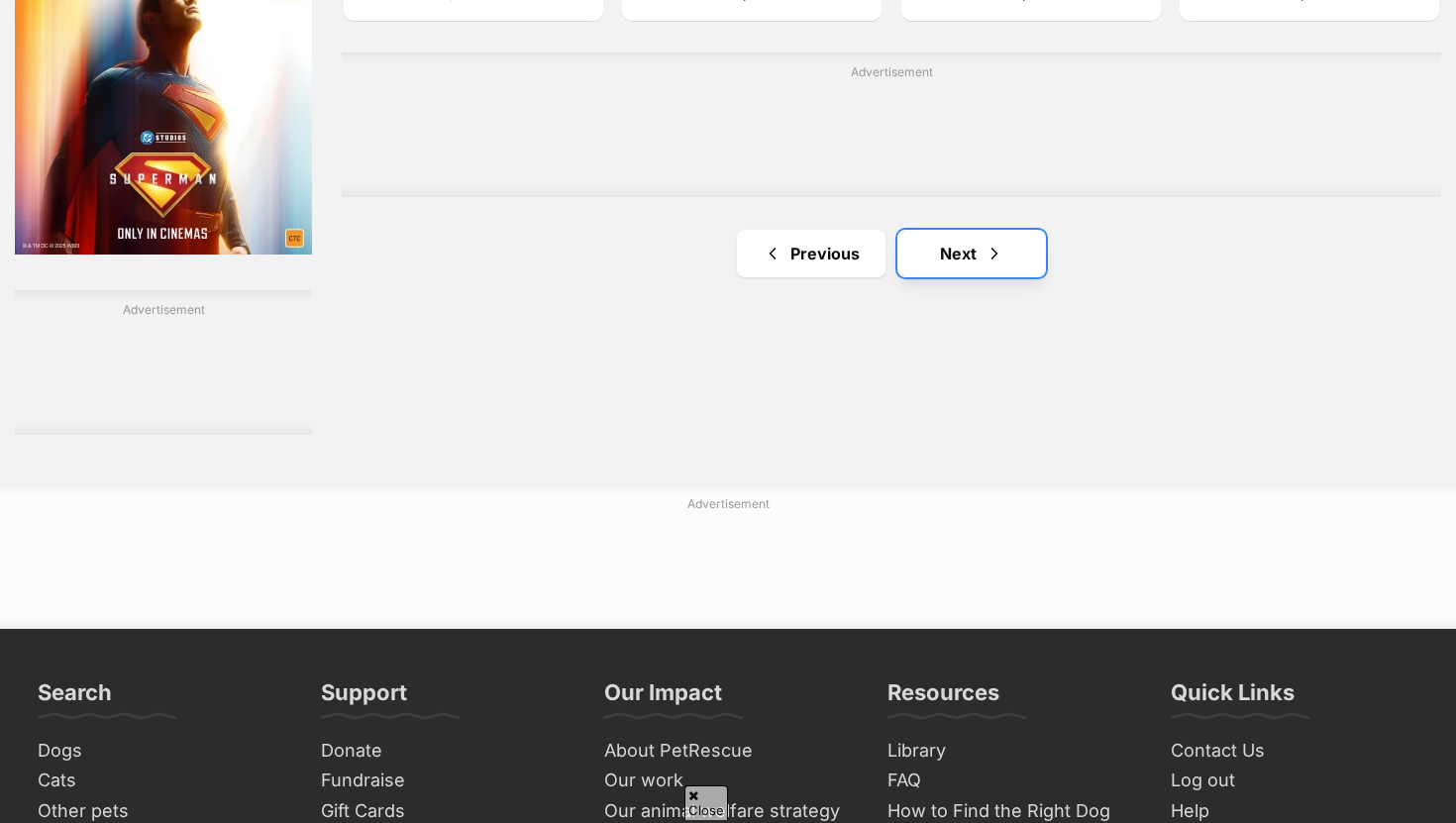 click on "Next" at bounding box center (972, 254) 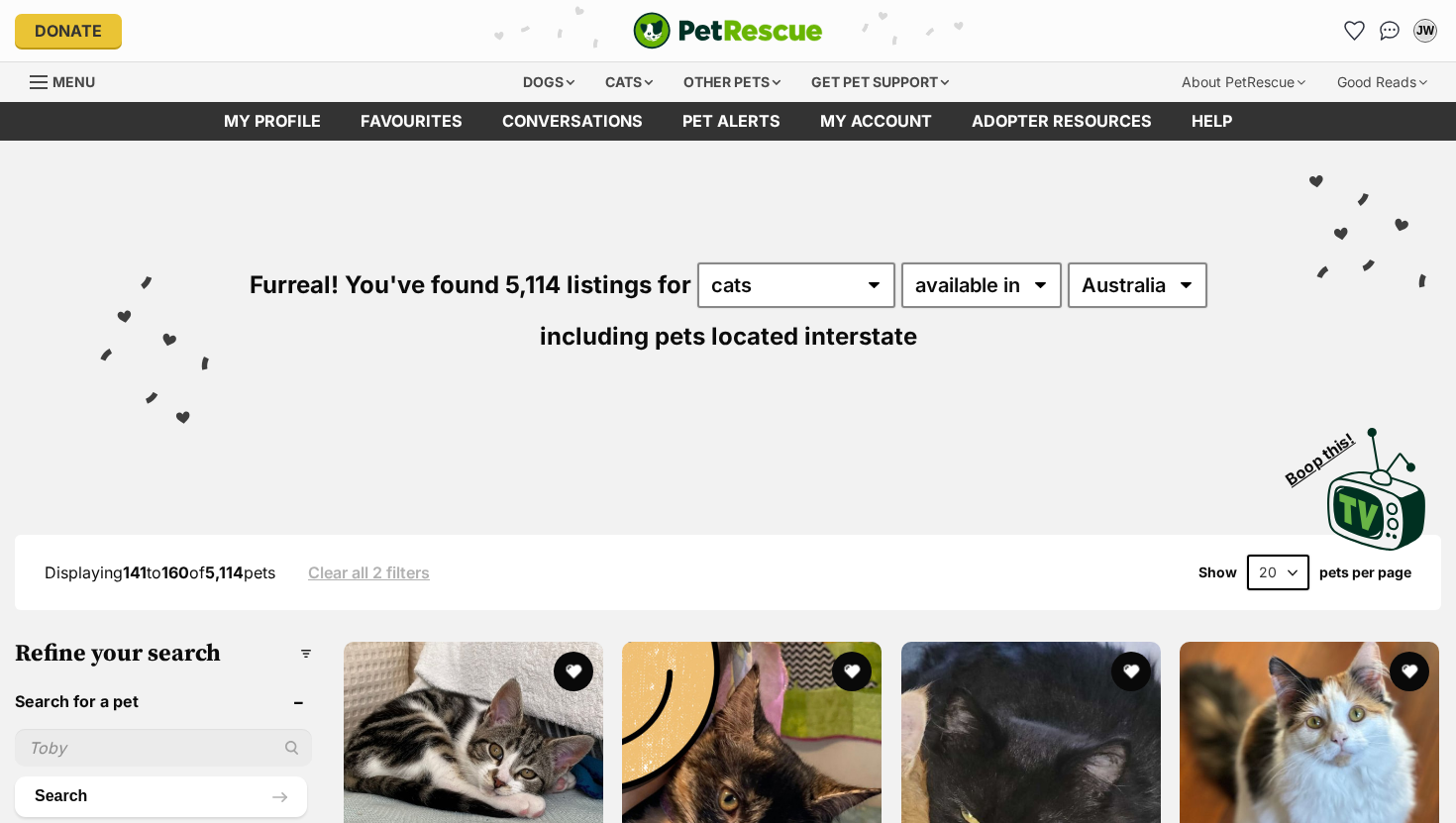 scroll, scrollTop: 0, scrollLeft: 0, axis: both 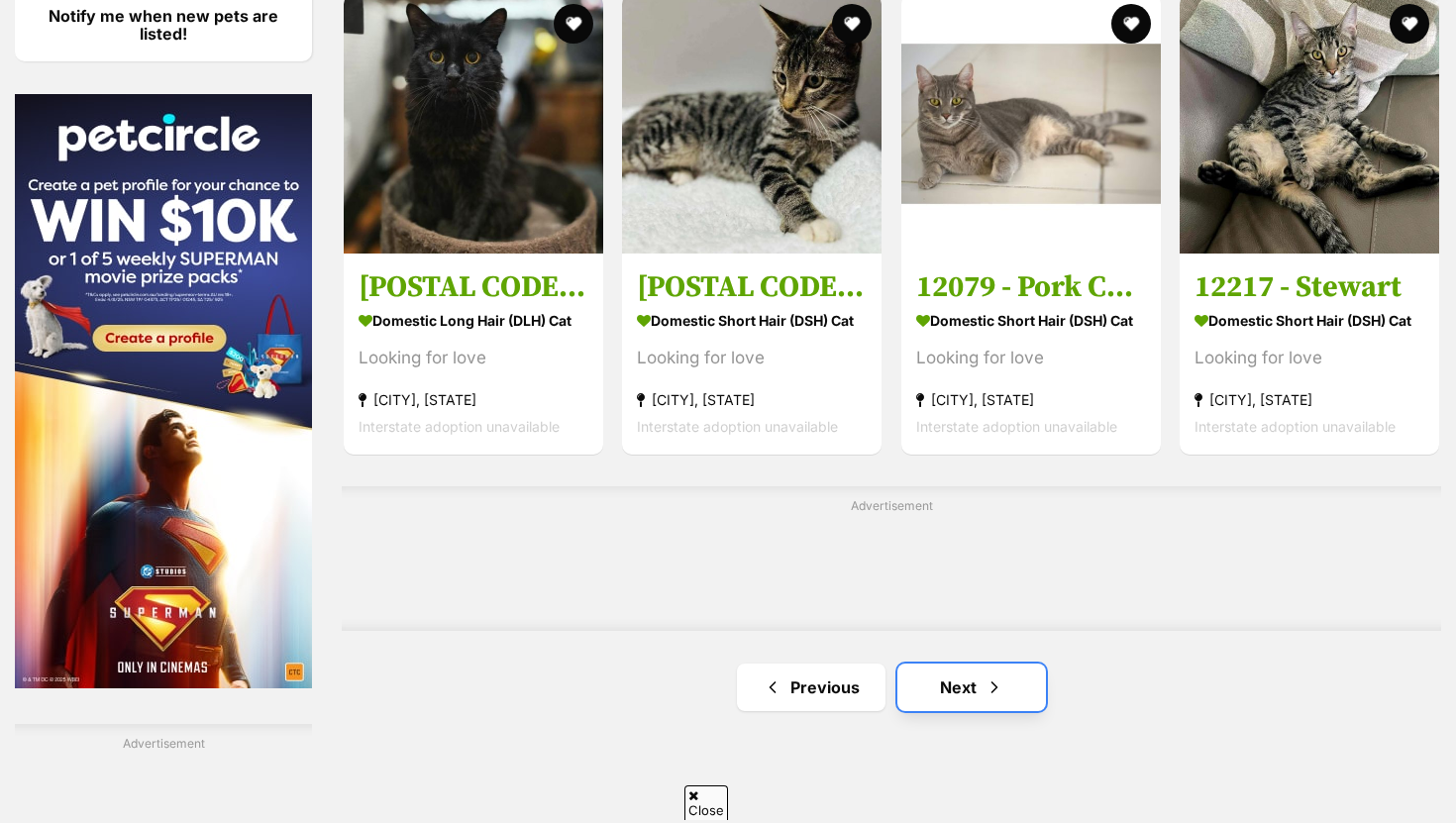 click on "Next" at bounding box center (972, 687) 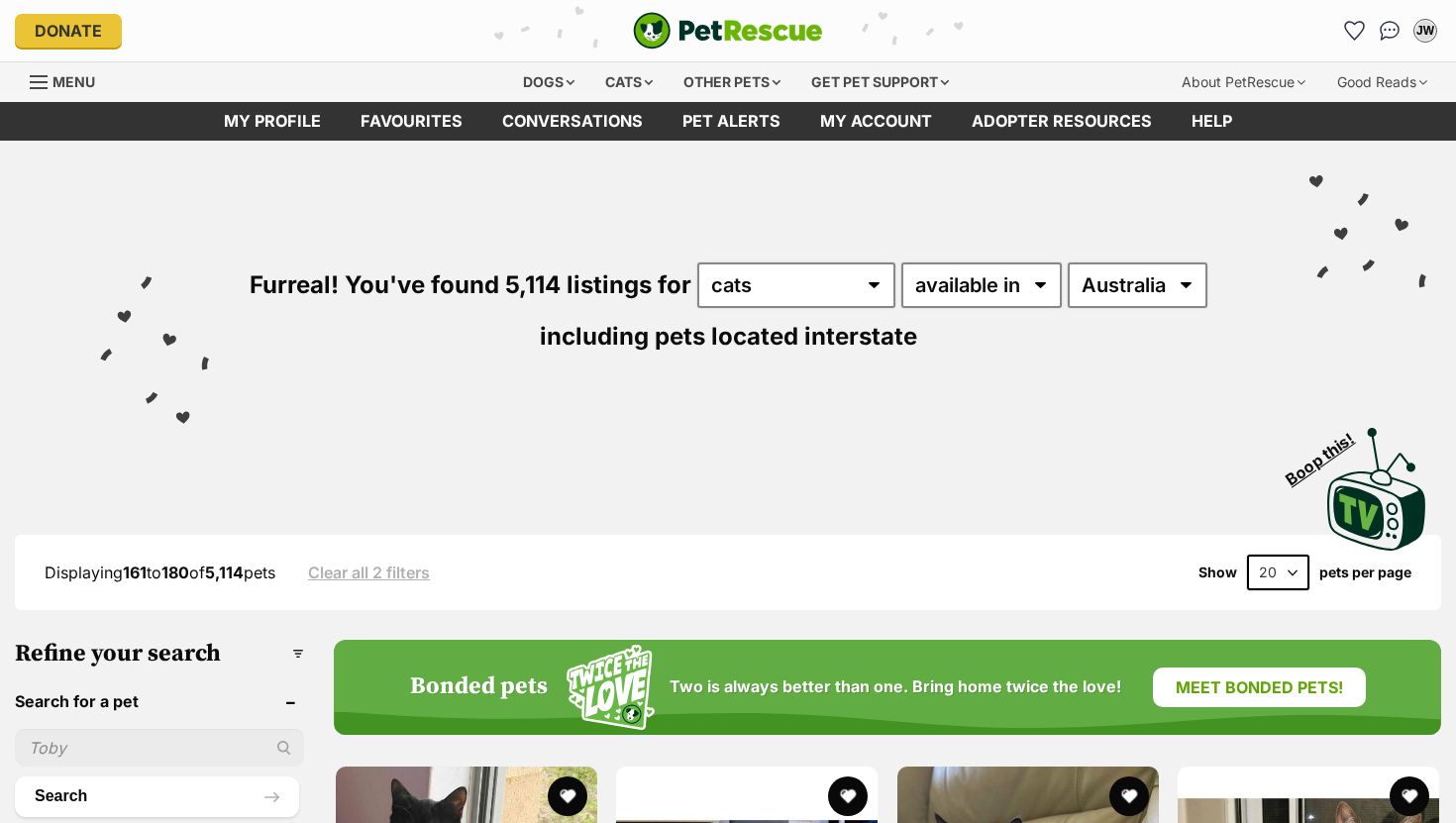scroll, scrollTop: 0, scrollLeft: 0, axis: both 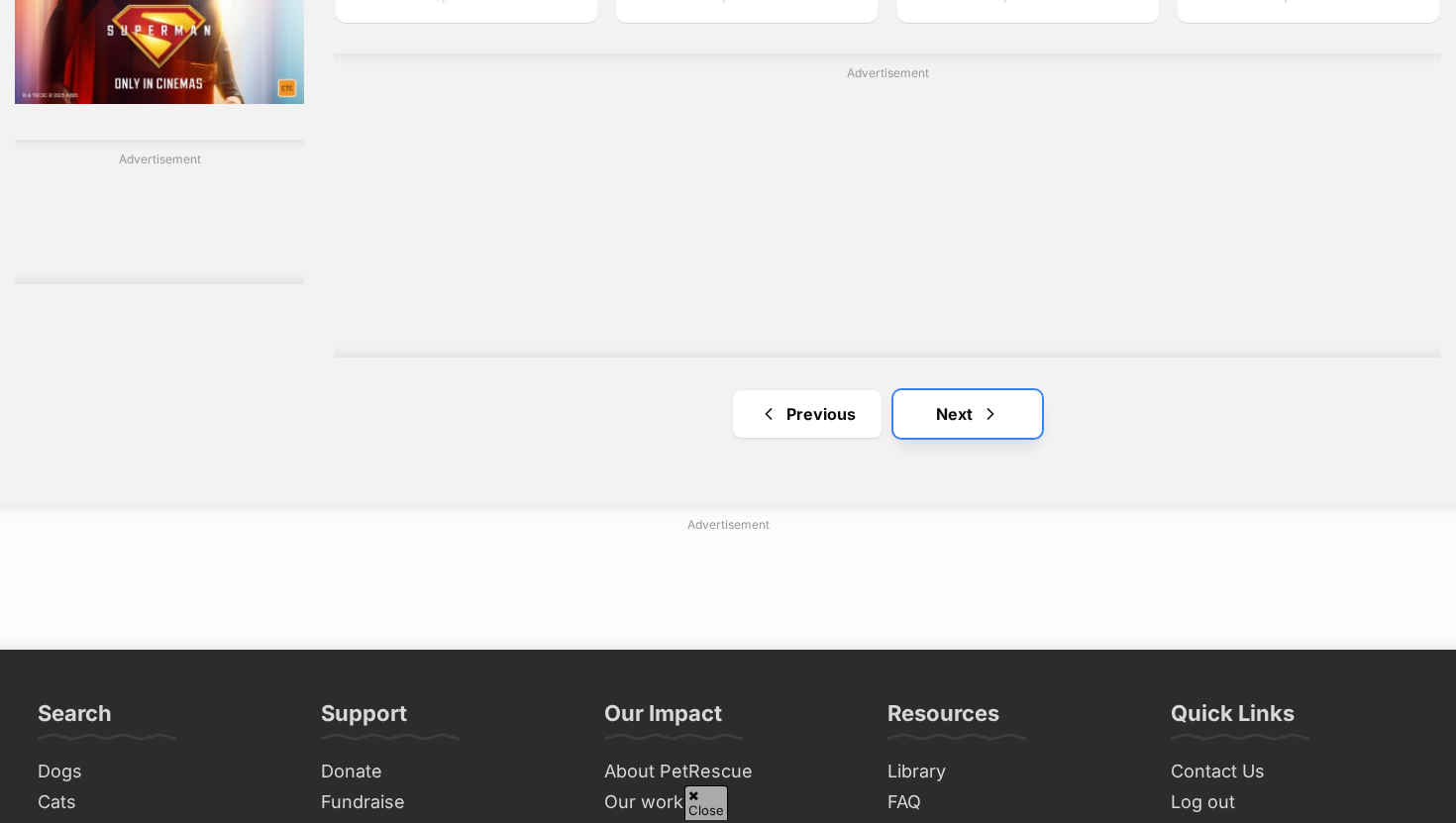 click on "Next" at bounding box center [968, 414] 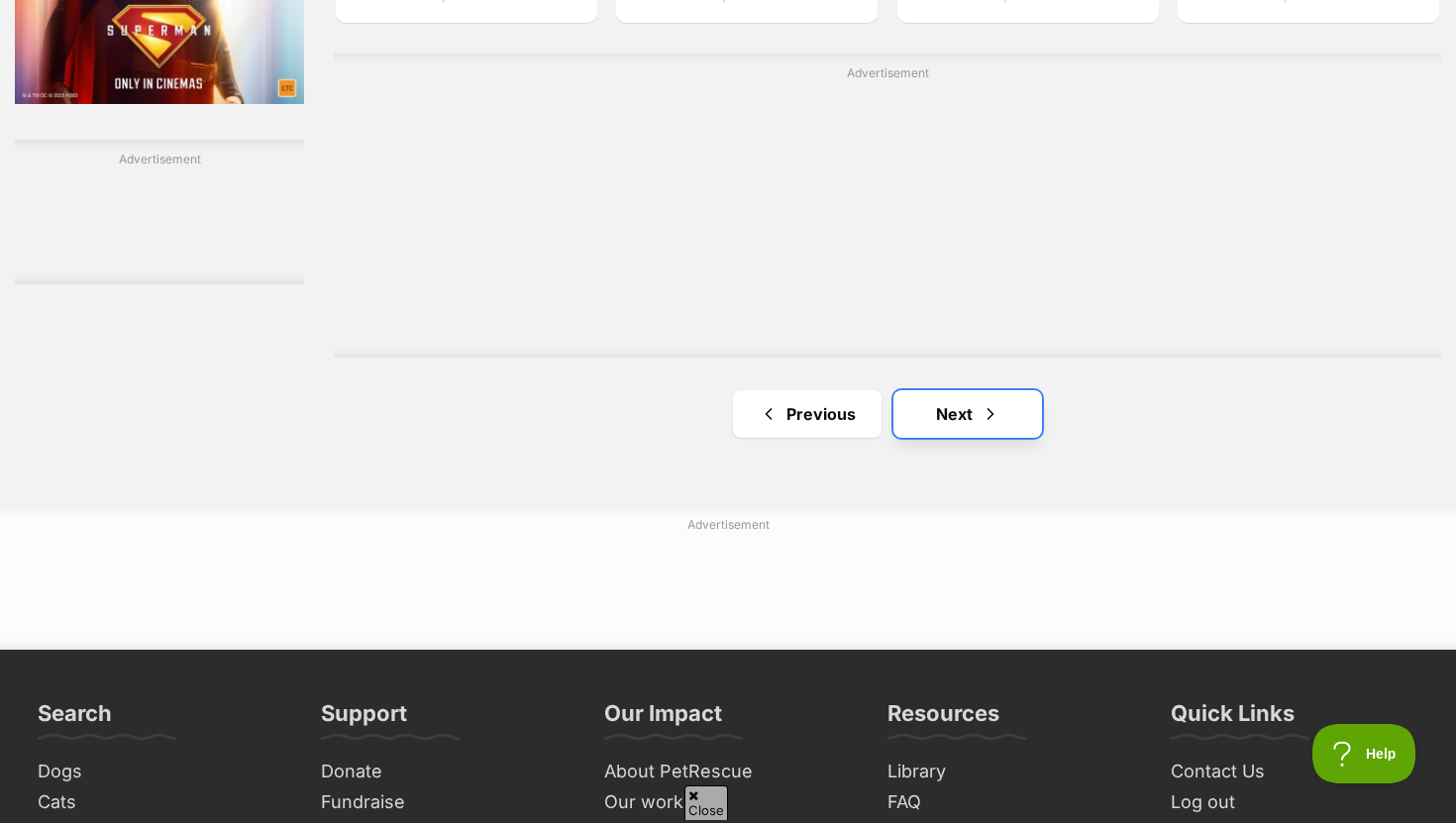 scroll, scrollTop: 0, scrollLeft: 0, axis: both 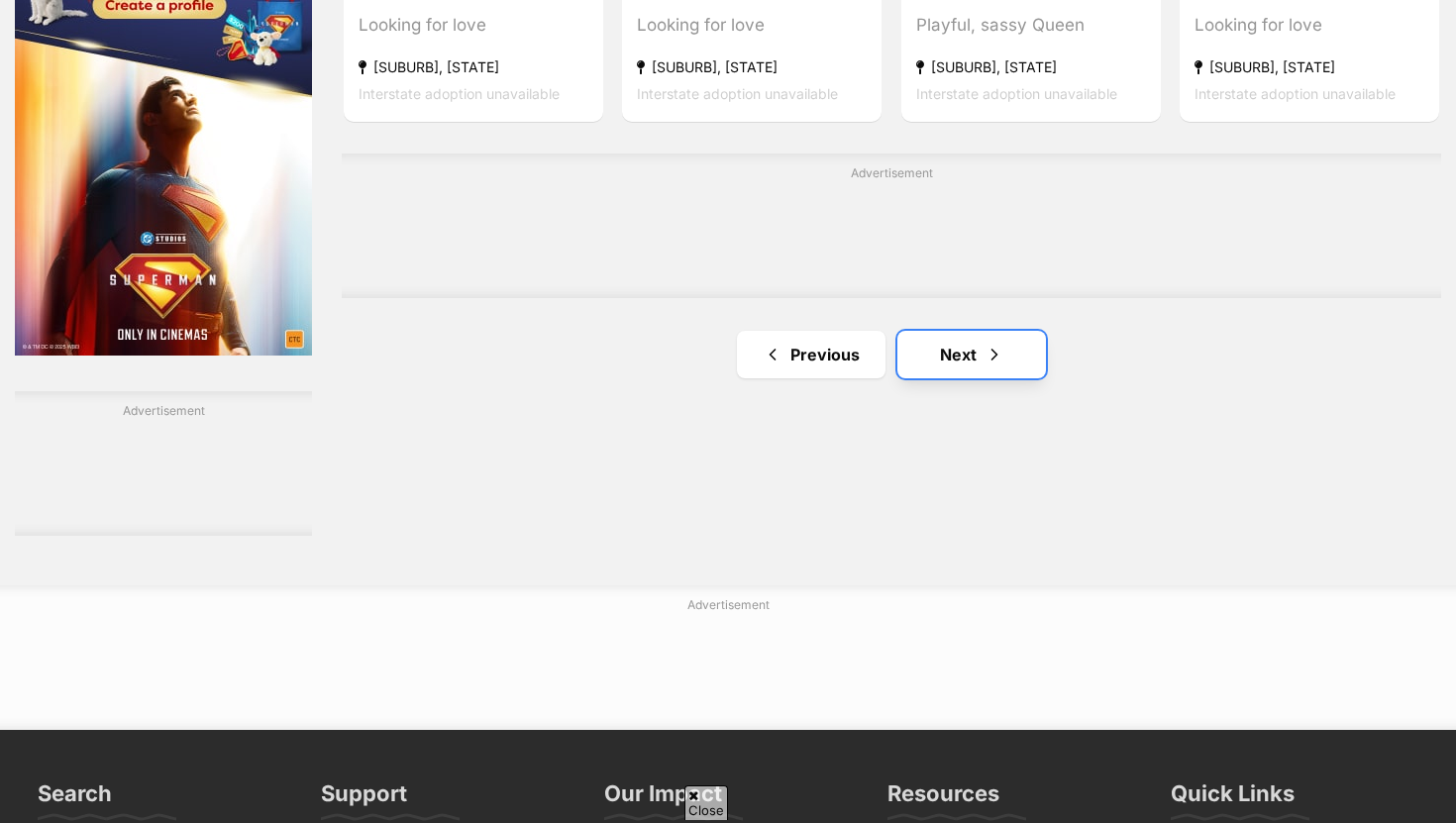 click on "Next" at bounding box center (972, 355) 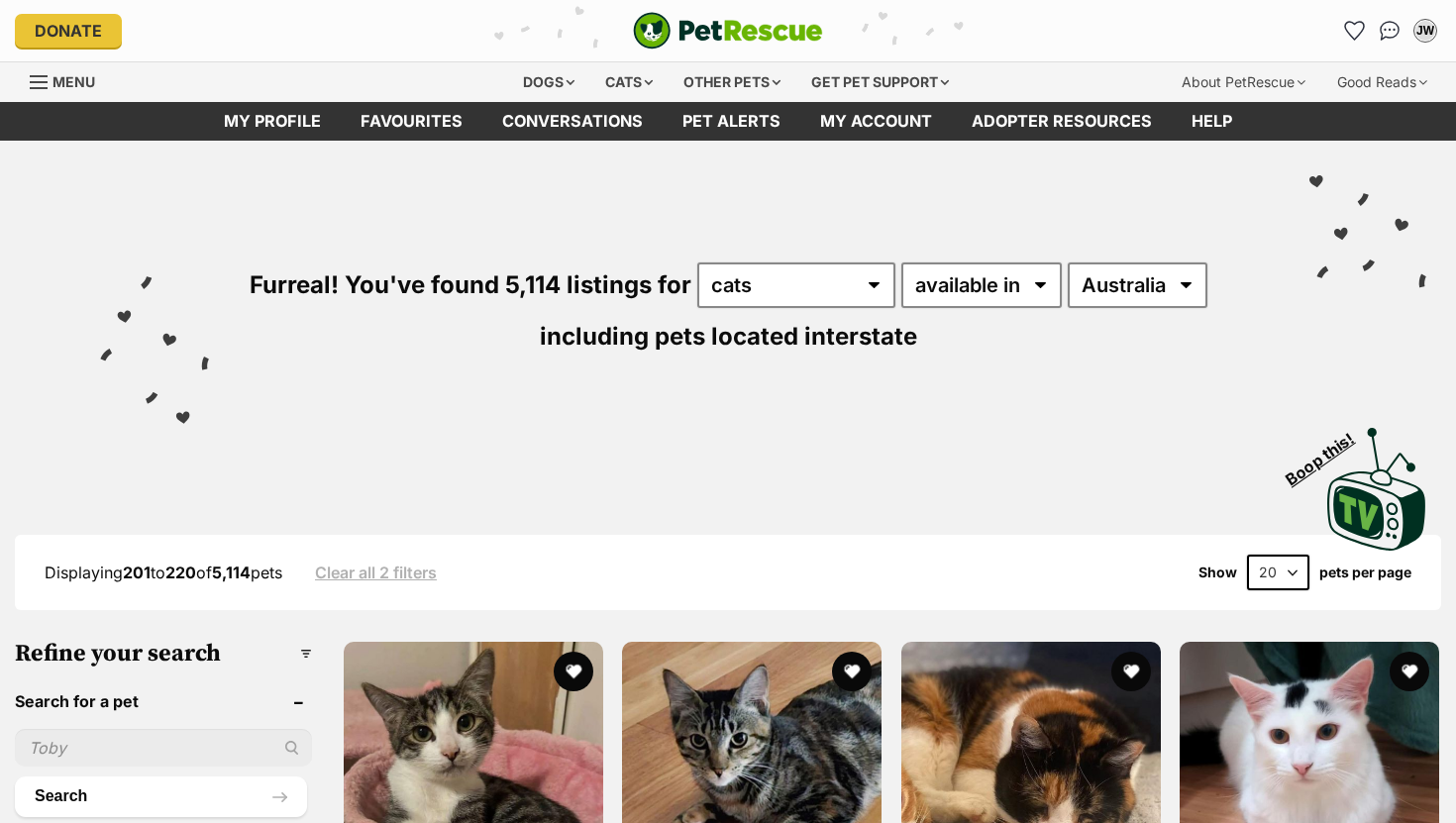 scroll, scrollTop: 0, scrollLeft: 0, axis: both 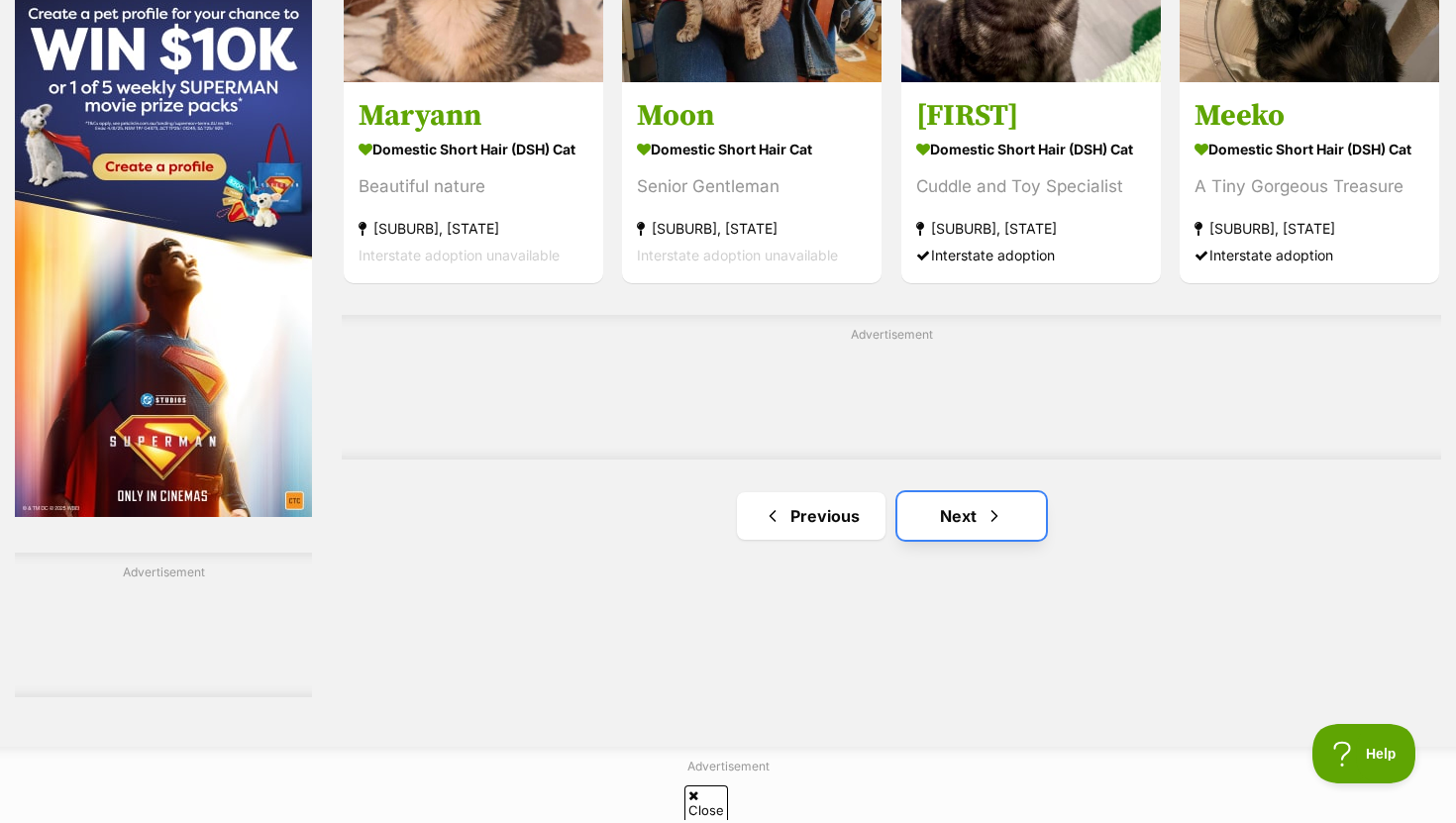 click on "Next" at bounding box center [972, 516] 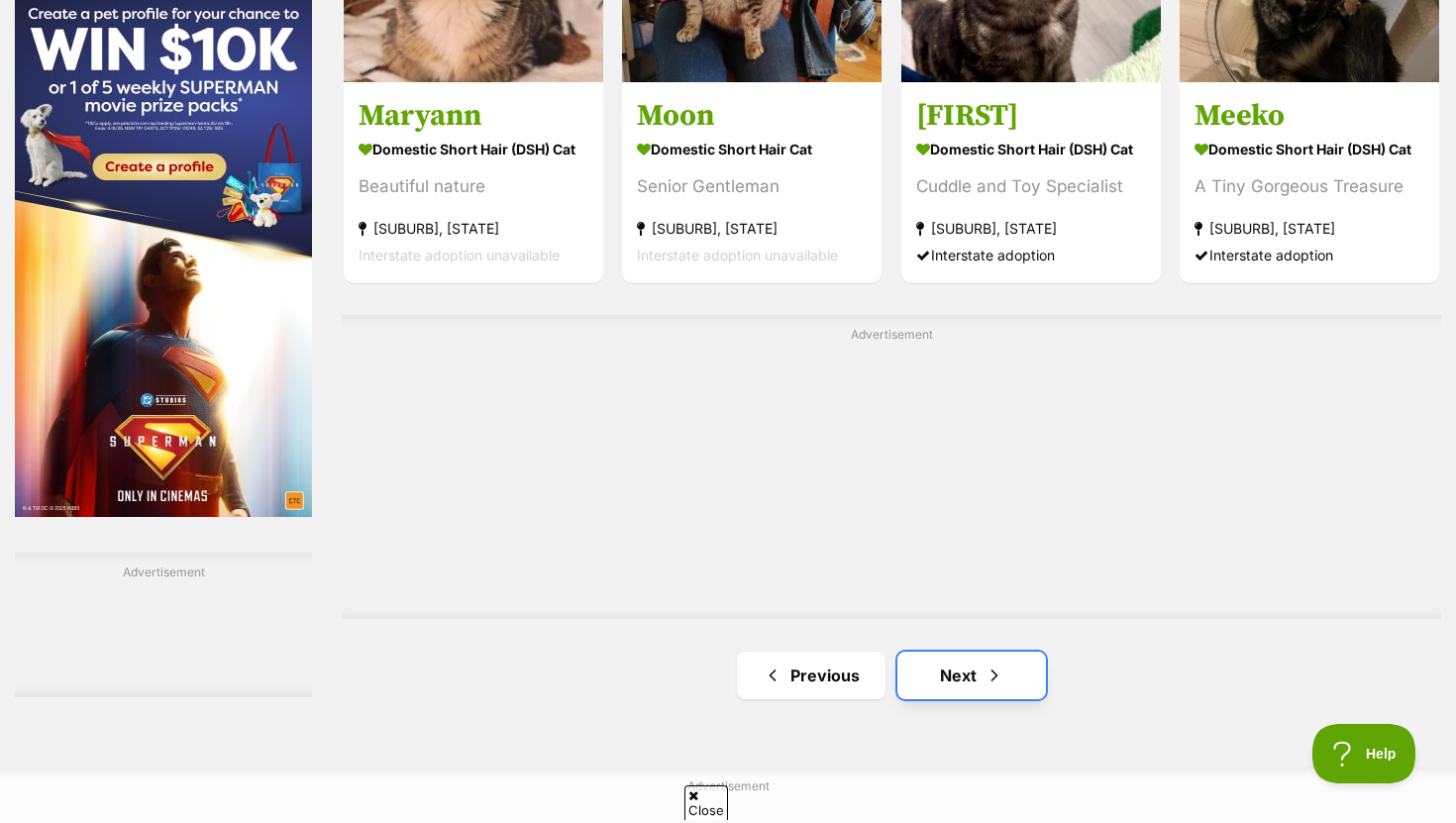 scroll, scrollTop: 0, scrollLeft: 0, axis: both 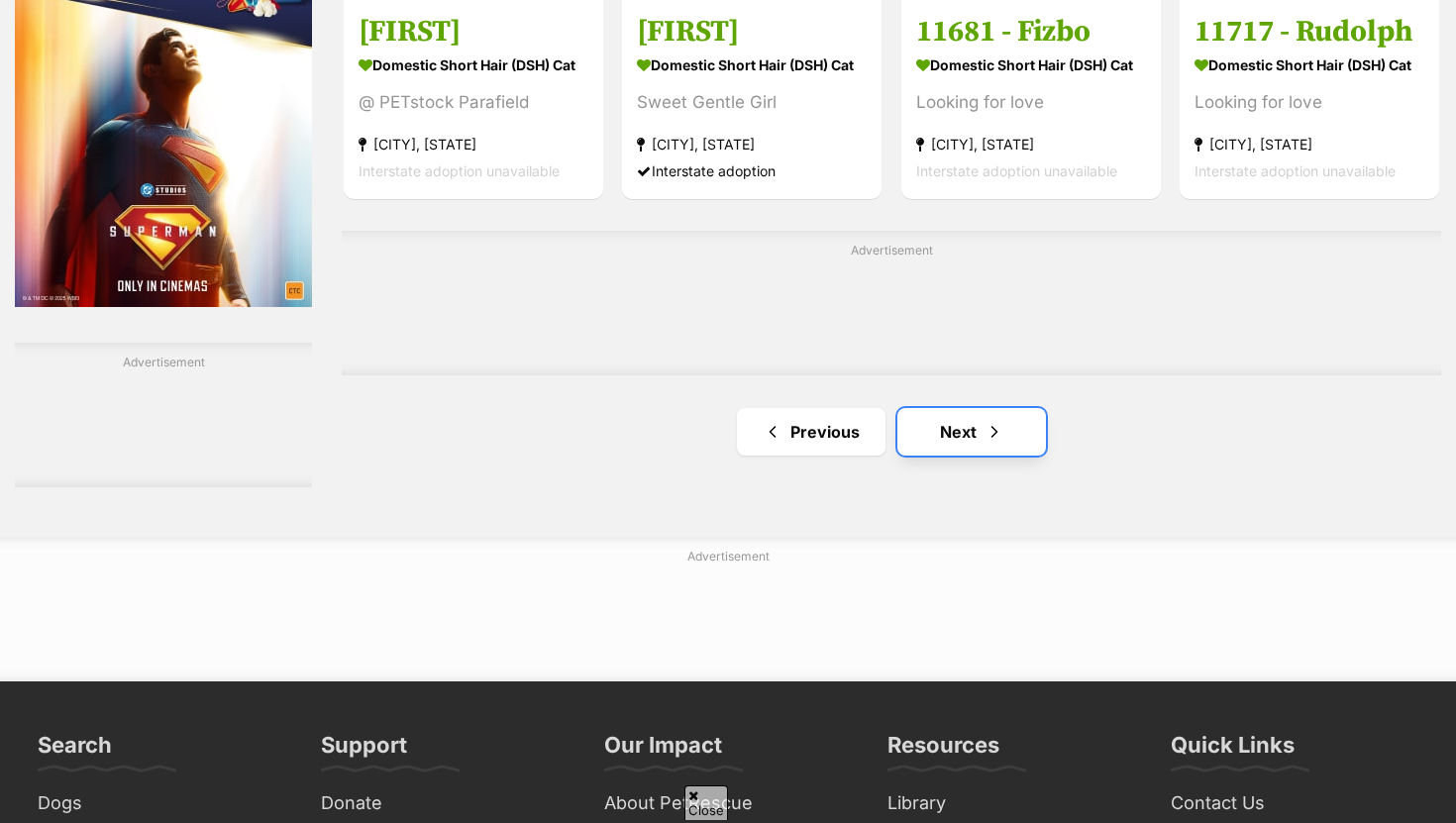 click on "Next" at bounding box center [972, 432] 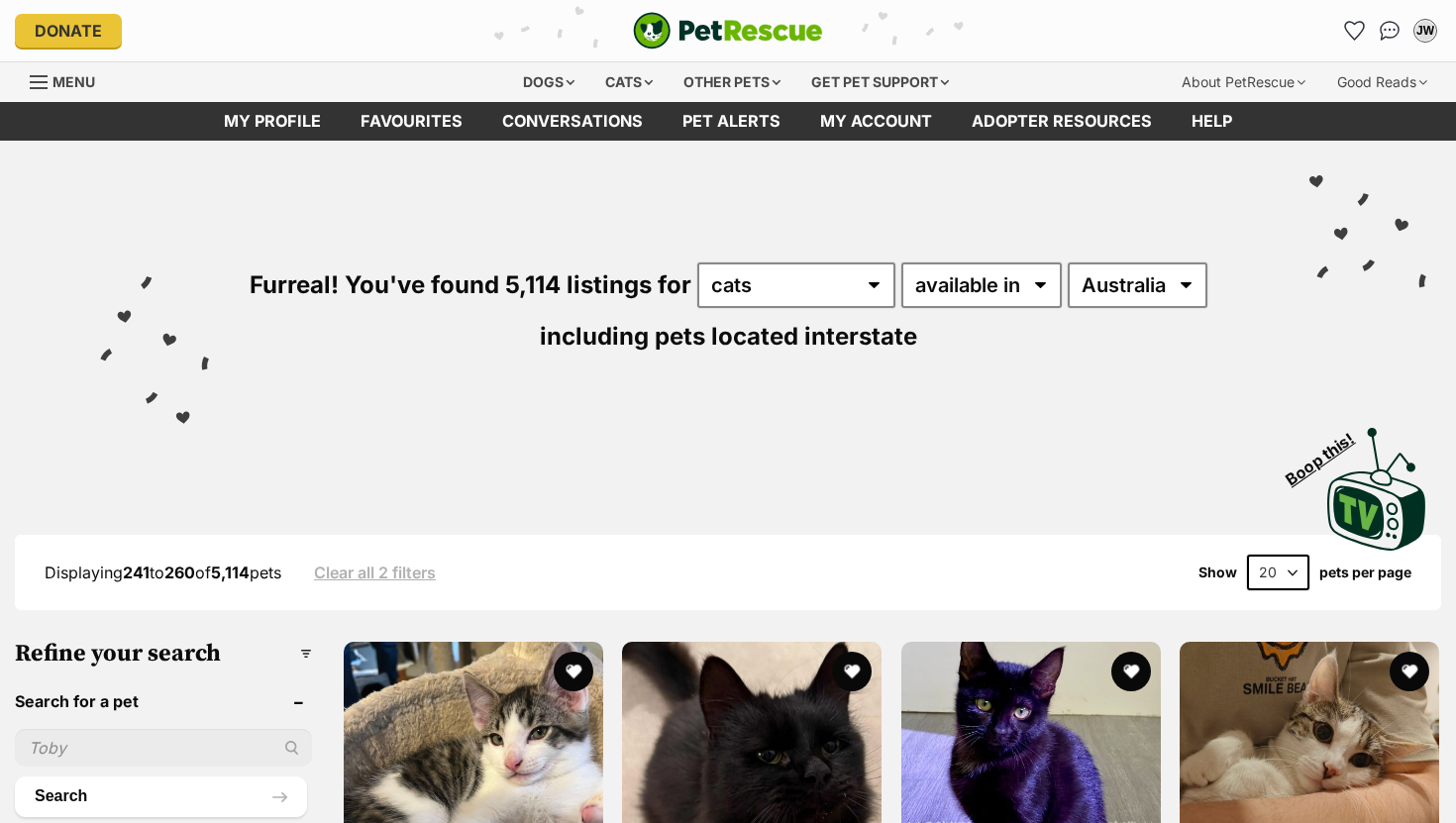 scroll, scrollTop: 0, scrollLeft: 0, axis: both 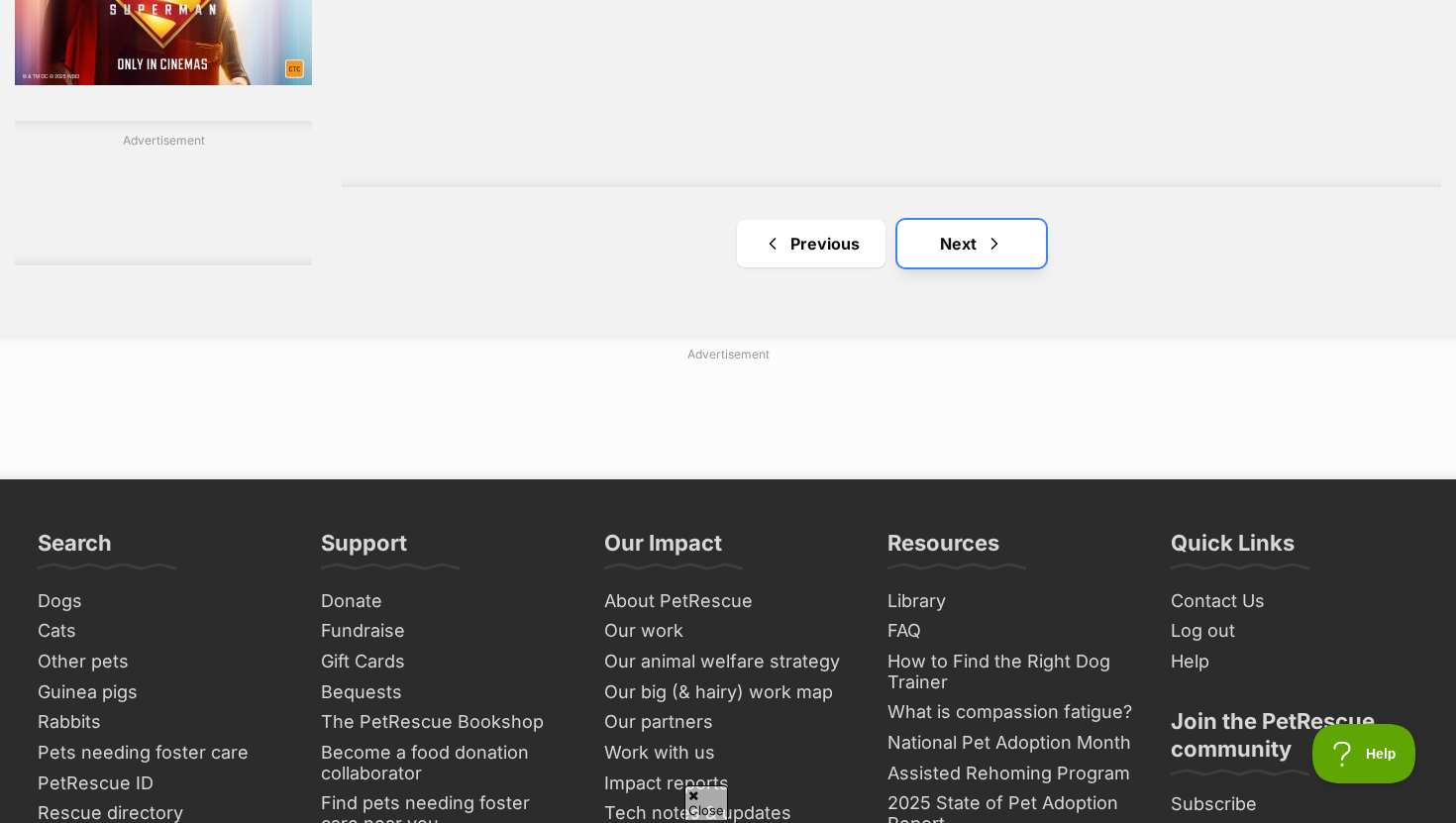 click at bounding box center (994, 244) 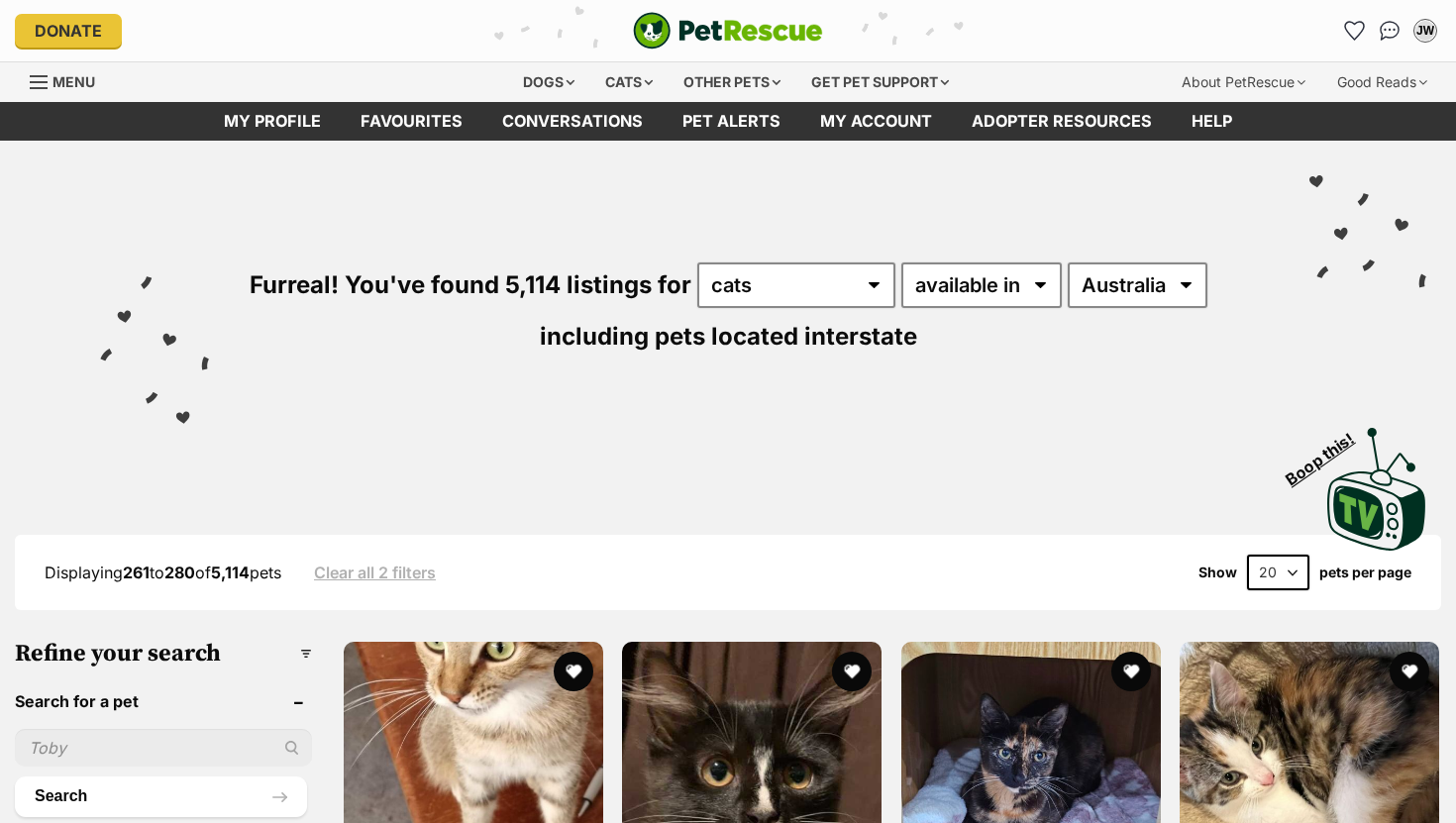 scroll, scrollTop: 0, scrollLeft: 0, axis: both 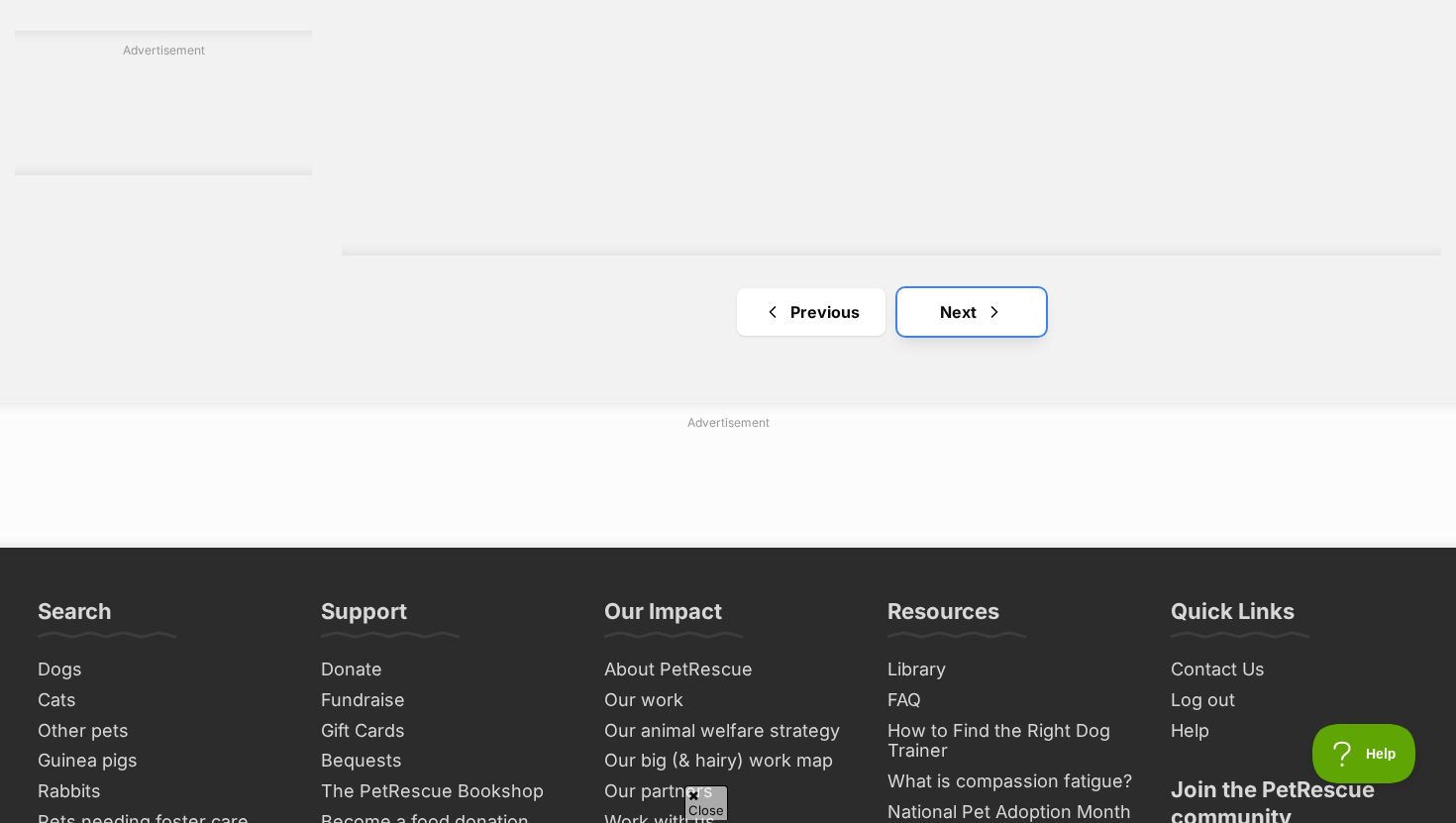 click on "Next" at bounding box center (972, 312) 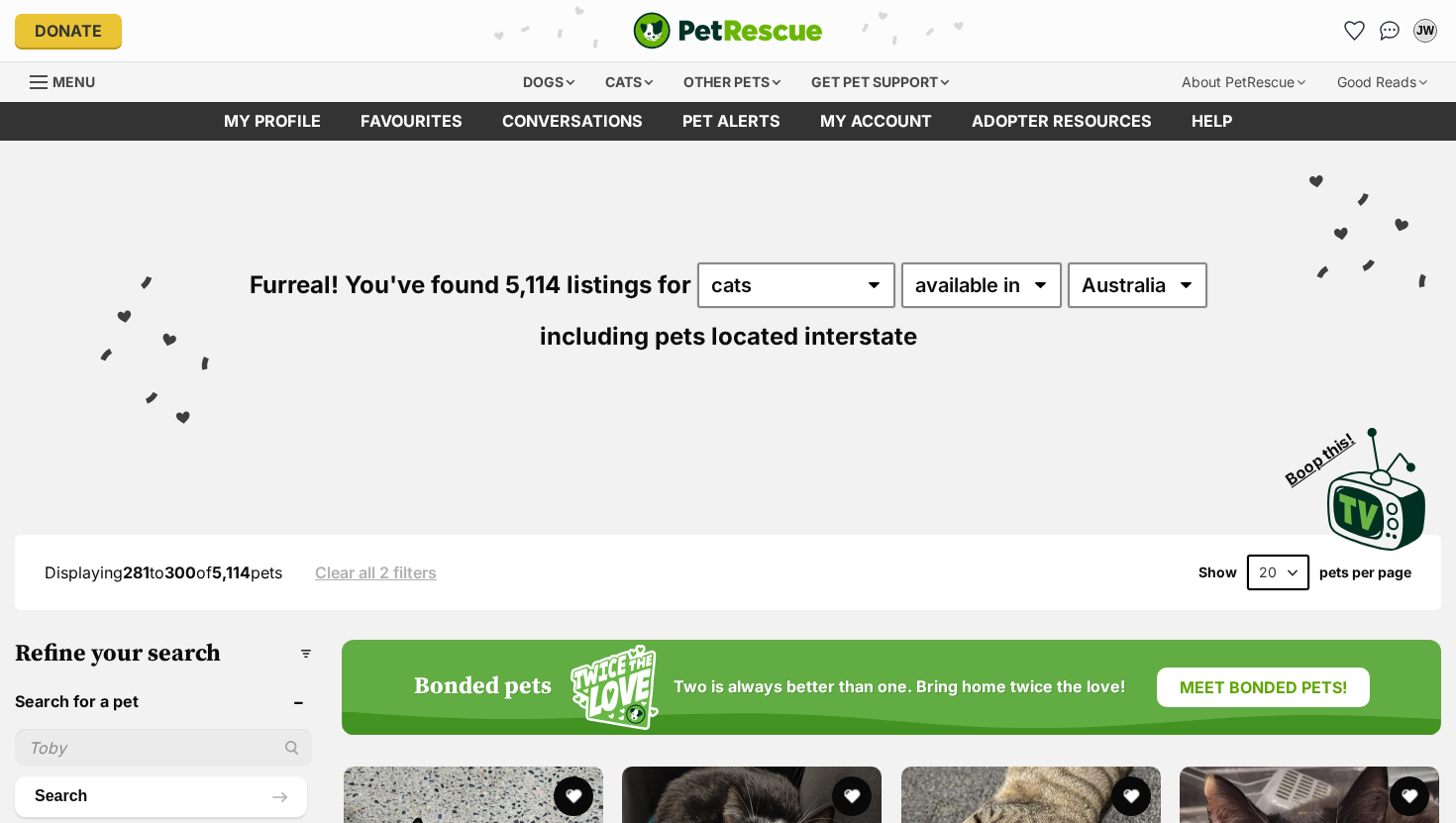scroll, scrollTop: 0, scrollLeft: 0, axis: both 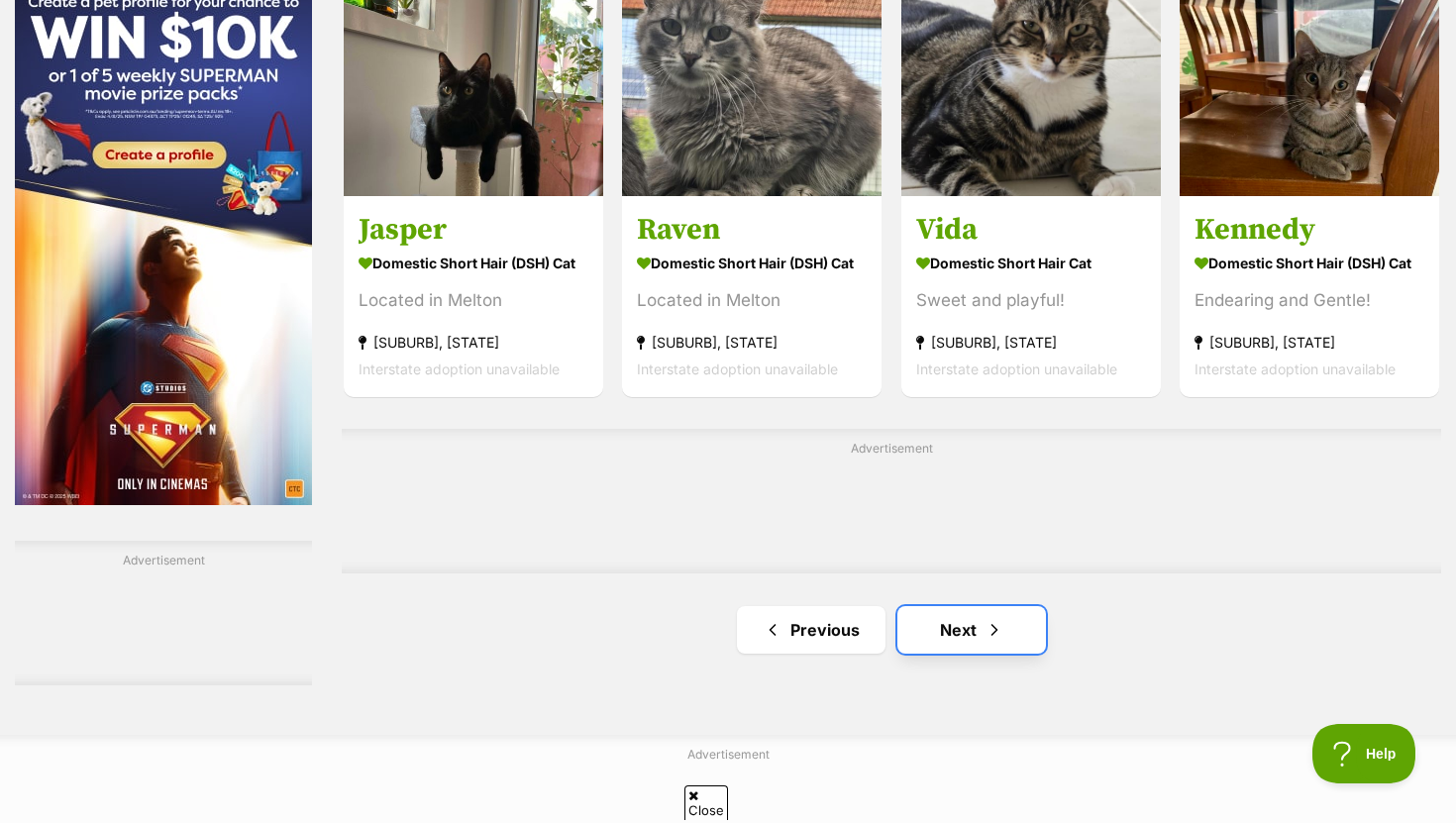 click on "Next" at bounding box center [972, 630] 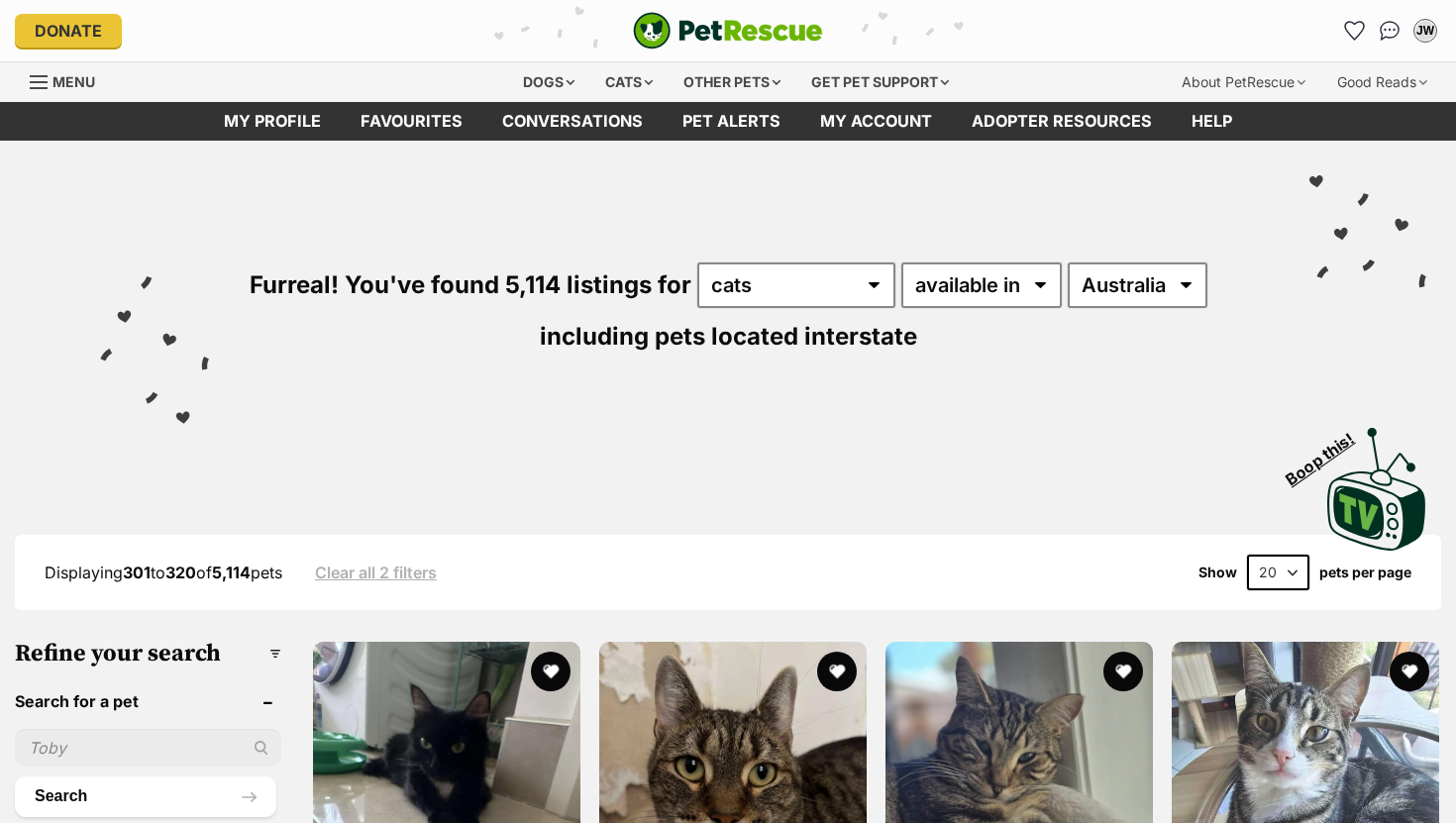 scroll, scrollTop: 0, scrollLeft: 0, axis: both 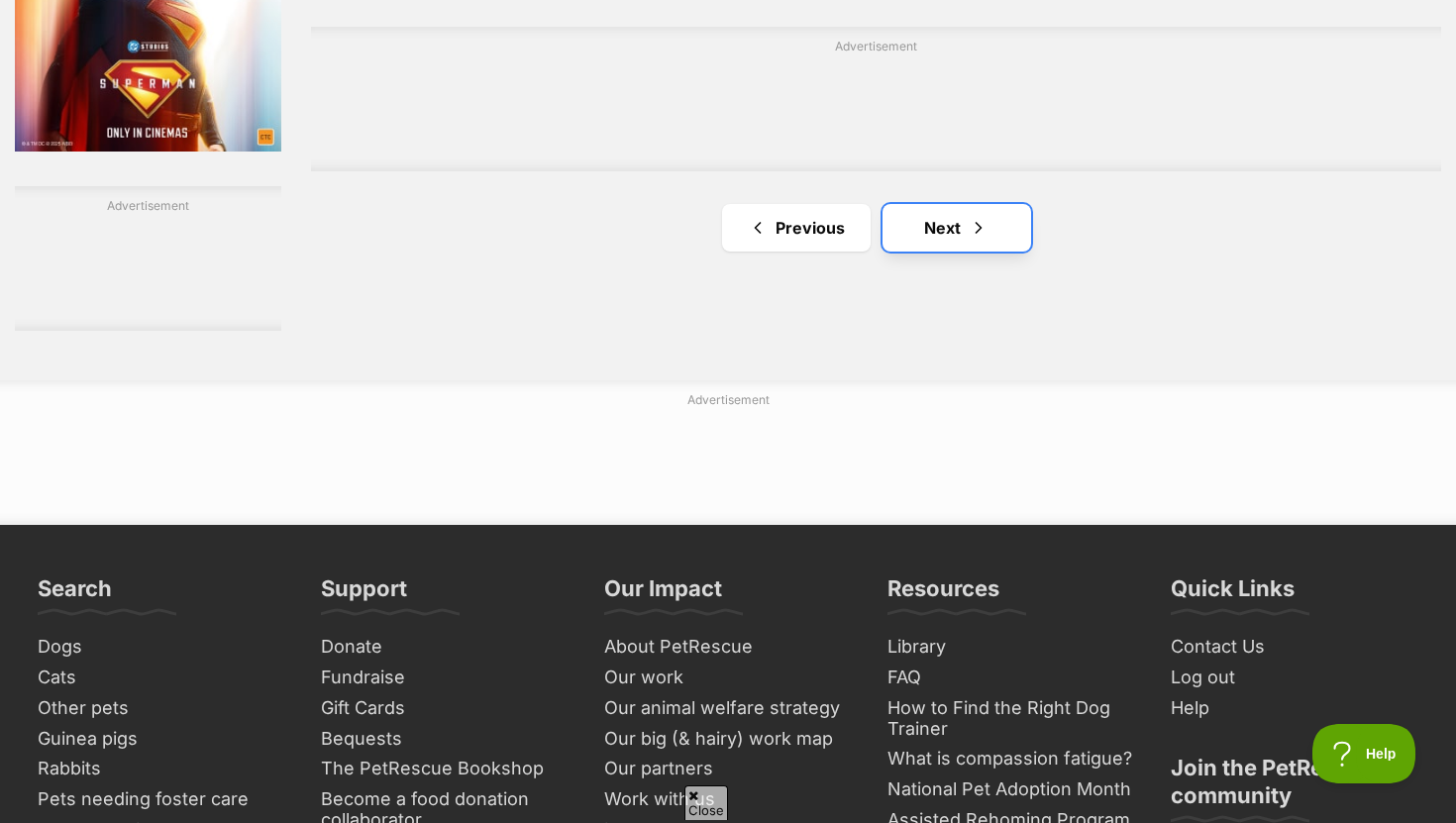 click on "Next" at bounding box center [957, 228] 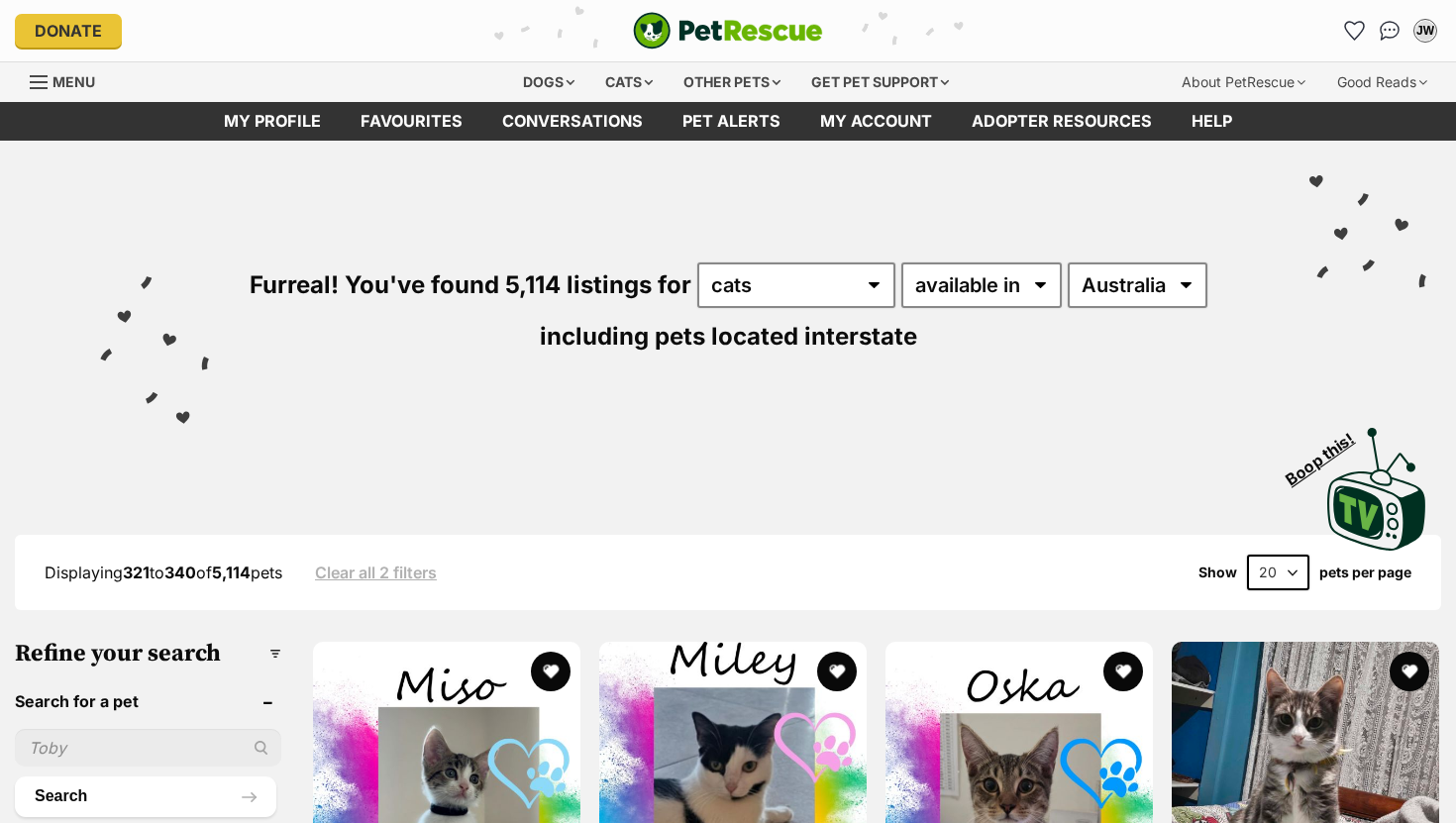 scroll, scrollTop: 0, scrollLeft: 0, axis: both 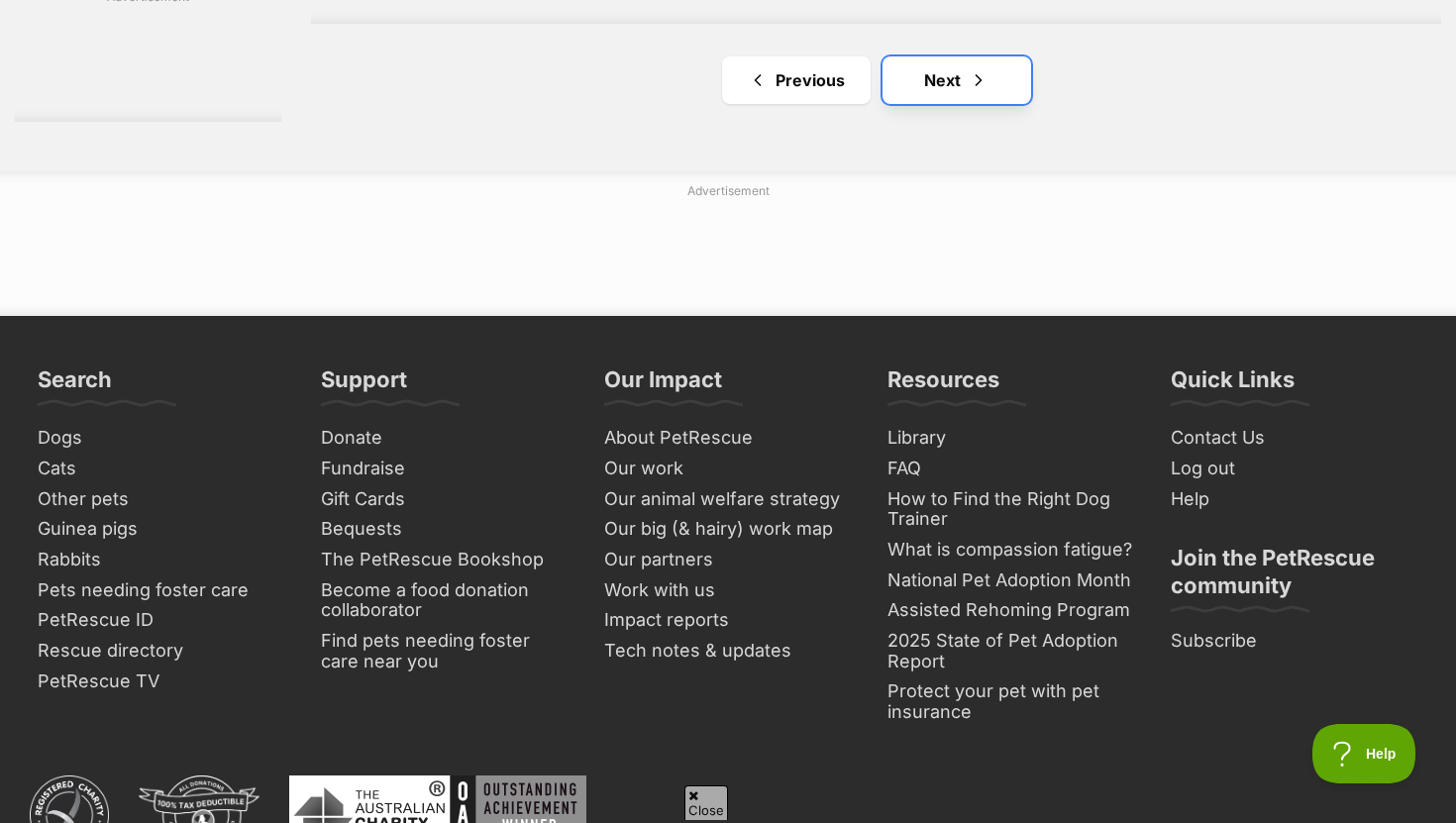 click on "Next" at bounding box center (957, 80) 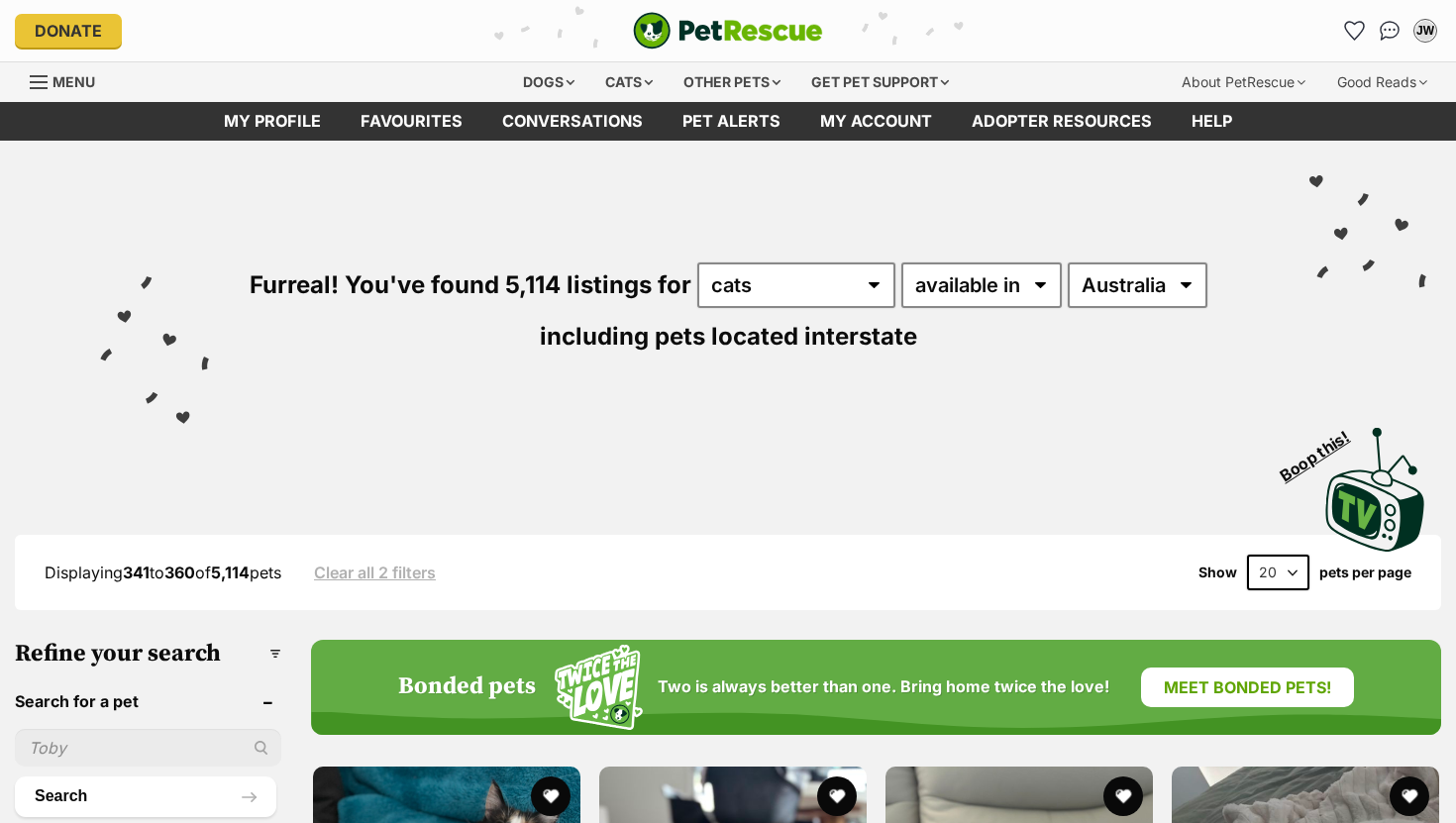 scroll, scrollTop: 0, scrollLeft: 0, axis: both 